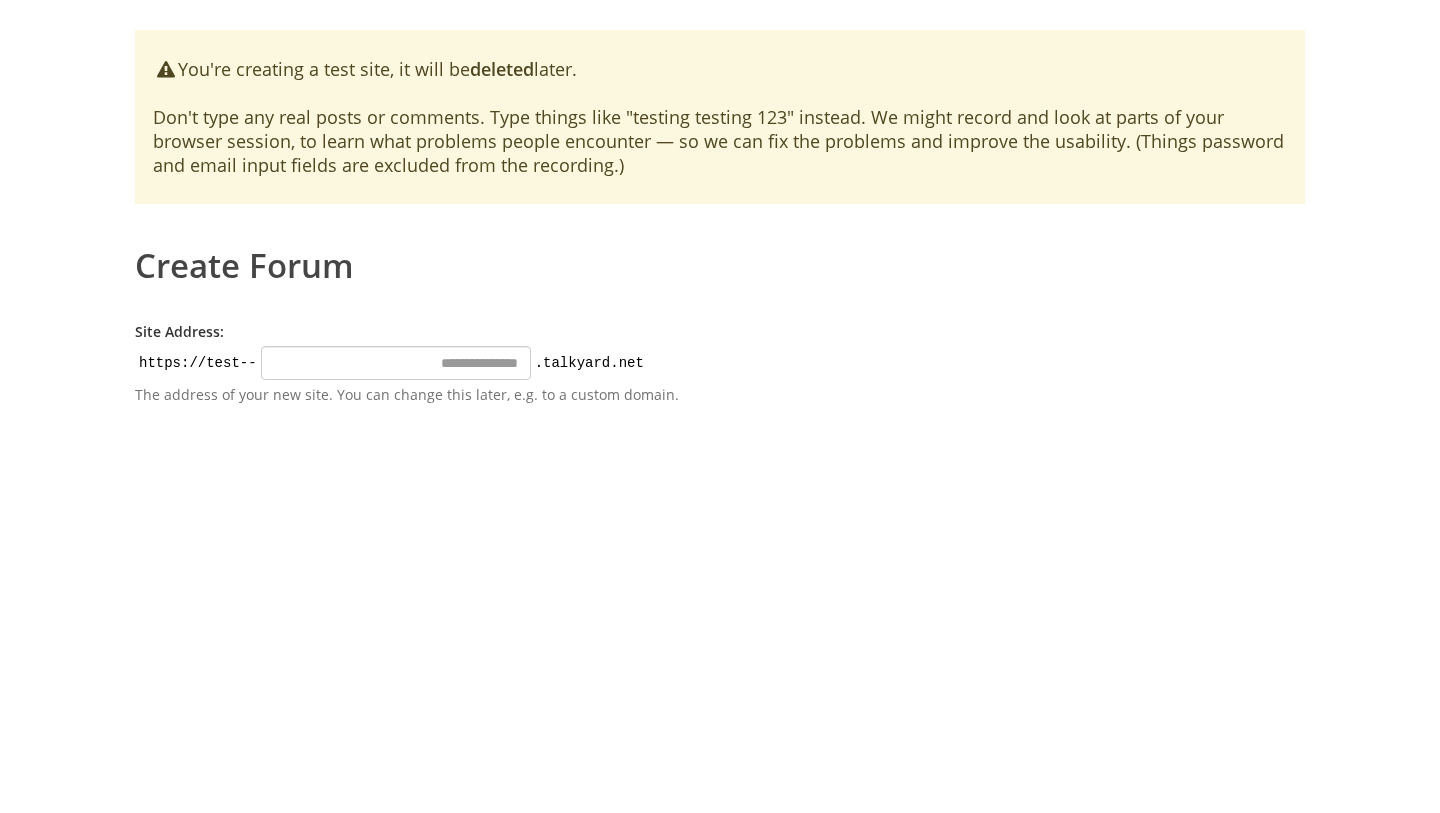 scroll, scrollTop: 0, scrollLeft: 0, axis: both 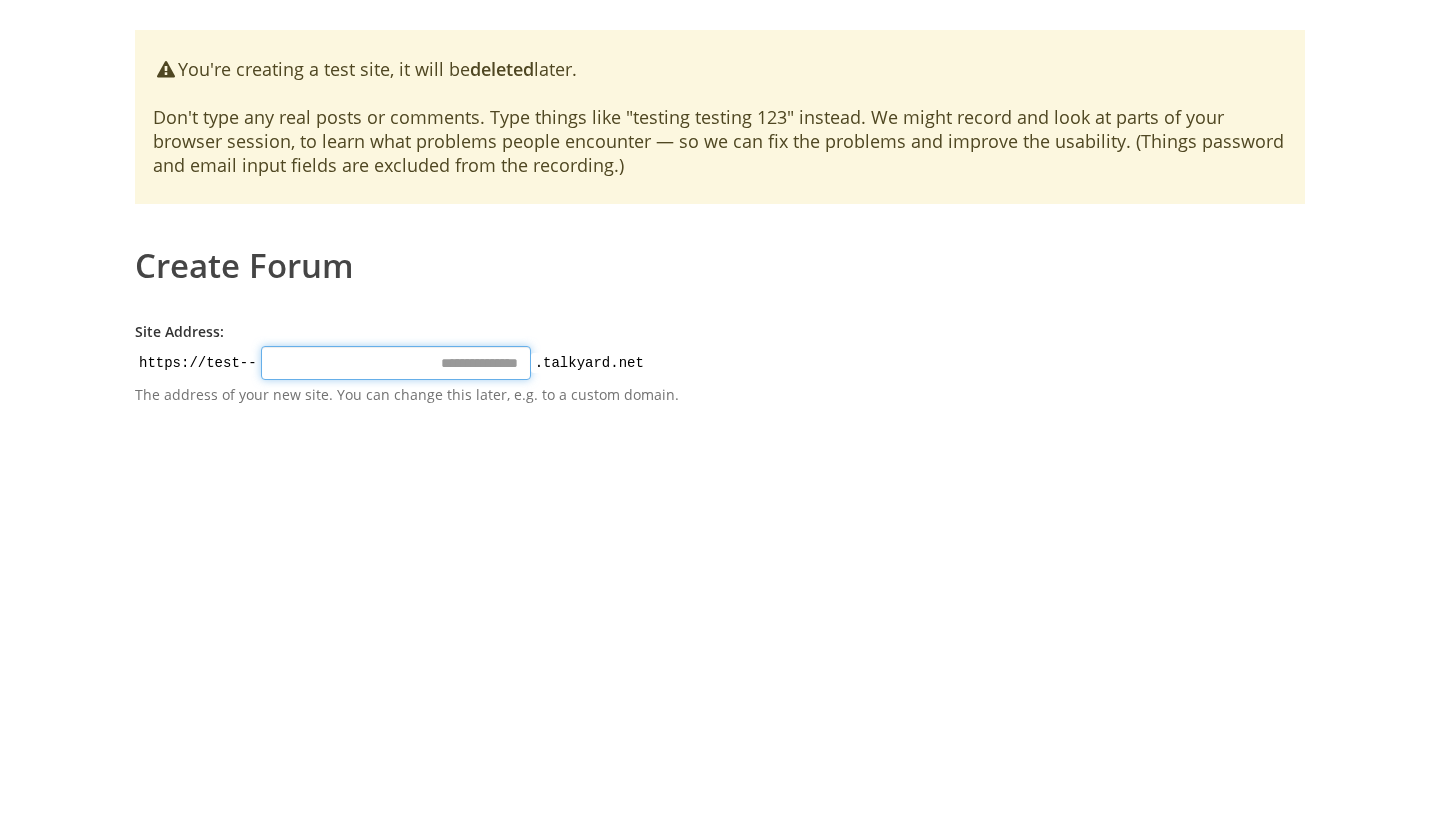 click on "Site Address:" at bounding box center [396, 363] 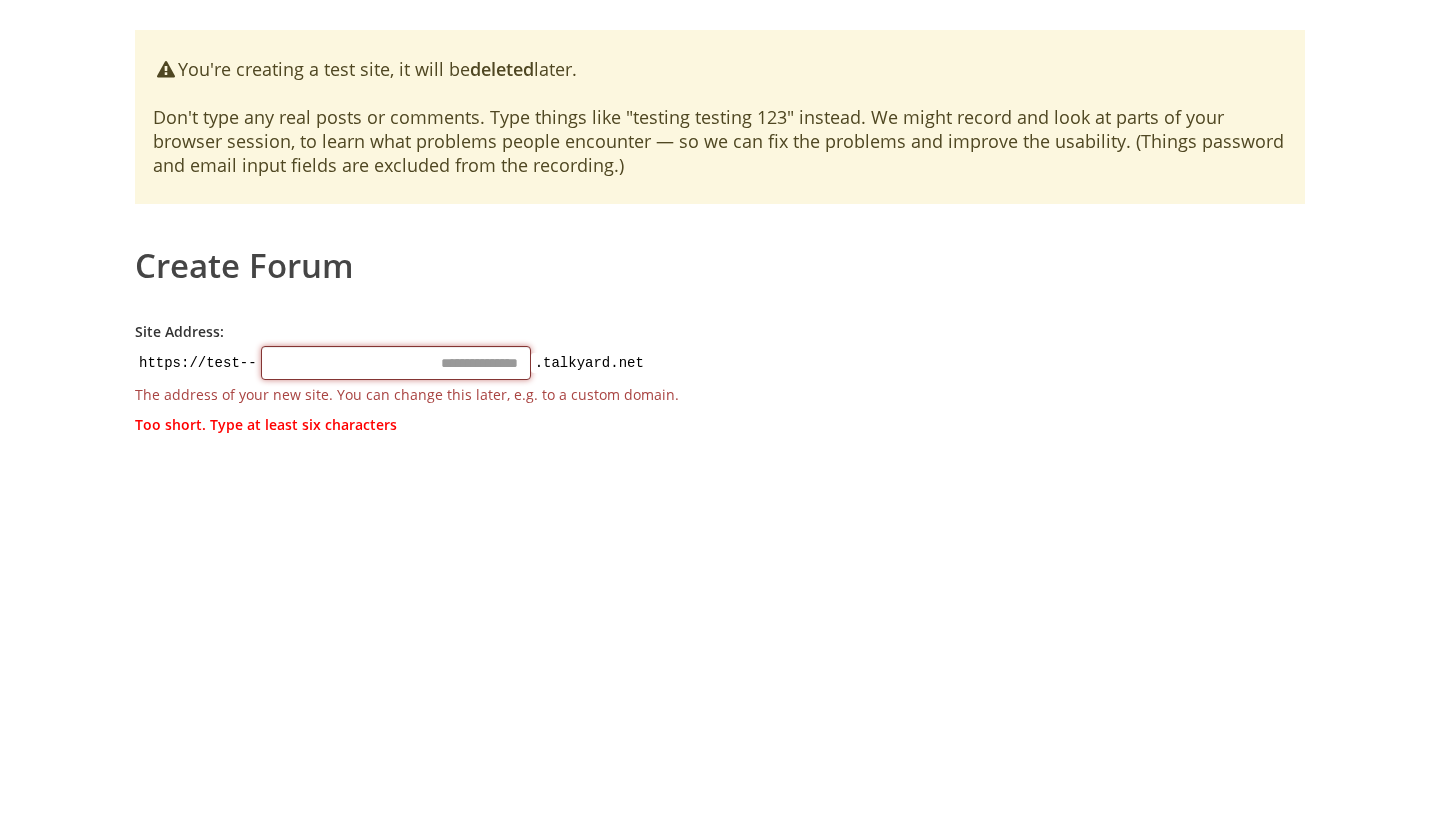 type on "*" 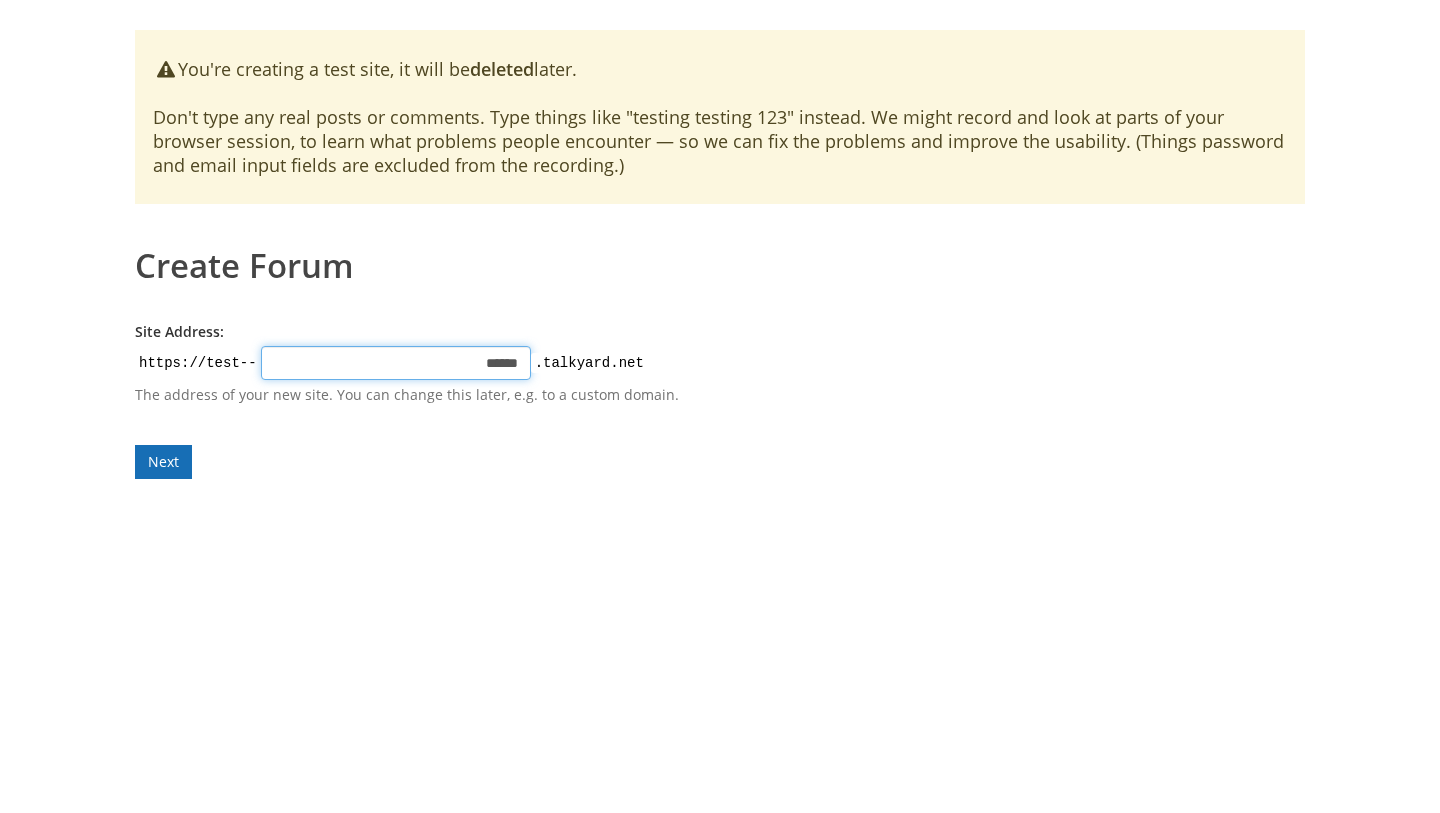 type on "******" 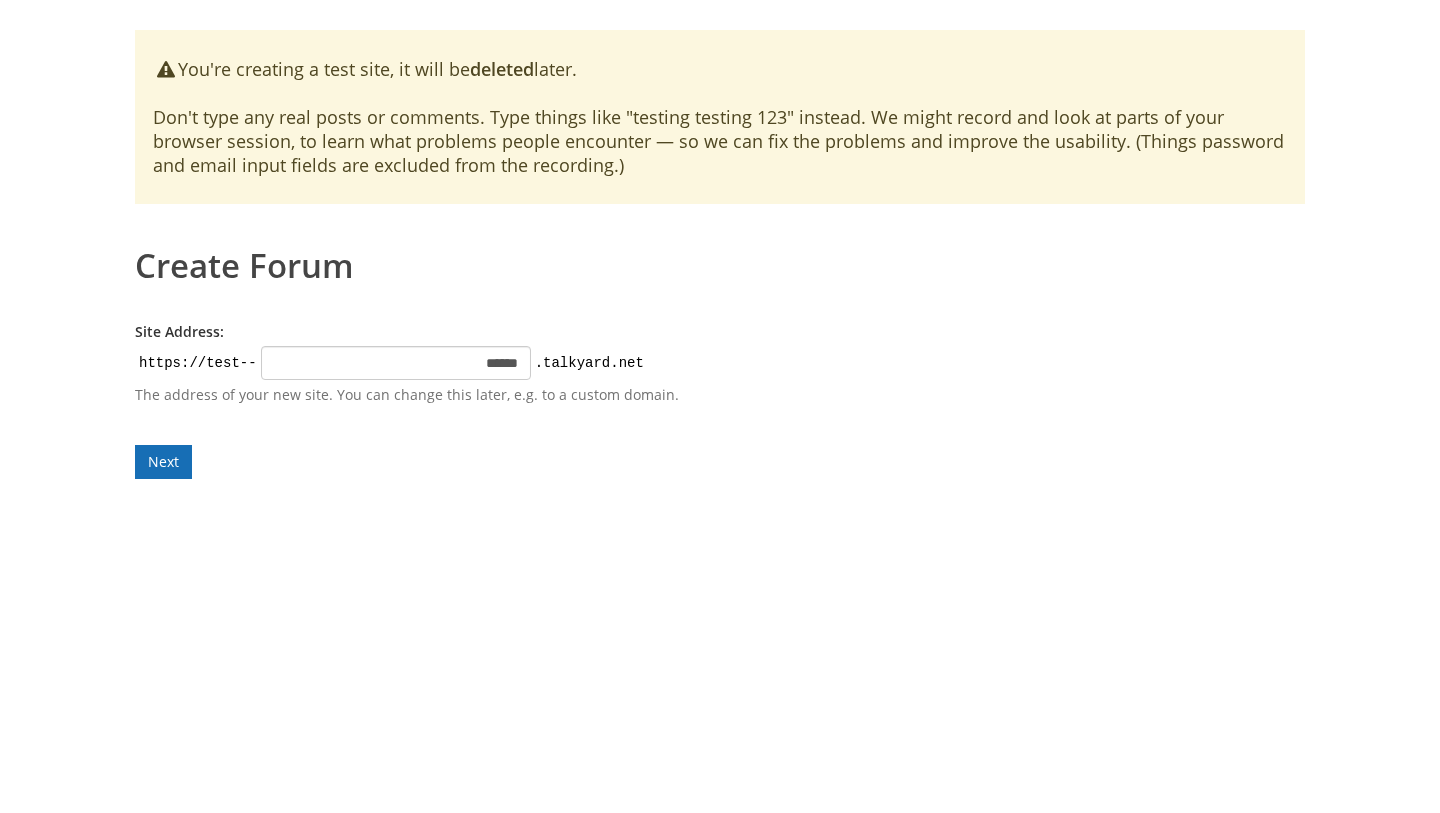 click on "Site Address: https://test-- [DOMAIN].talkyard.net The address of your new site. You can change this later,  e.g. to a custom domain. Next Next" at bounding box center (425, 400) 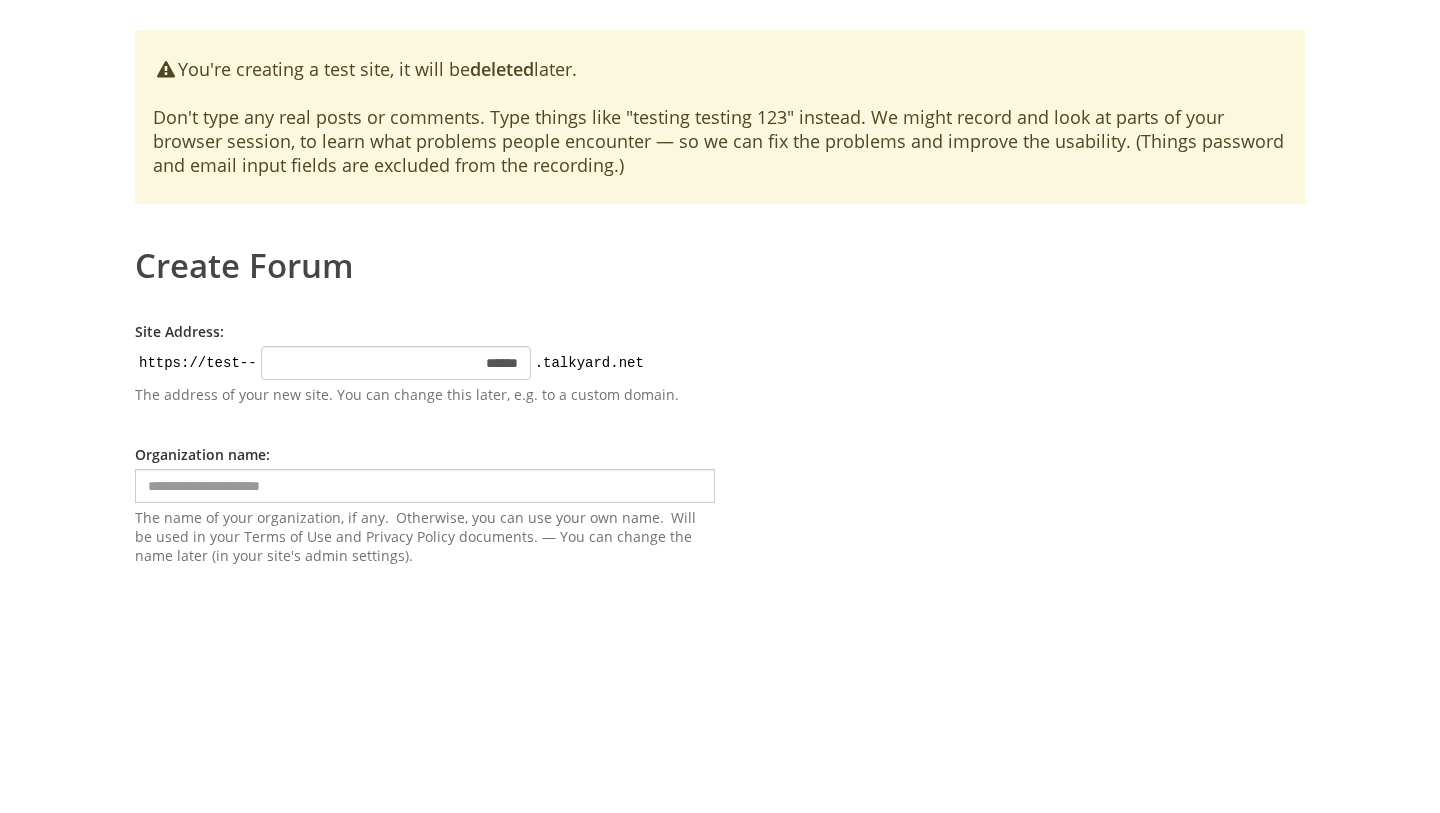 click at bounding box center (425, 486) 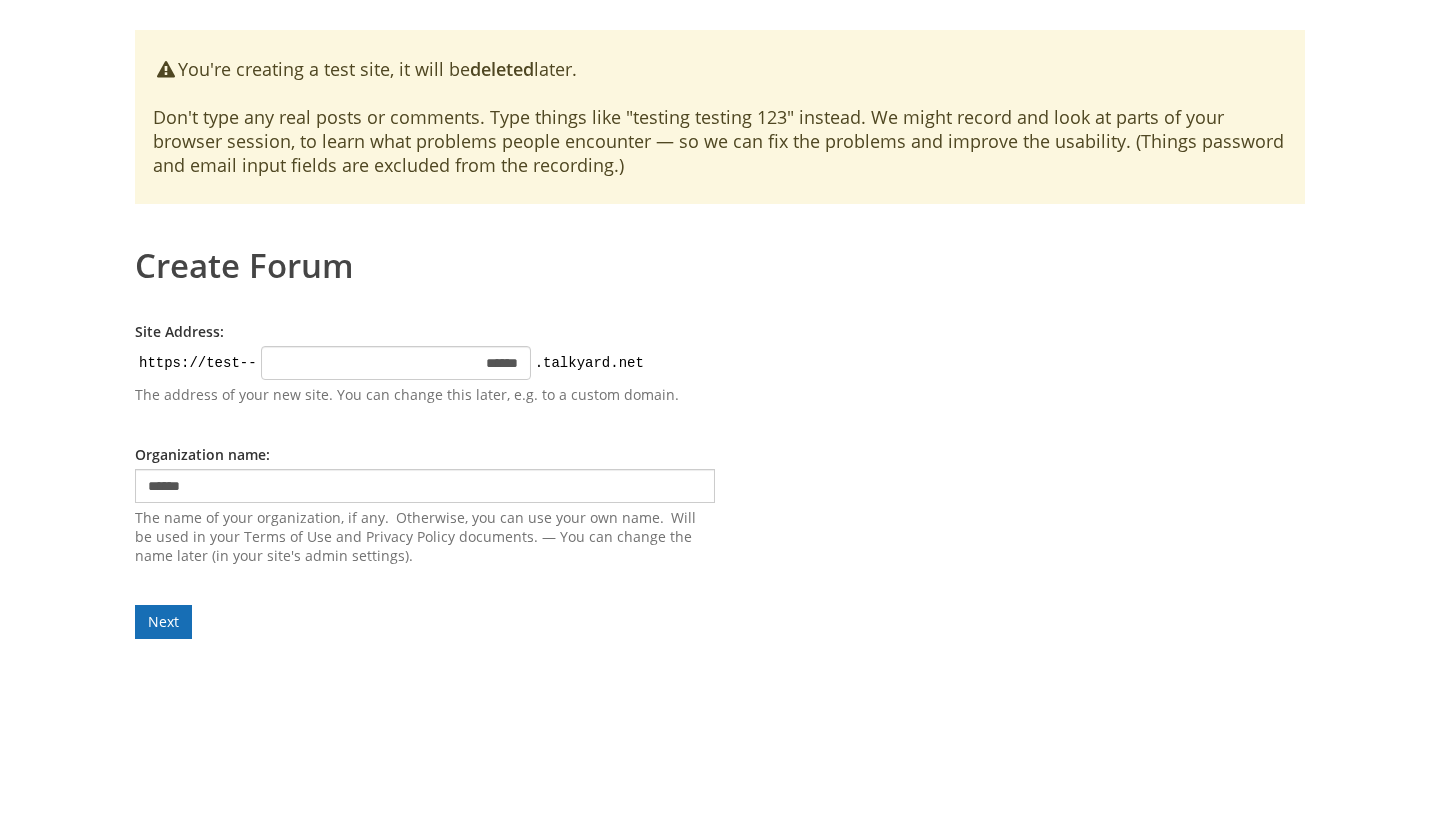 click on "Site Address: https://test-- [DOMAIN].talkyard.net The address of your new site. You can change this later,  e.g. to a custom domain. Next Organization name: [ORGANIZATION] The name of your organization, if any.  Otherwise, you can use your own name.  Will be used in your Terms of Use and Privacy Policy documents. — You can change the name later (in your site's admin settings). Next" at bounding box center (425, 480) 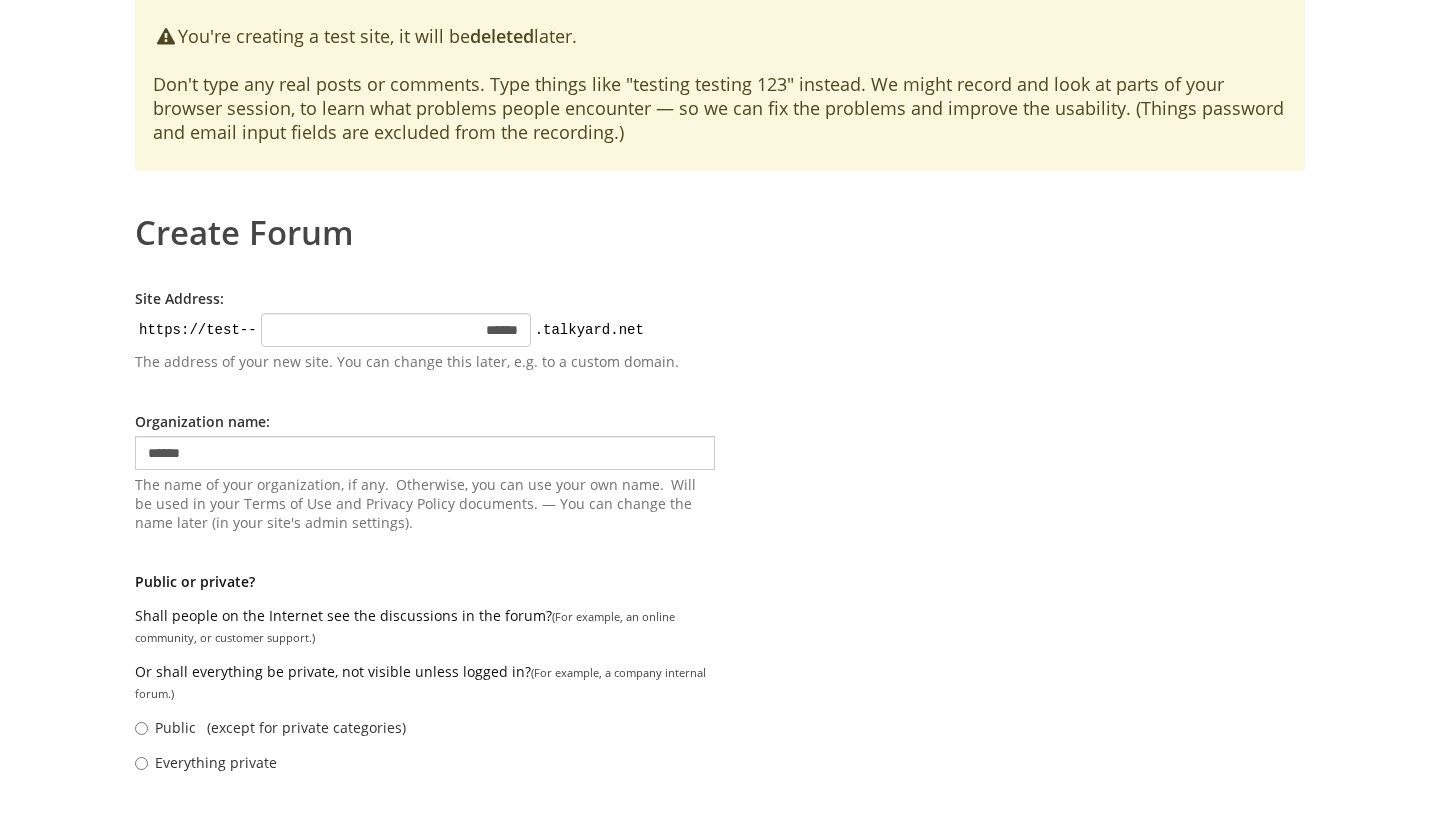 scroll, scrollTop: 0, scrollLeft: 0, axis: both 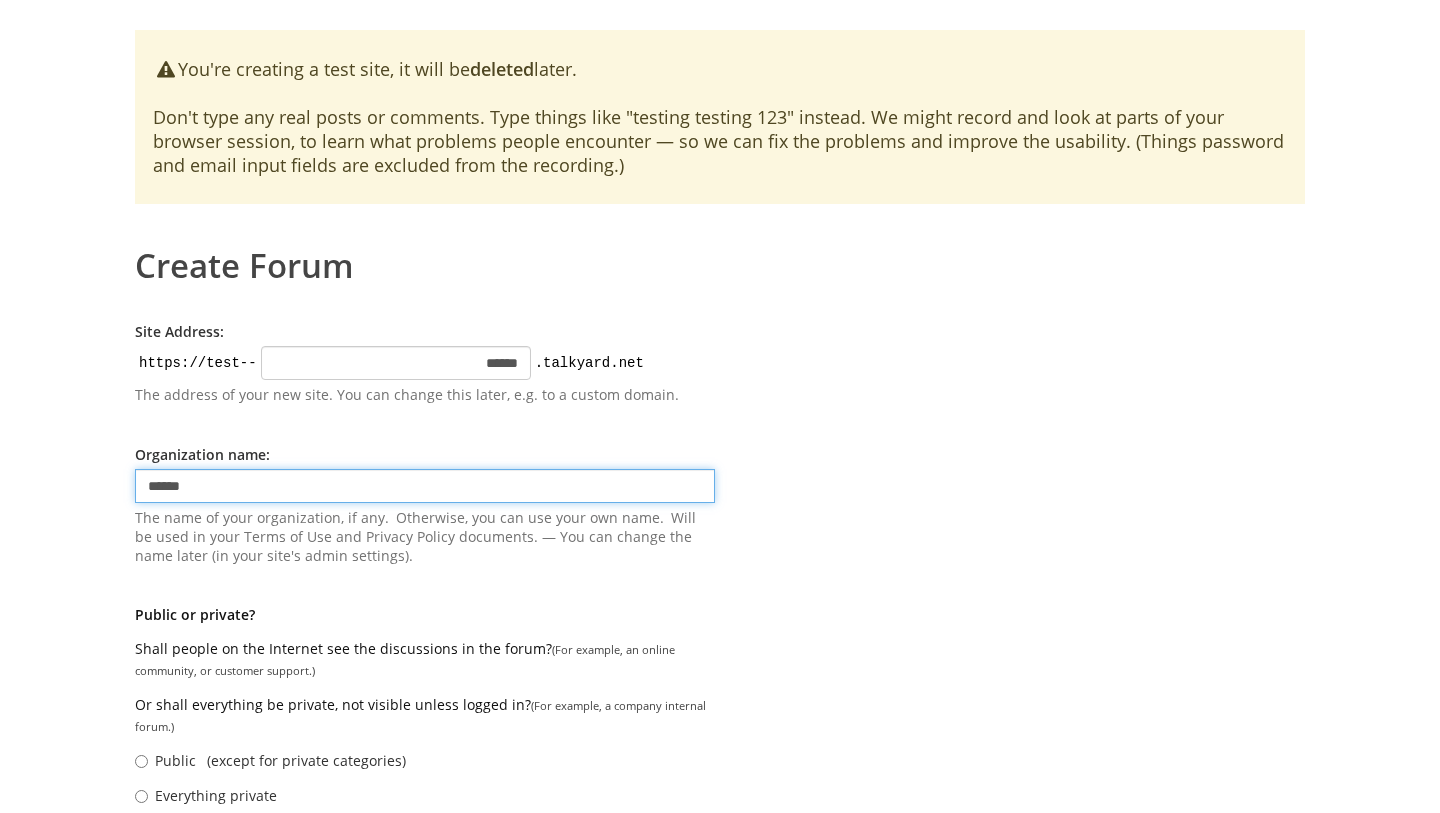 click on "******" at bounding box center [425, 486] 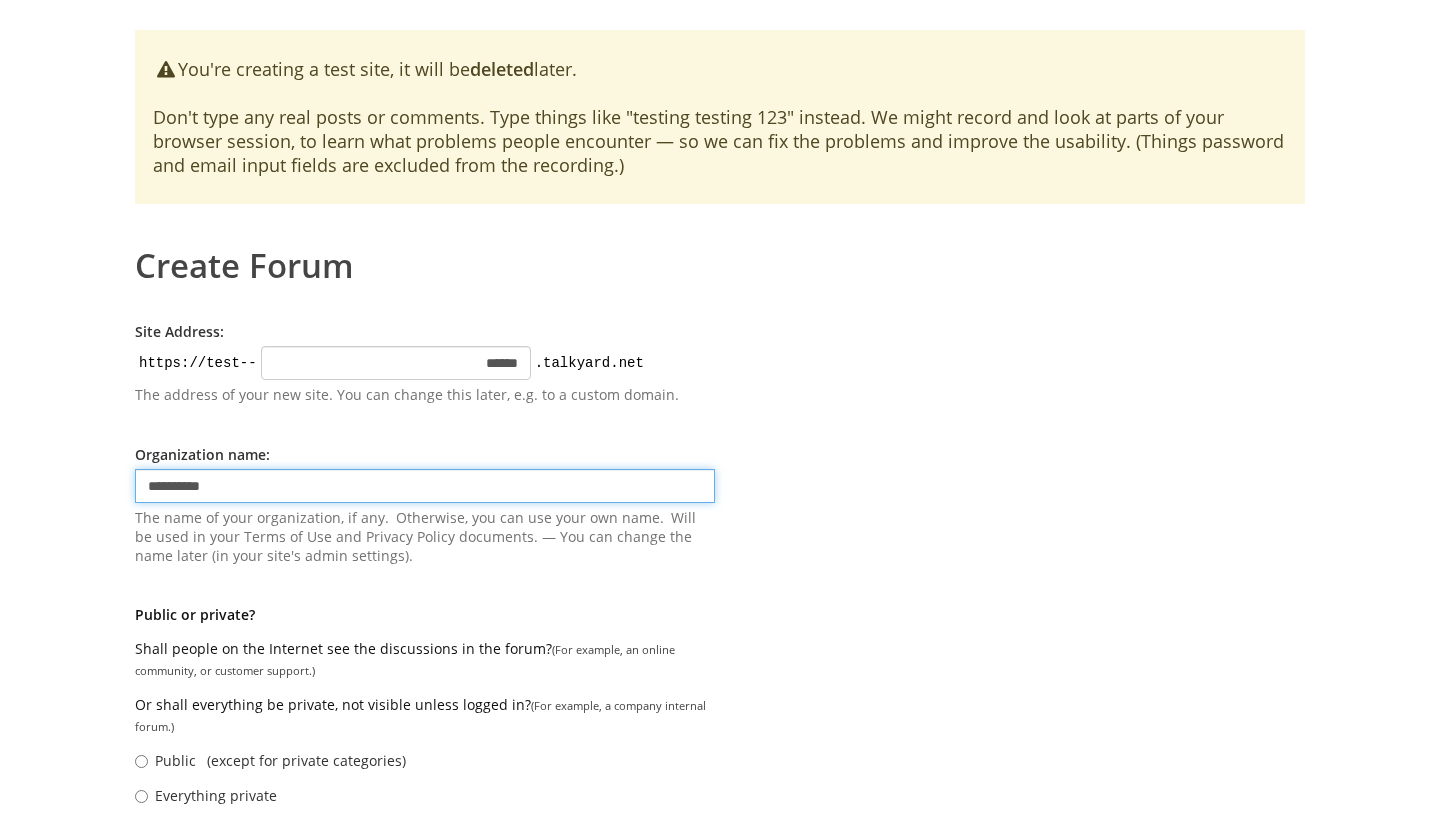 type on "**********" 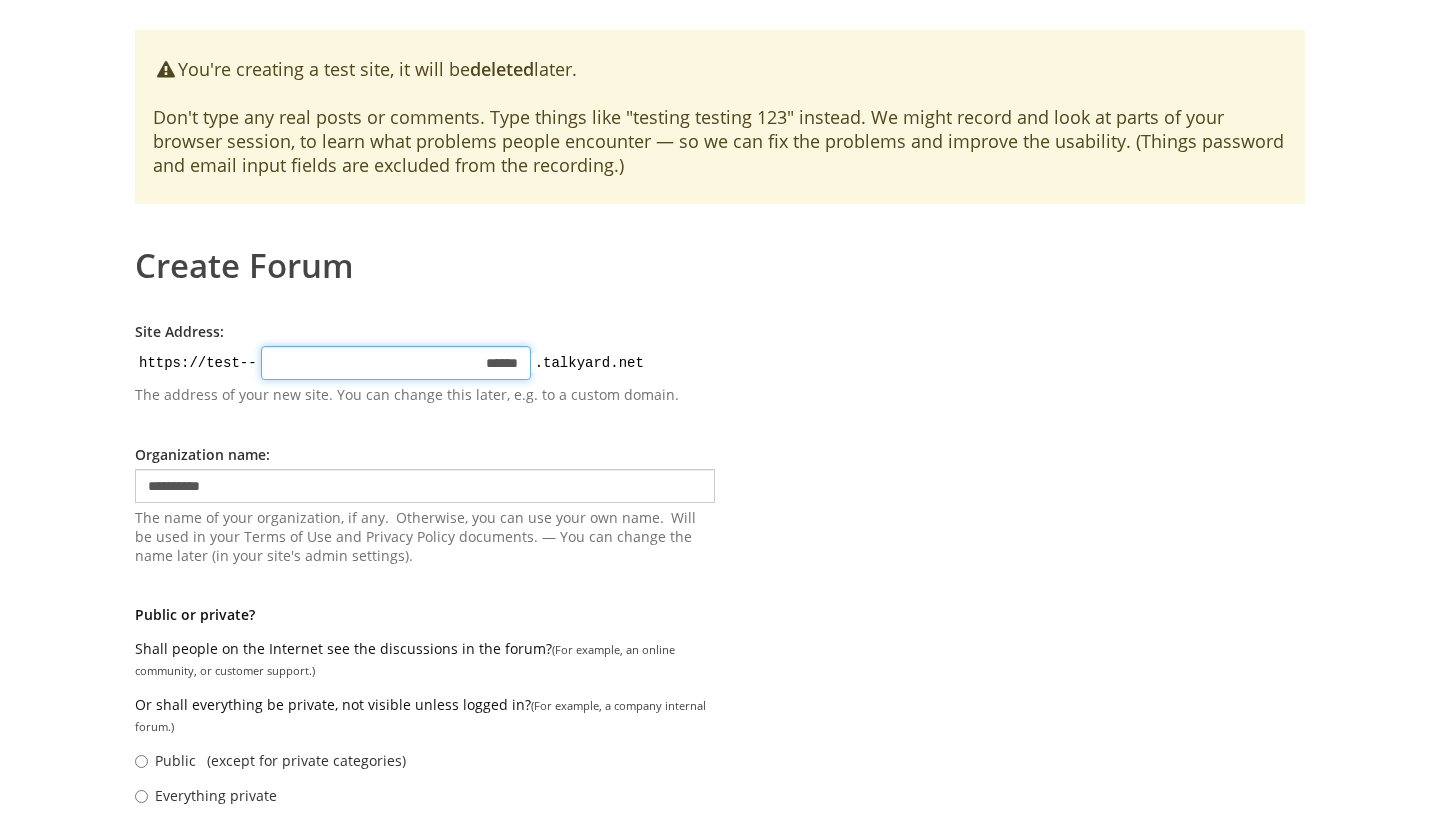 click on "******" at bounding box center [396, 363] 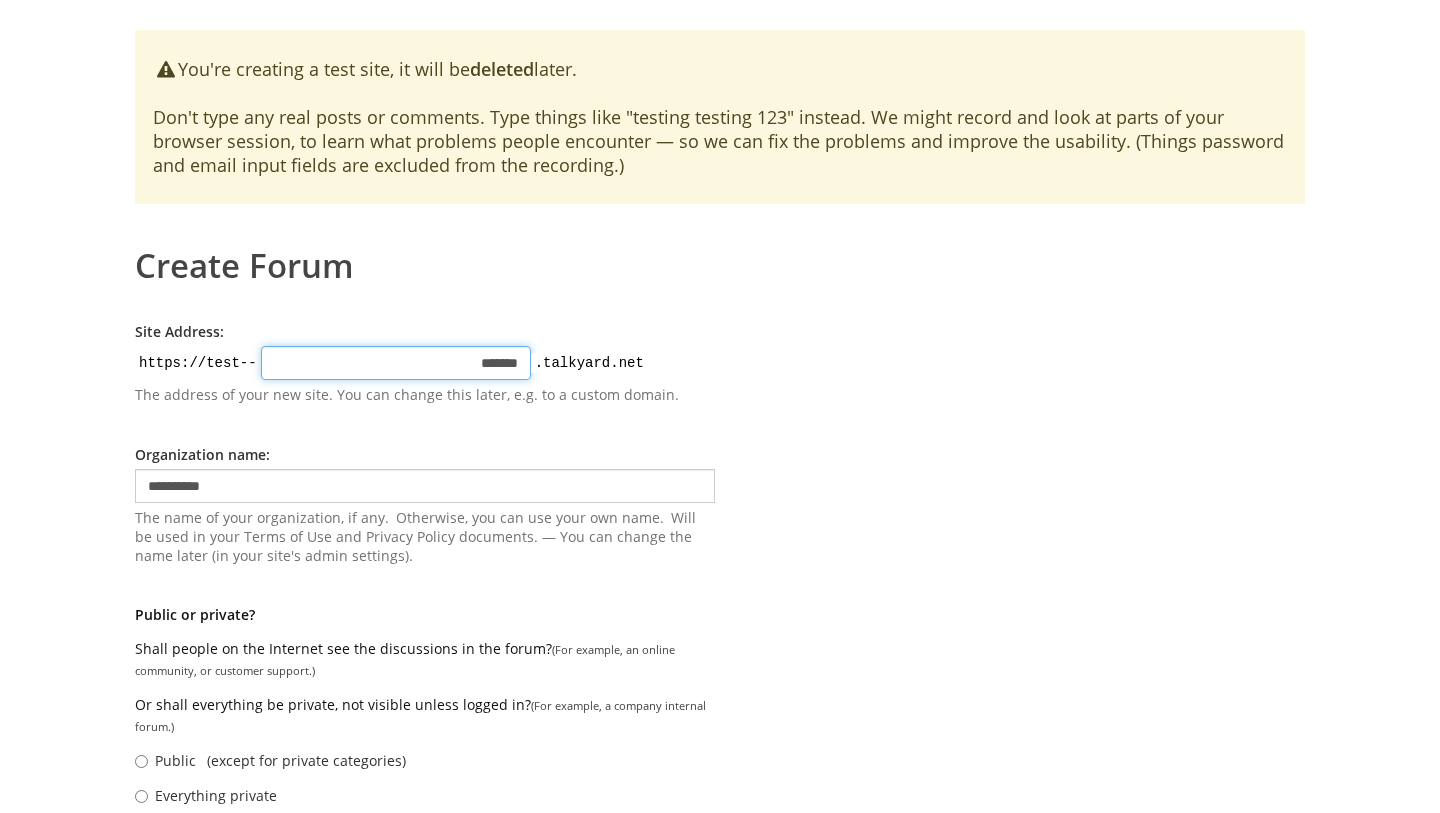 type on "******" 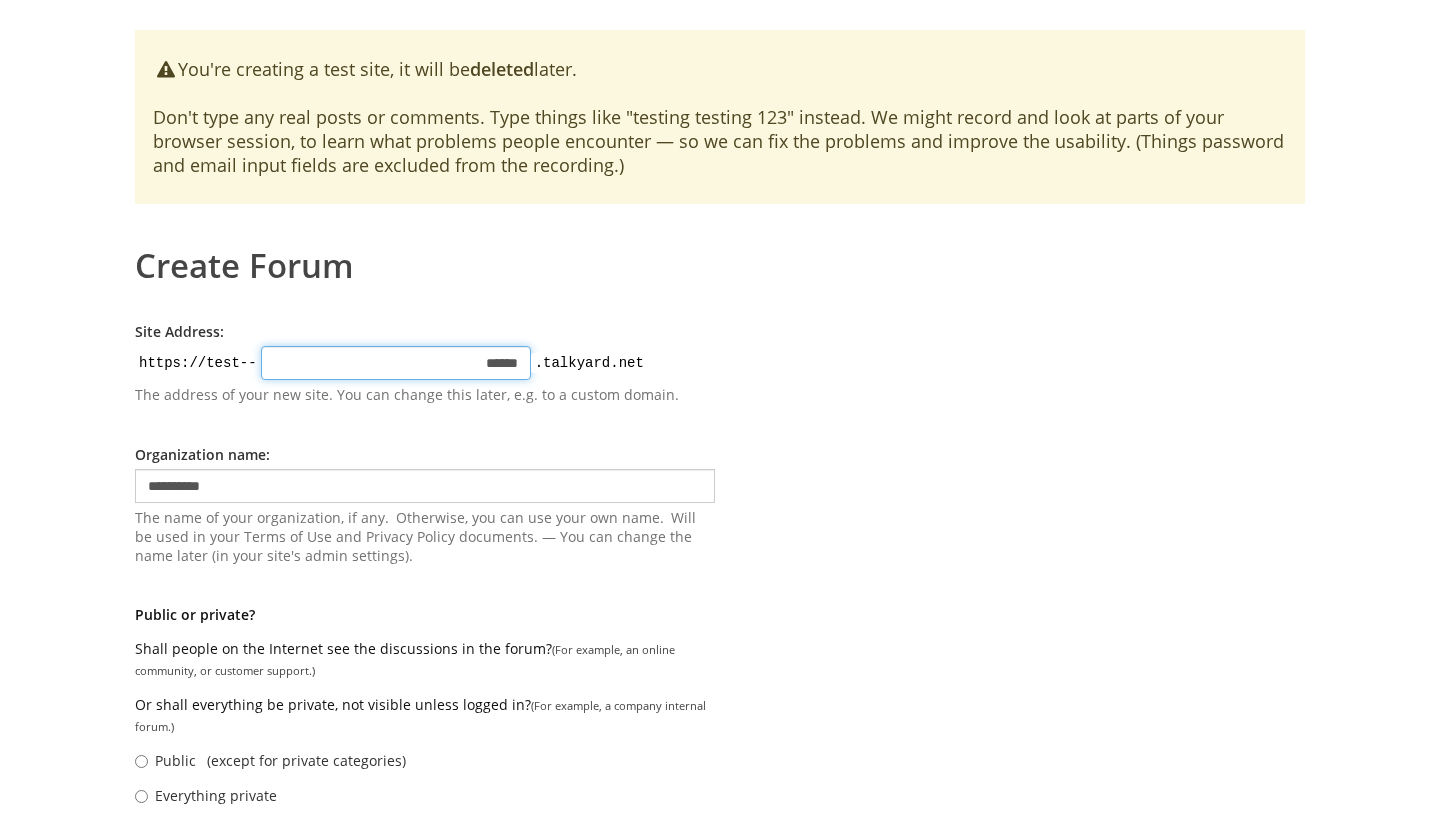 scroll, scrollTop: 111, scrollLeft: 0, axis: vertical 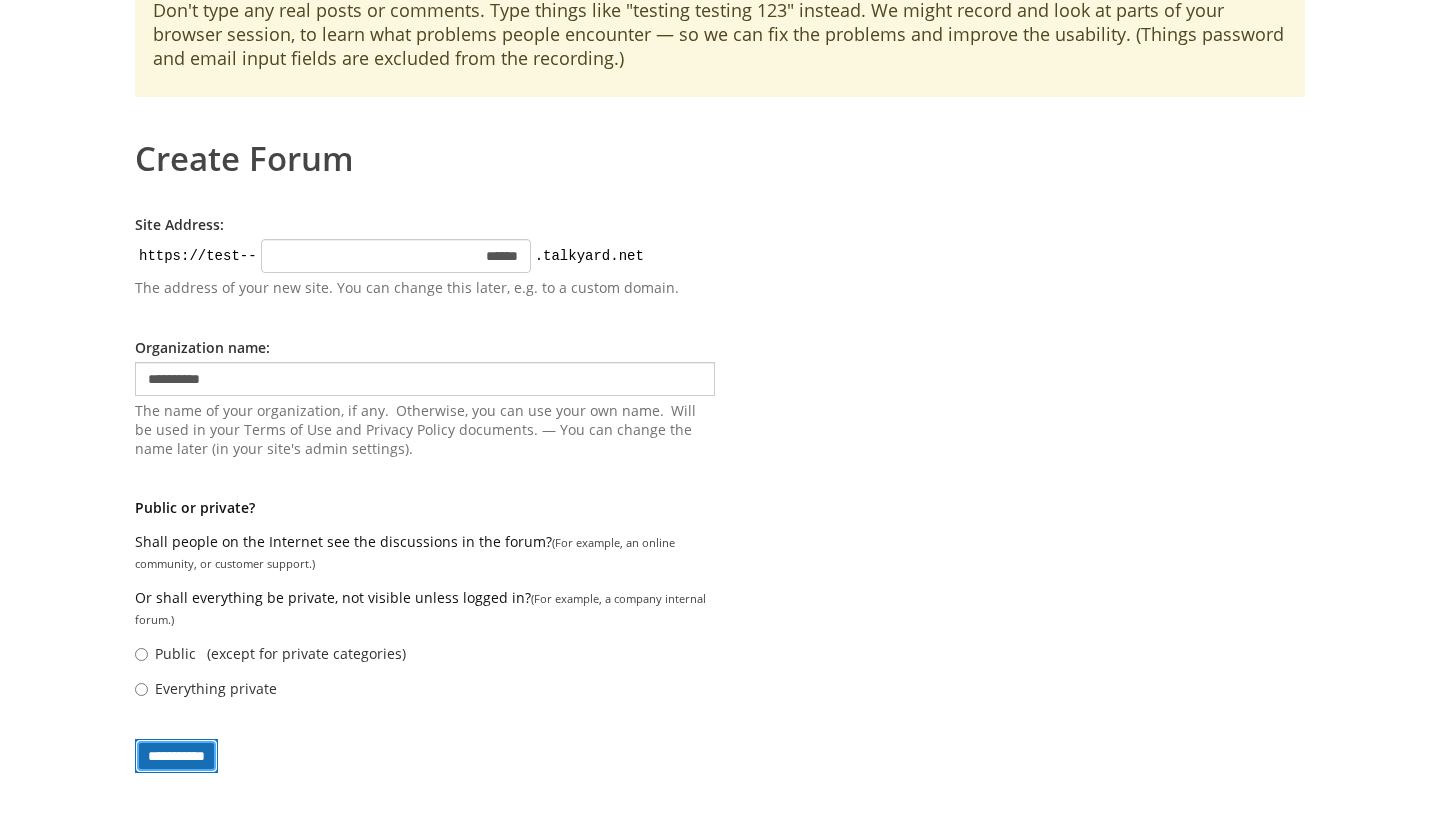 click on "**********" at bounding box center [176, 756] 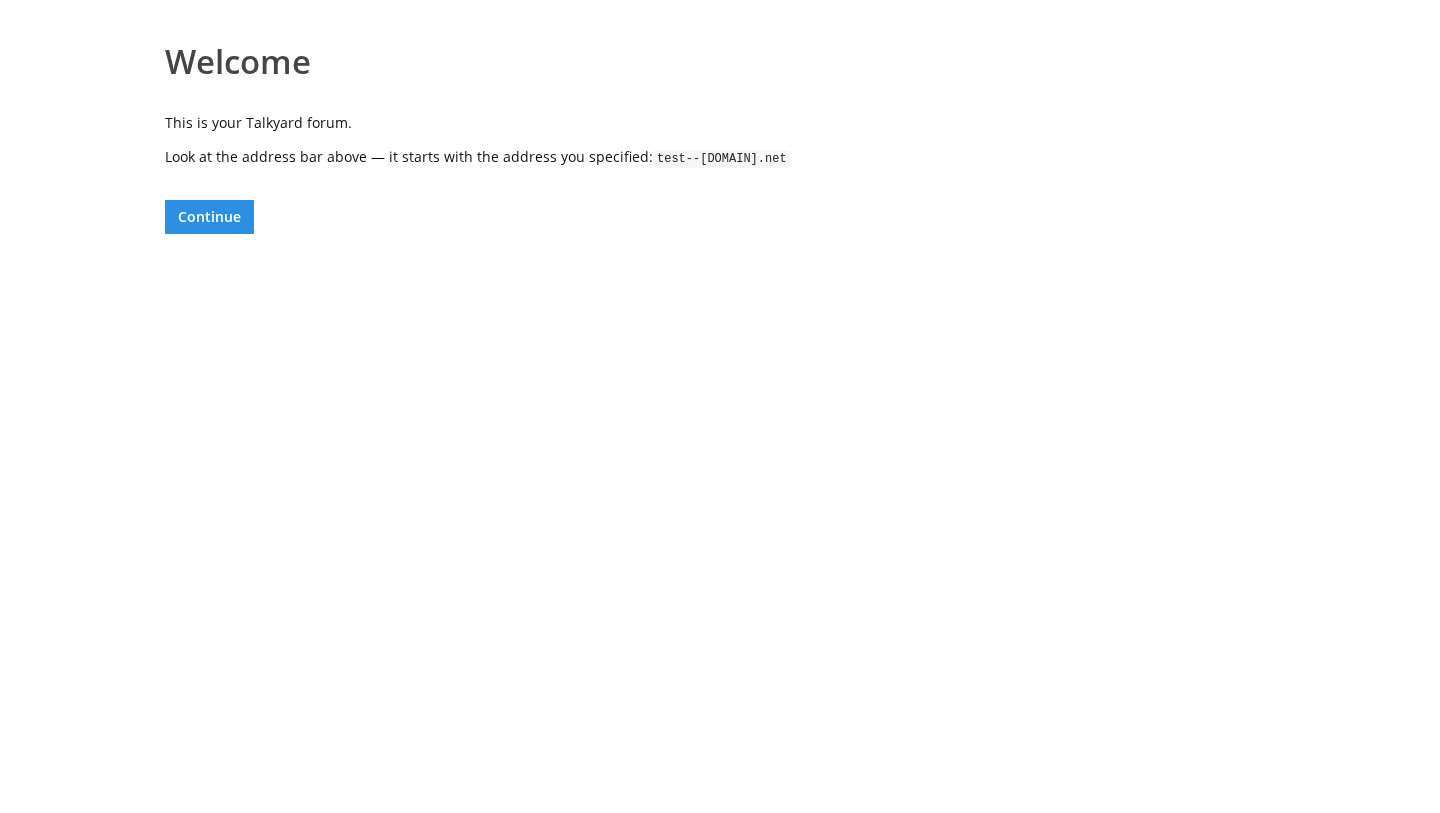 scroll, scrollTop: 0, scrollLeft: 0, axis: both 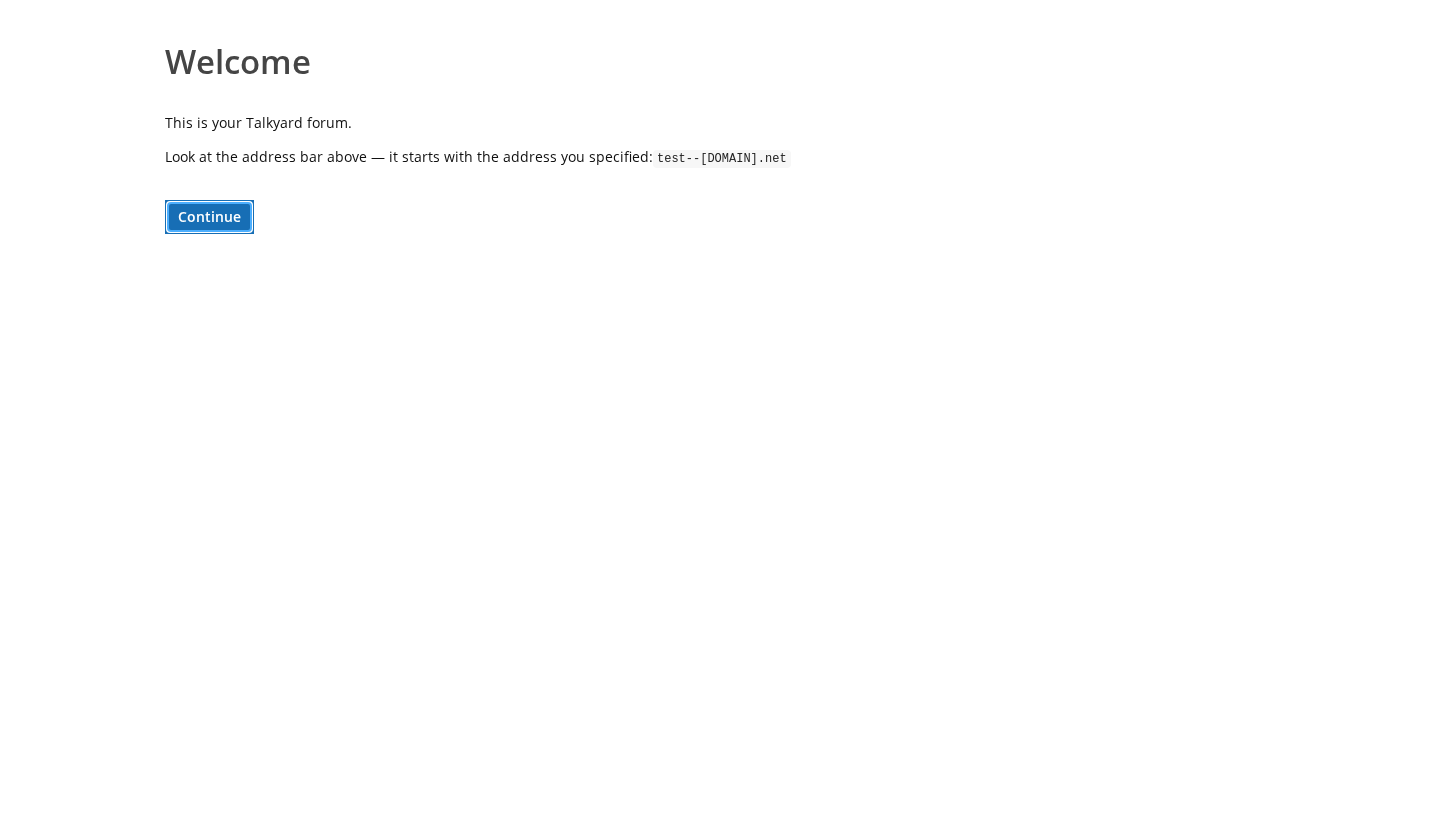 click on "Continue" at bounding box center [209, 217] 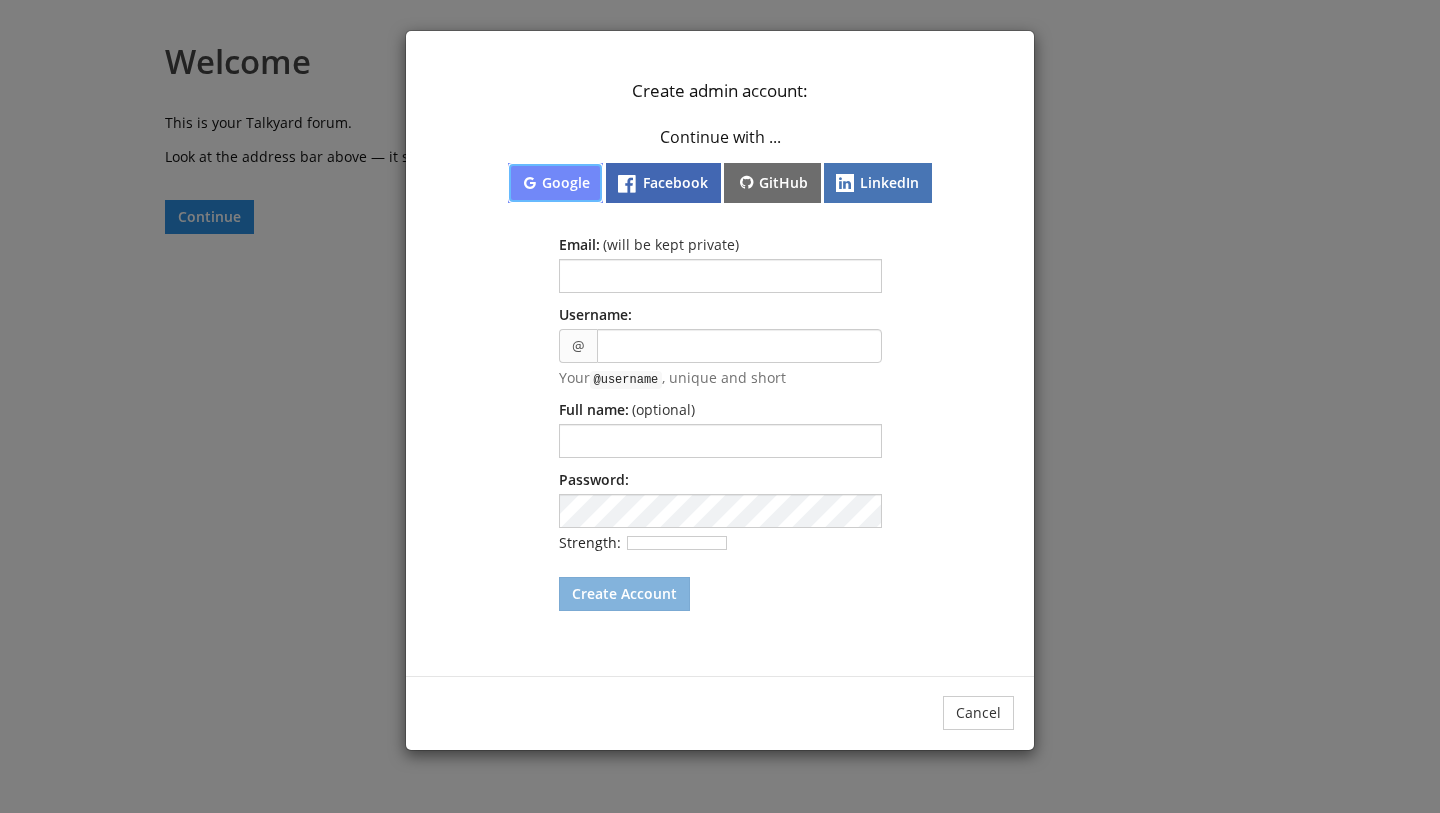 click on "Google" at bounding box center [555, 183] 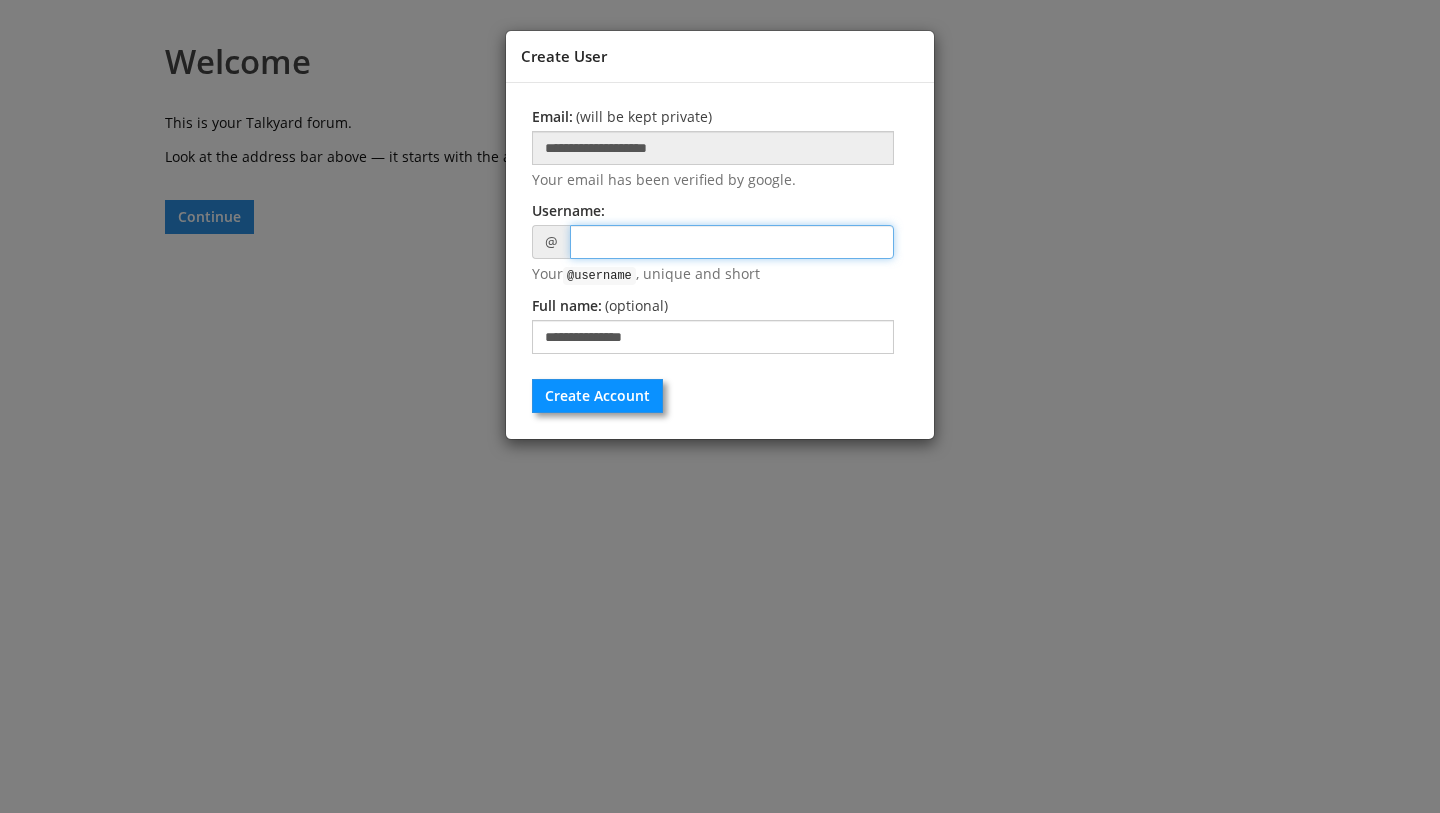 click at bounding box center [732, 242] 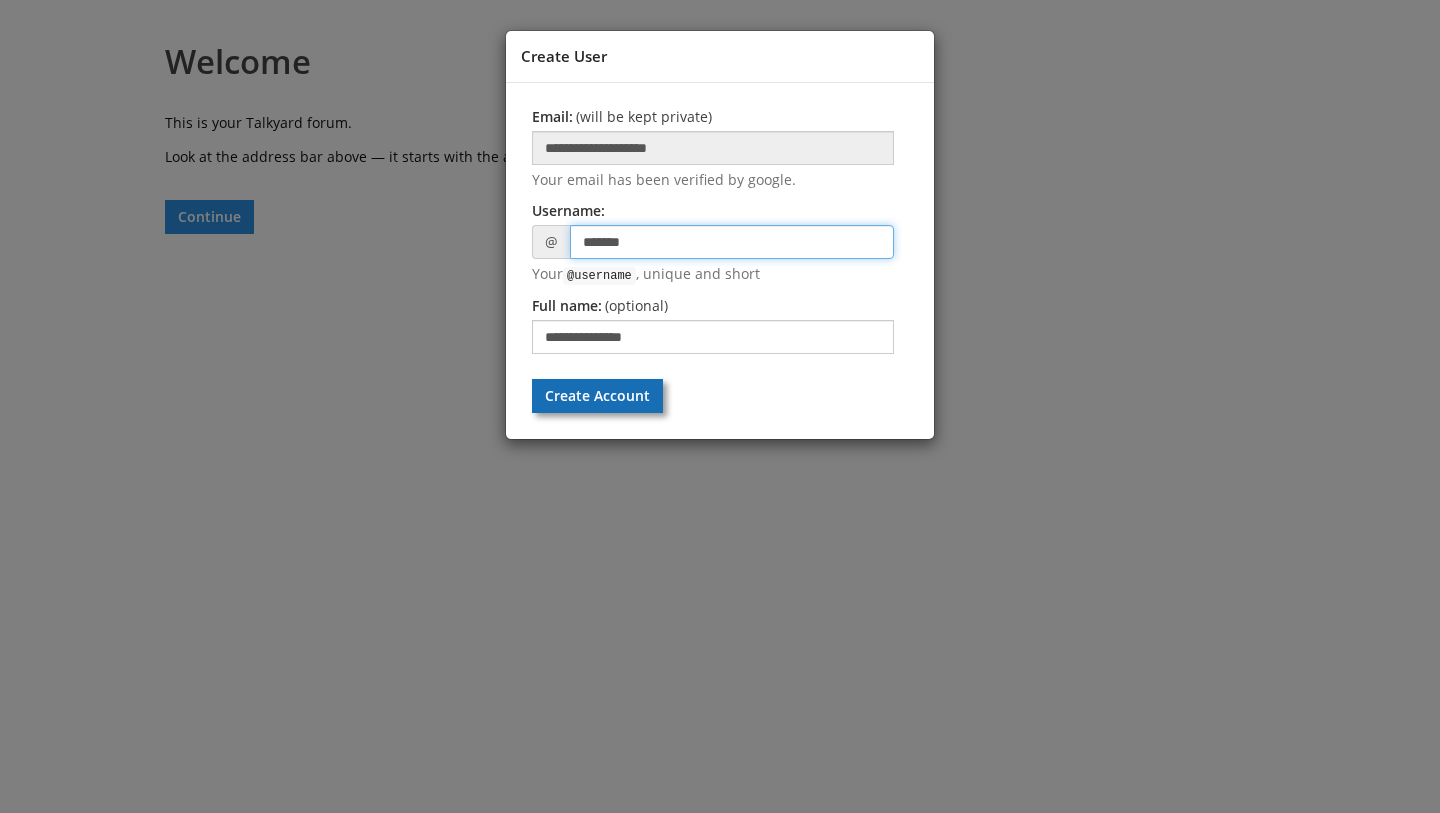 type on "*******" 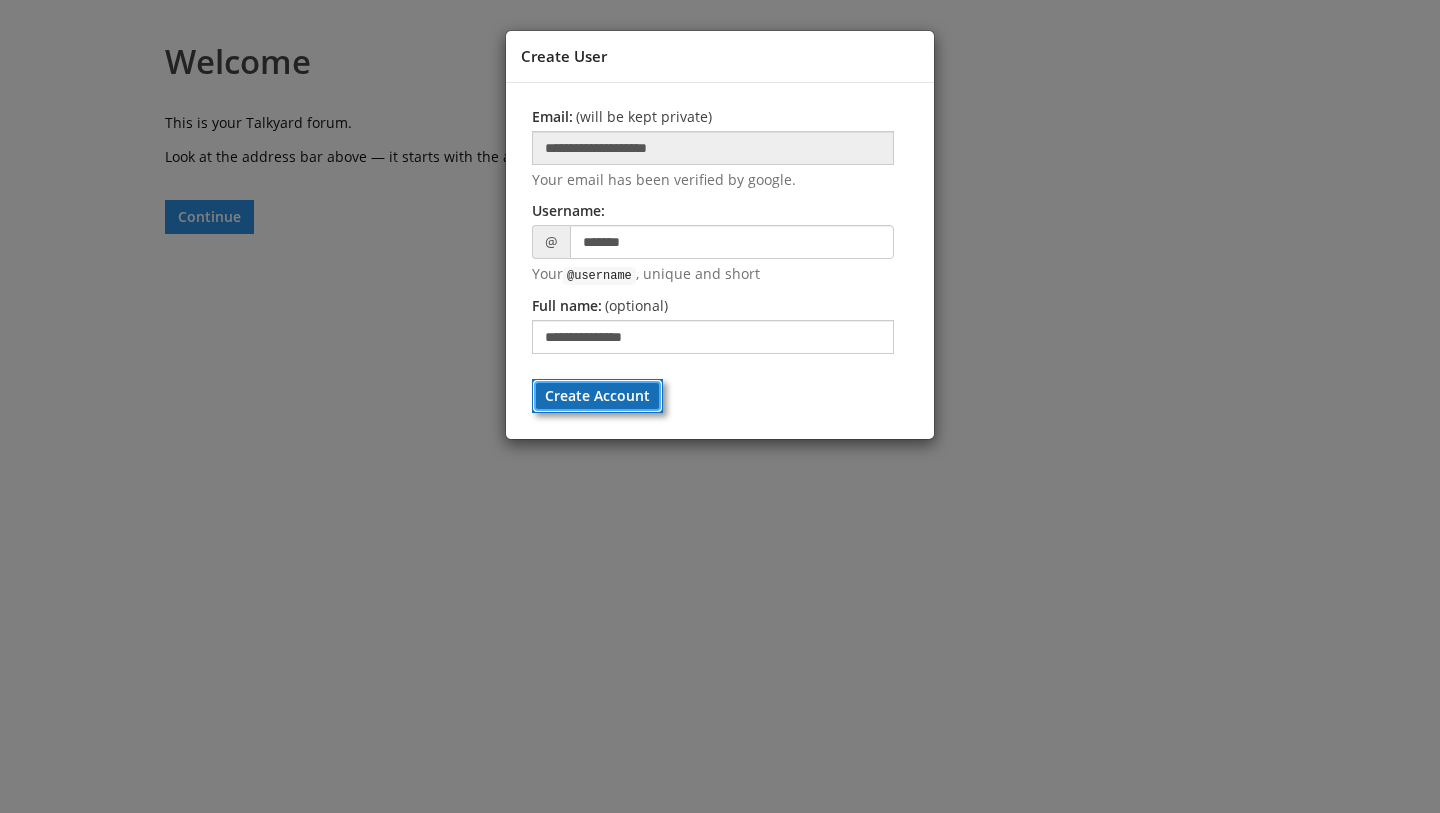 click on "Create Account" at bounding box center [597, 396] 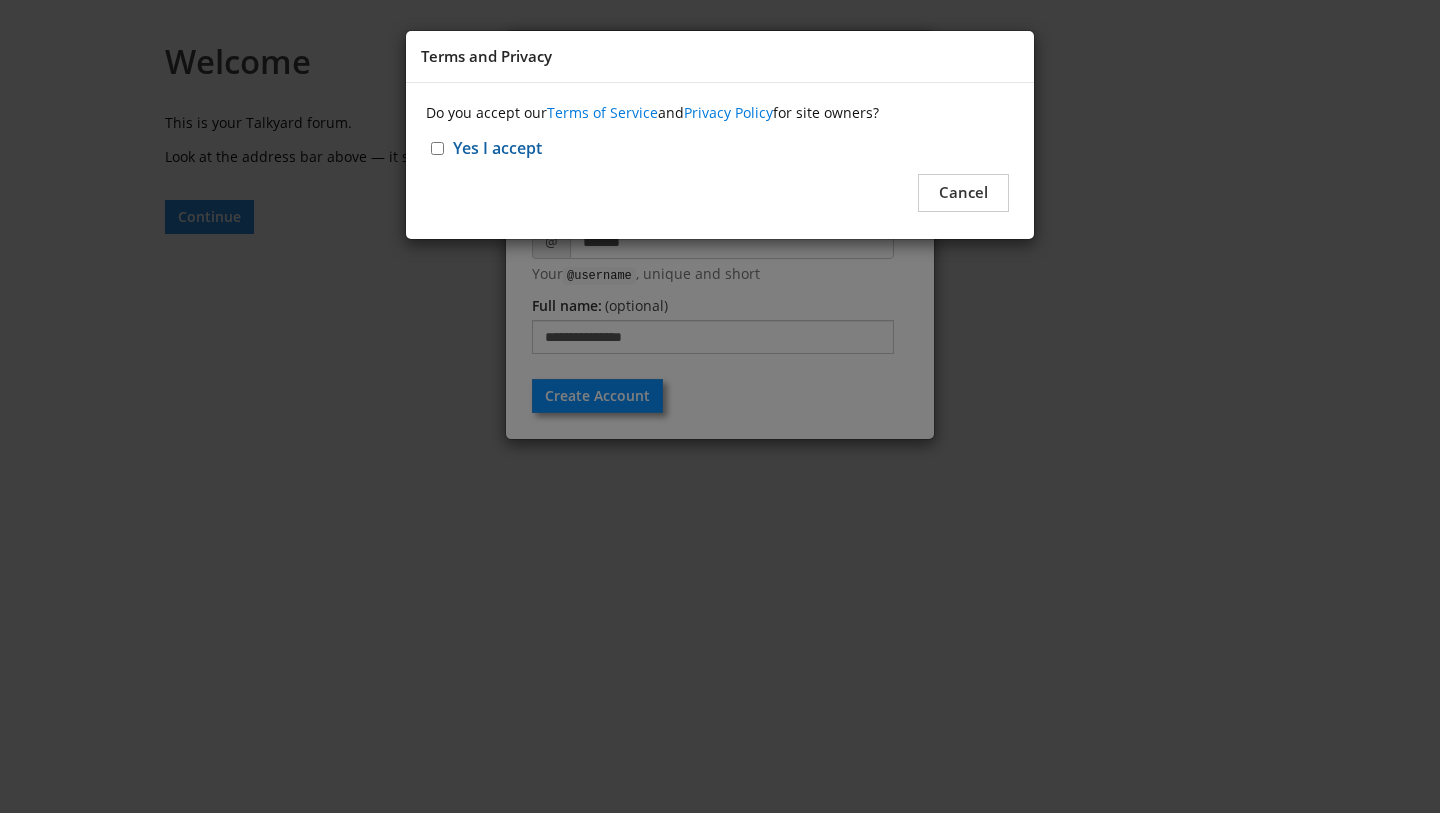 click on "Do you accept our  Terms of Service  and  Privacy Policy  for site owners? Yes I accept Cancel" at bounding box center (720, 160) 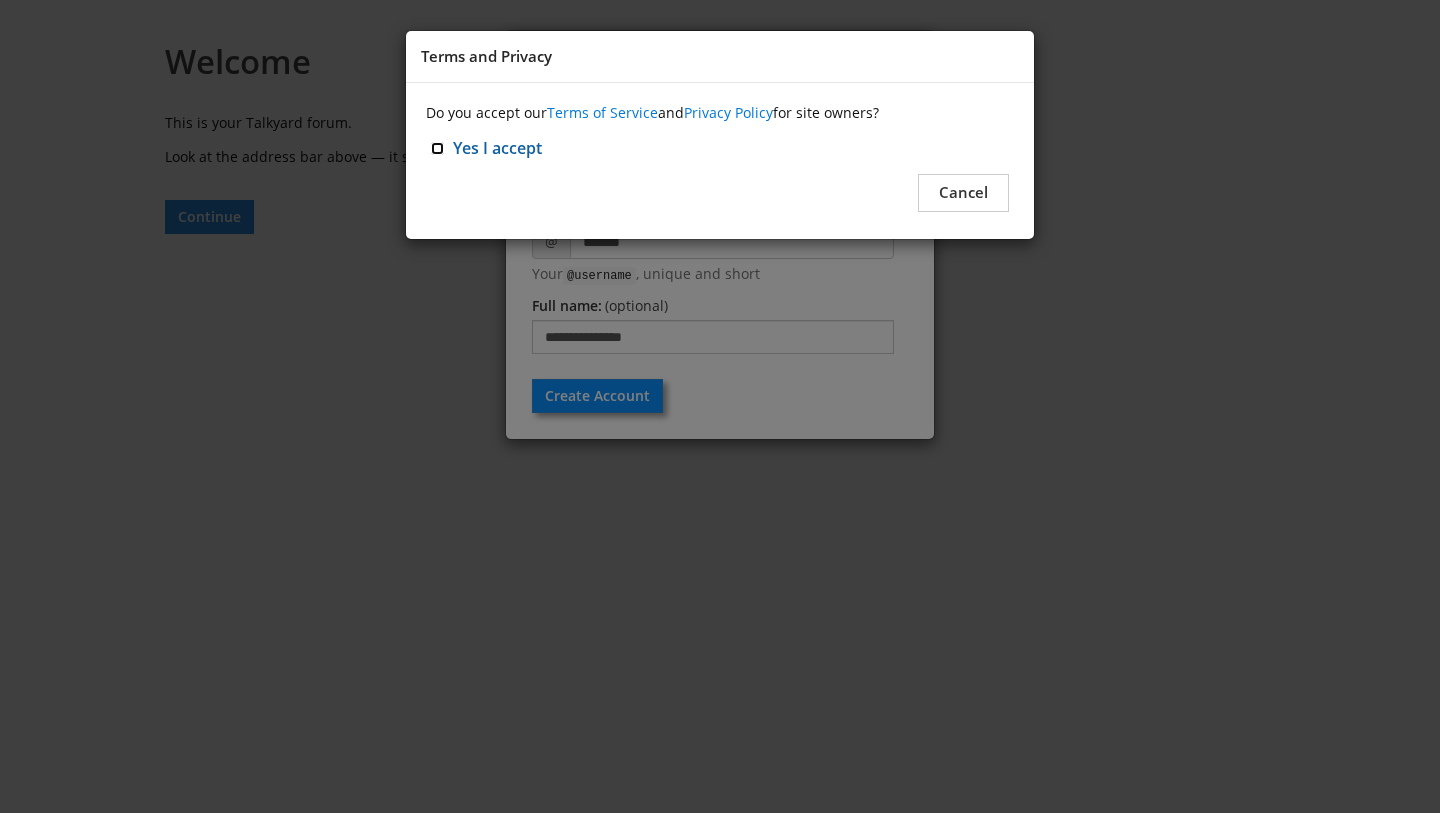 click on "Yes I accept" at bounding box center (437, 148) 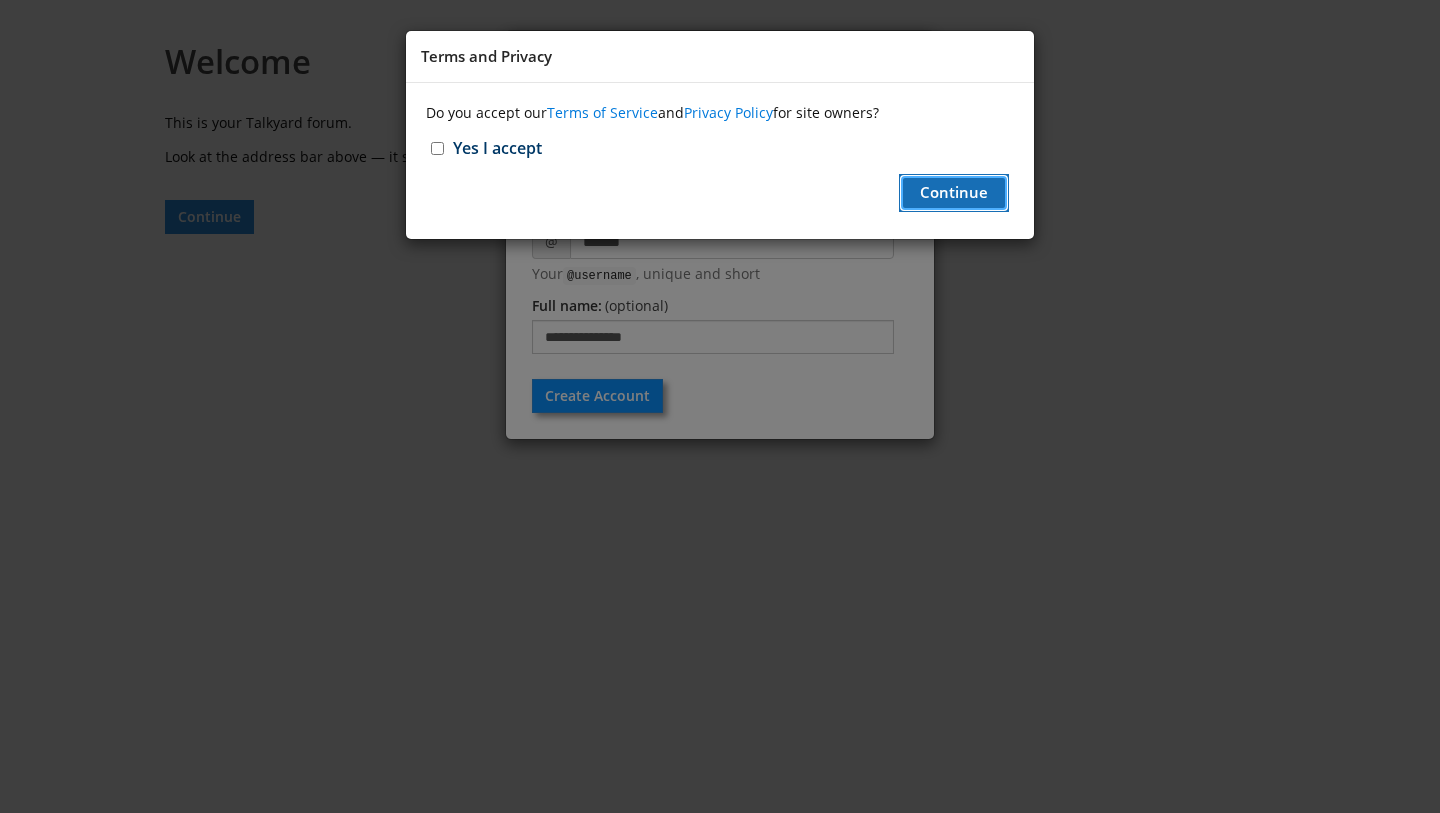 click on "Continue" at bounding box center (954, 192) 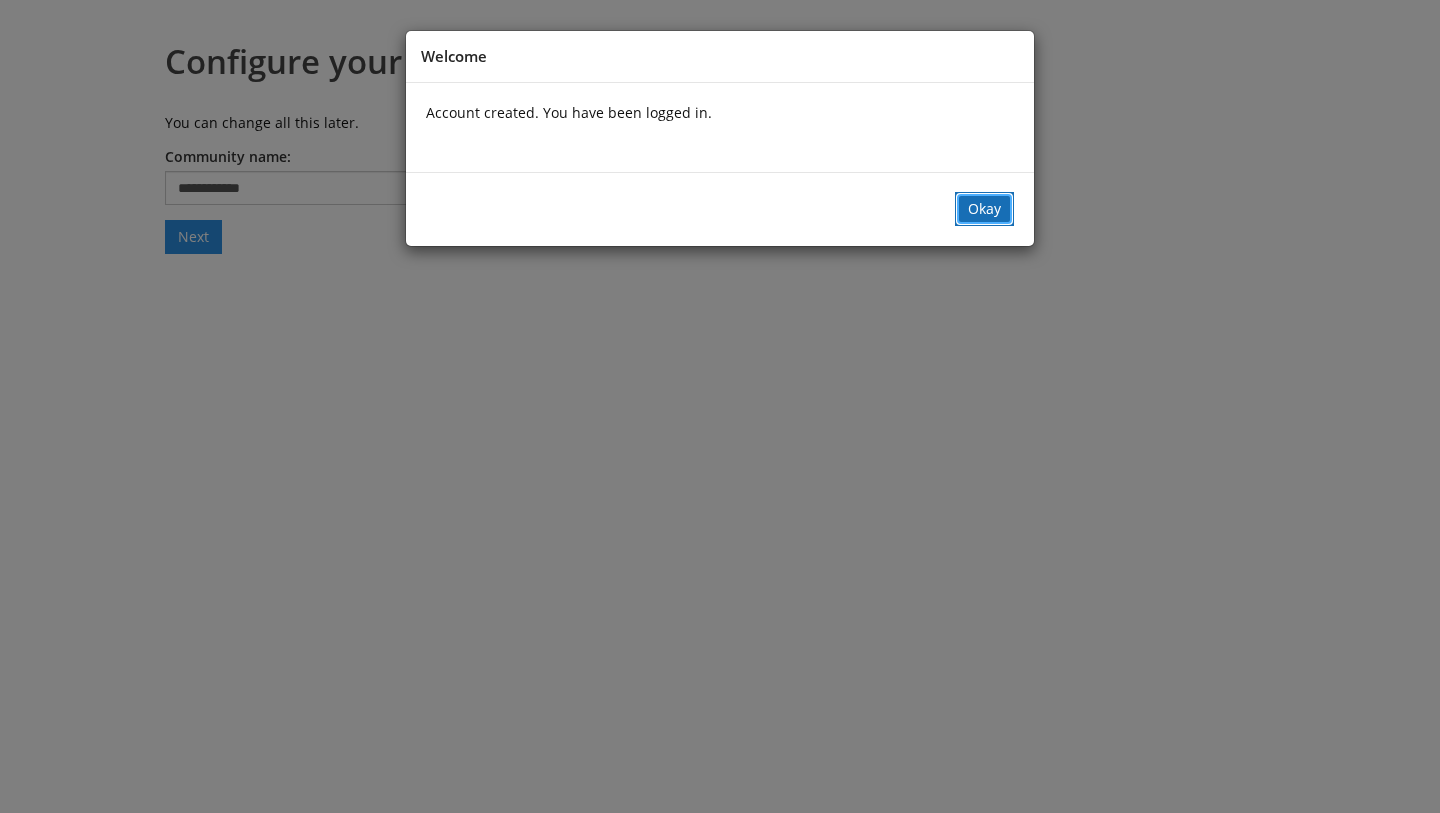 click on "Okay" at bounding box center [984, 209] 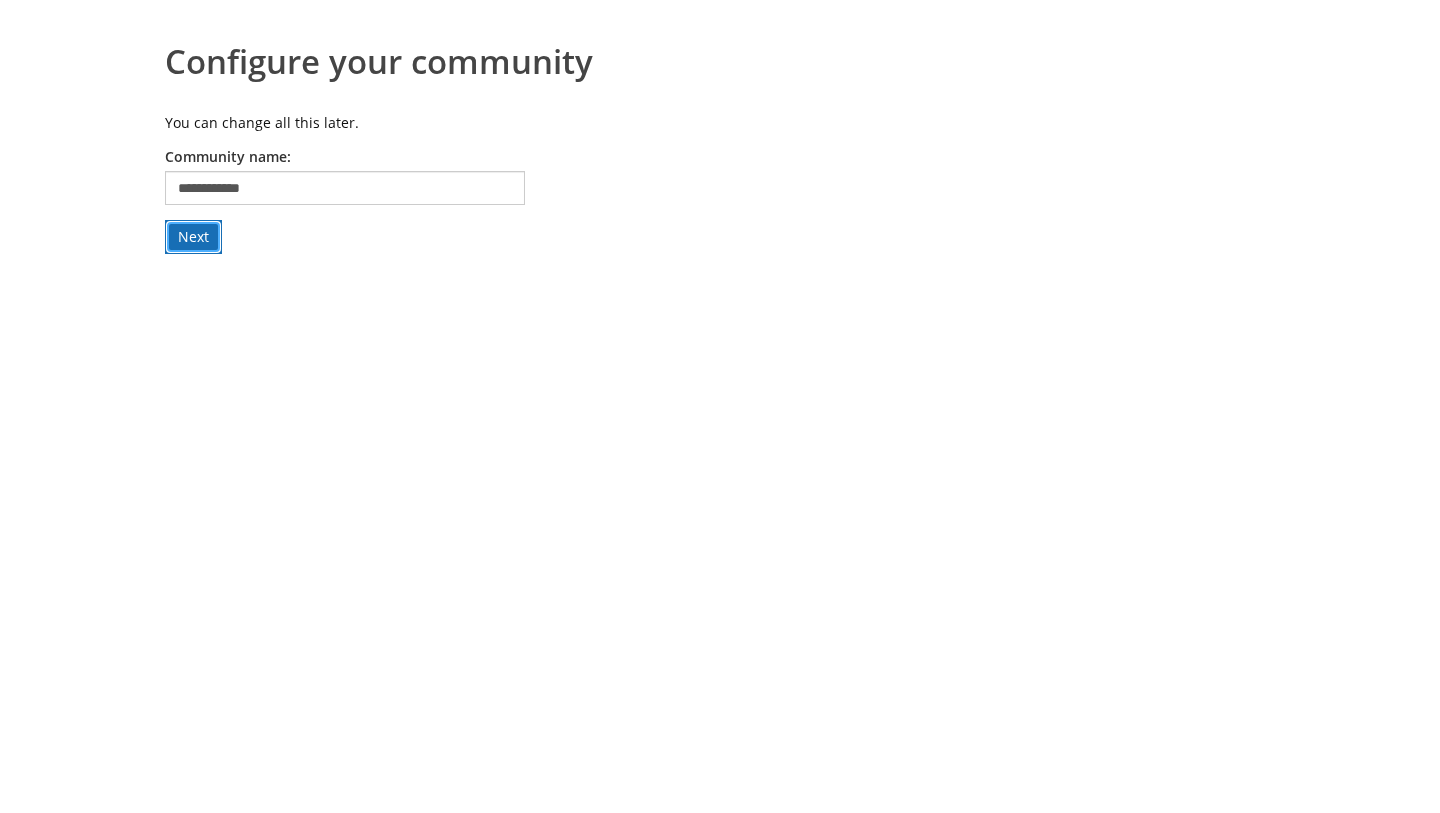click on "Next" at bounding box center (193, 237) 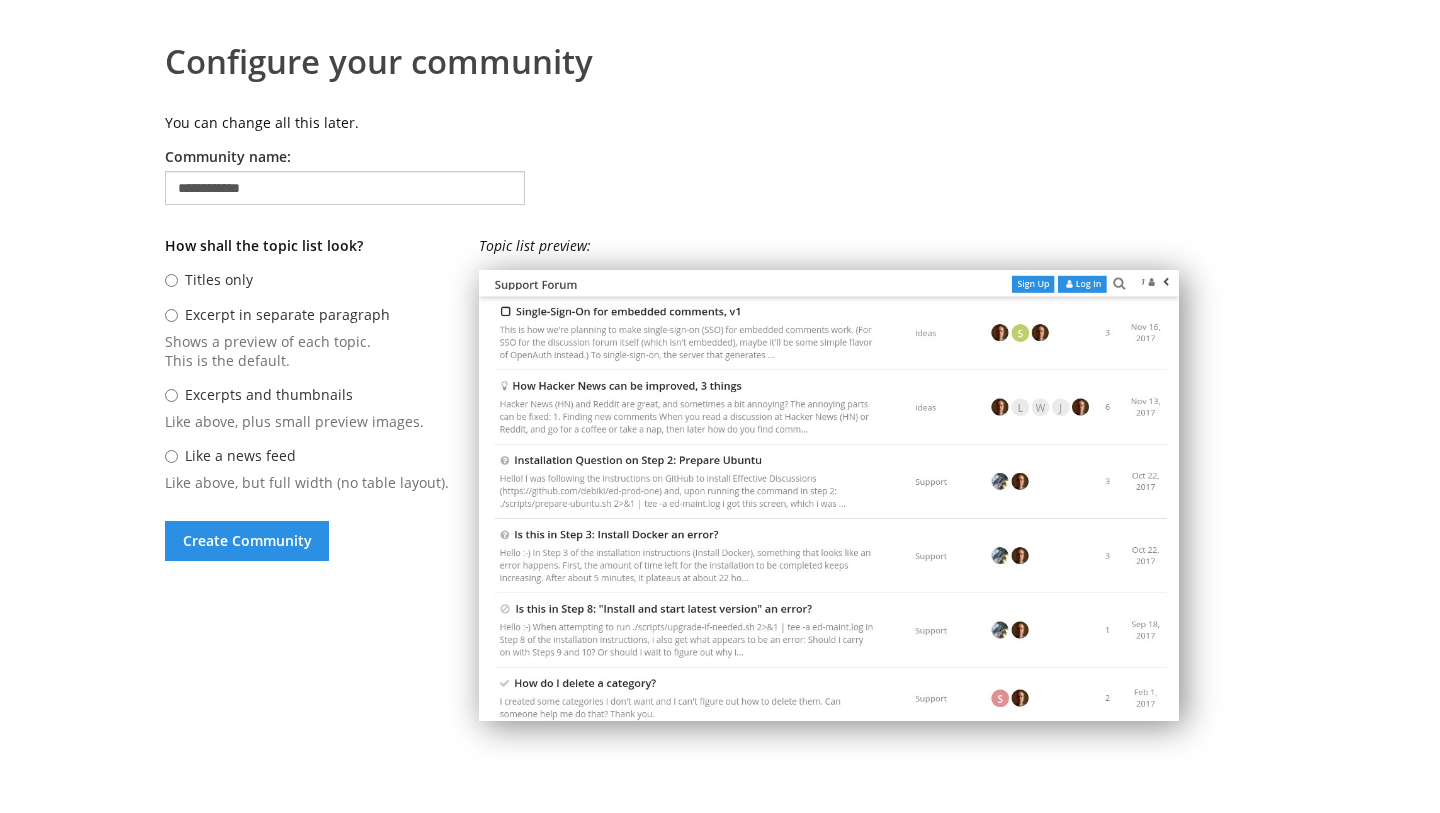 click on "Titles only" at bounding box center [219, 279] 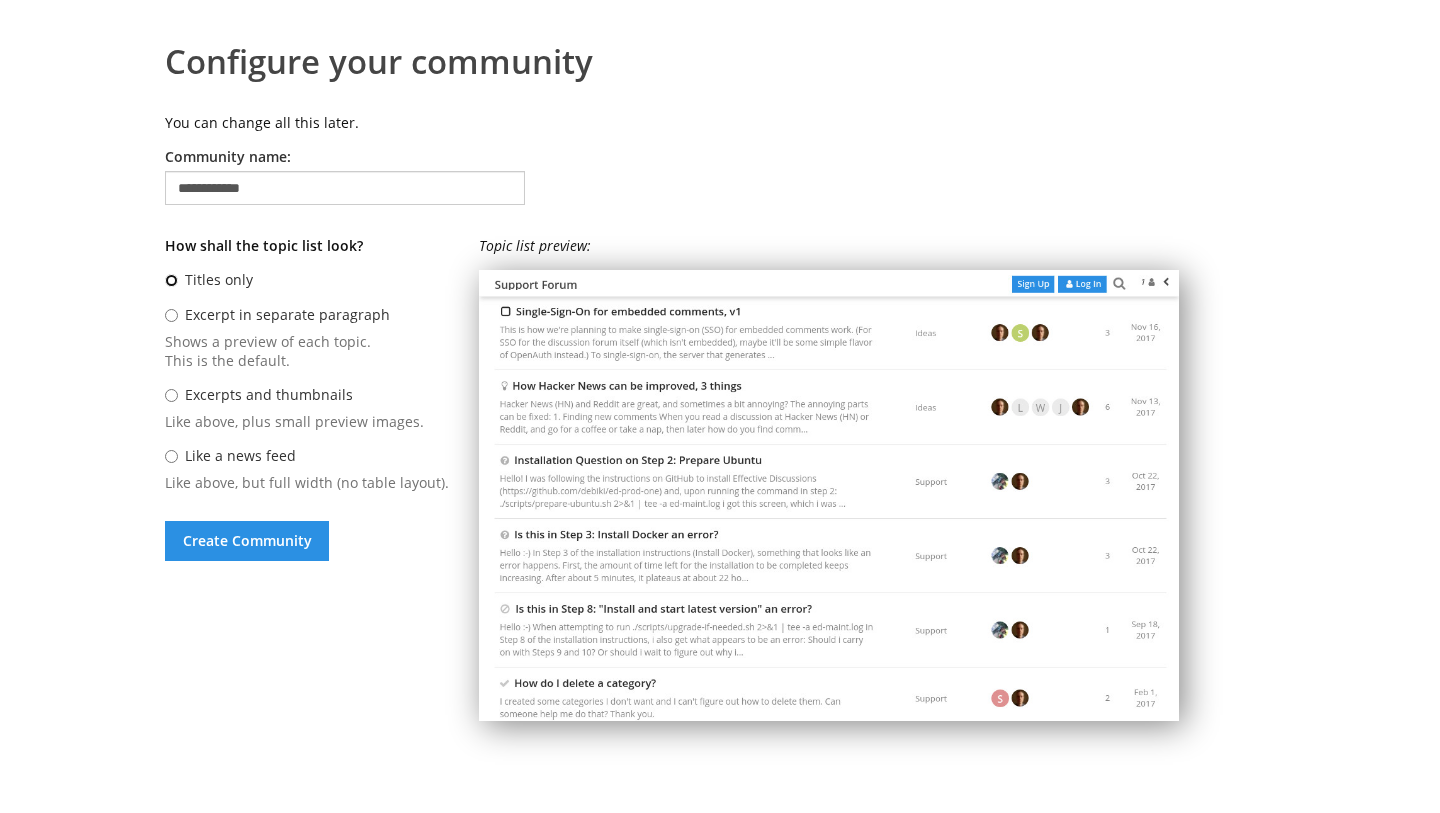 click on "Titles only" at bounding box center (171, 280) 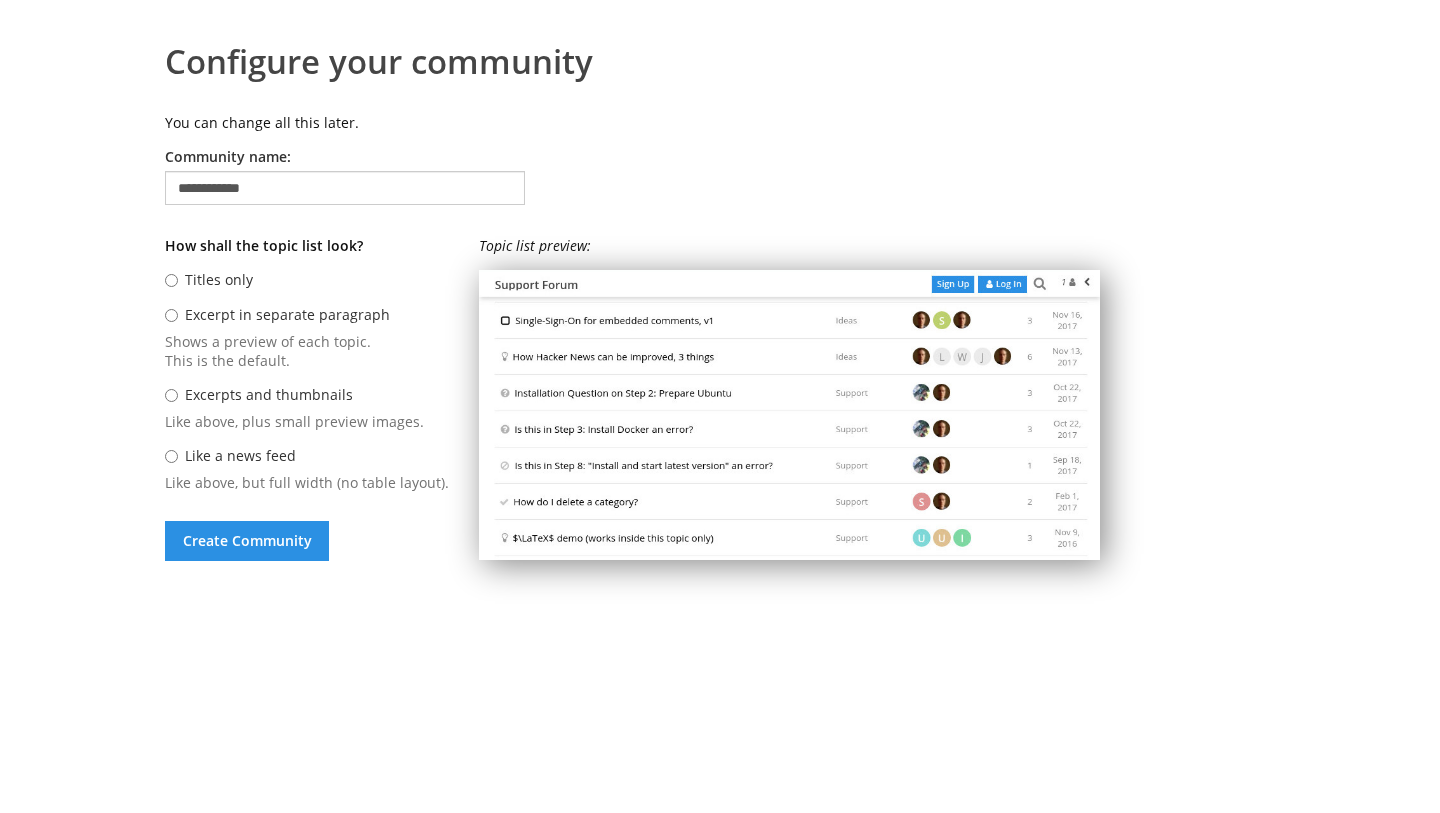 click on "Titles only" at bounding box center (219, 279) 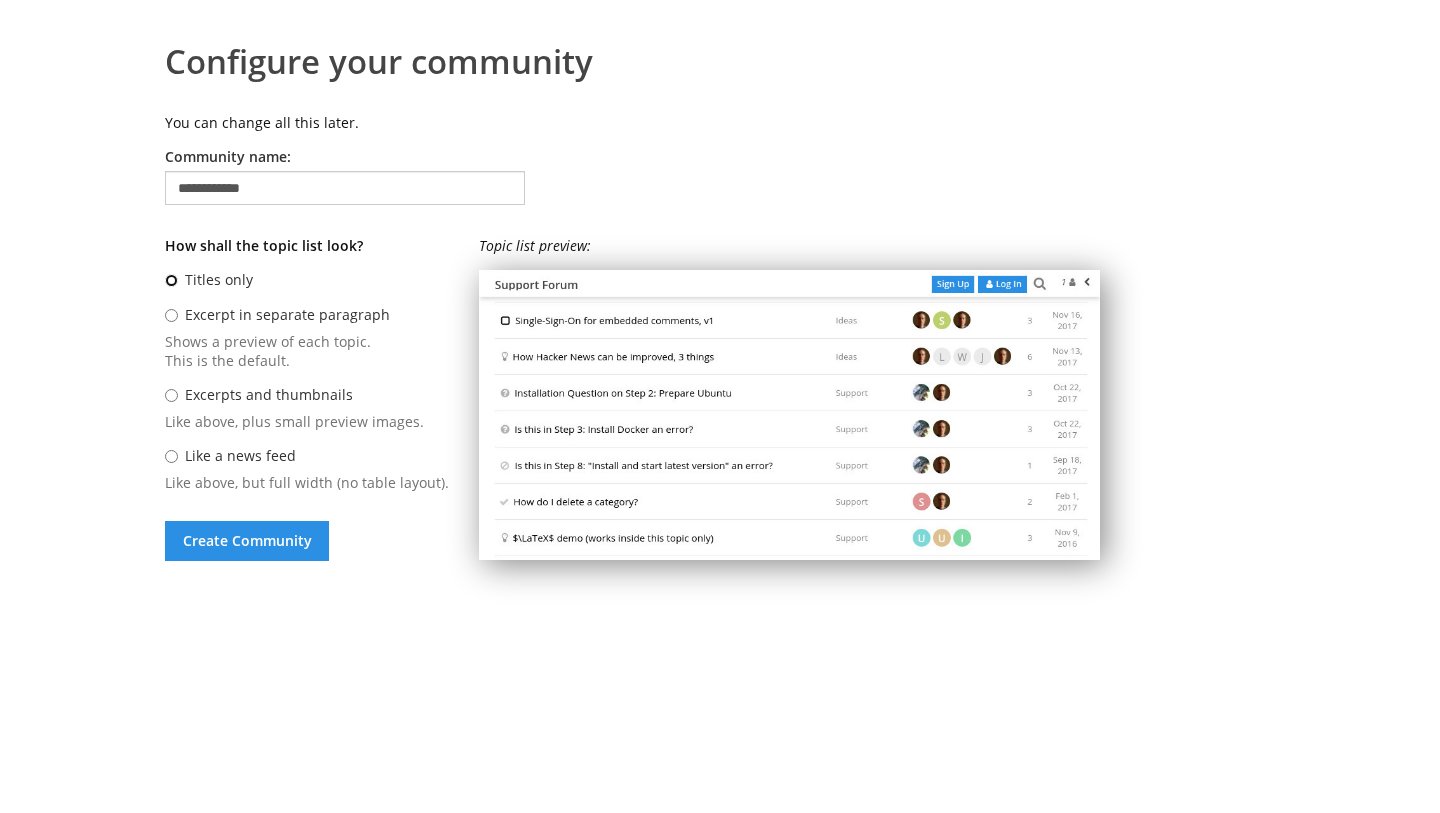 click on "Titles only" at bounding box center [171, 280] 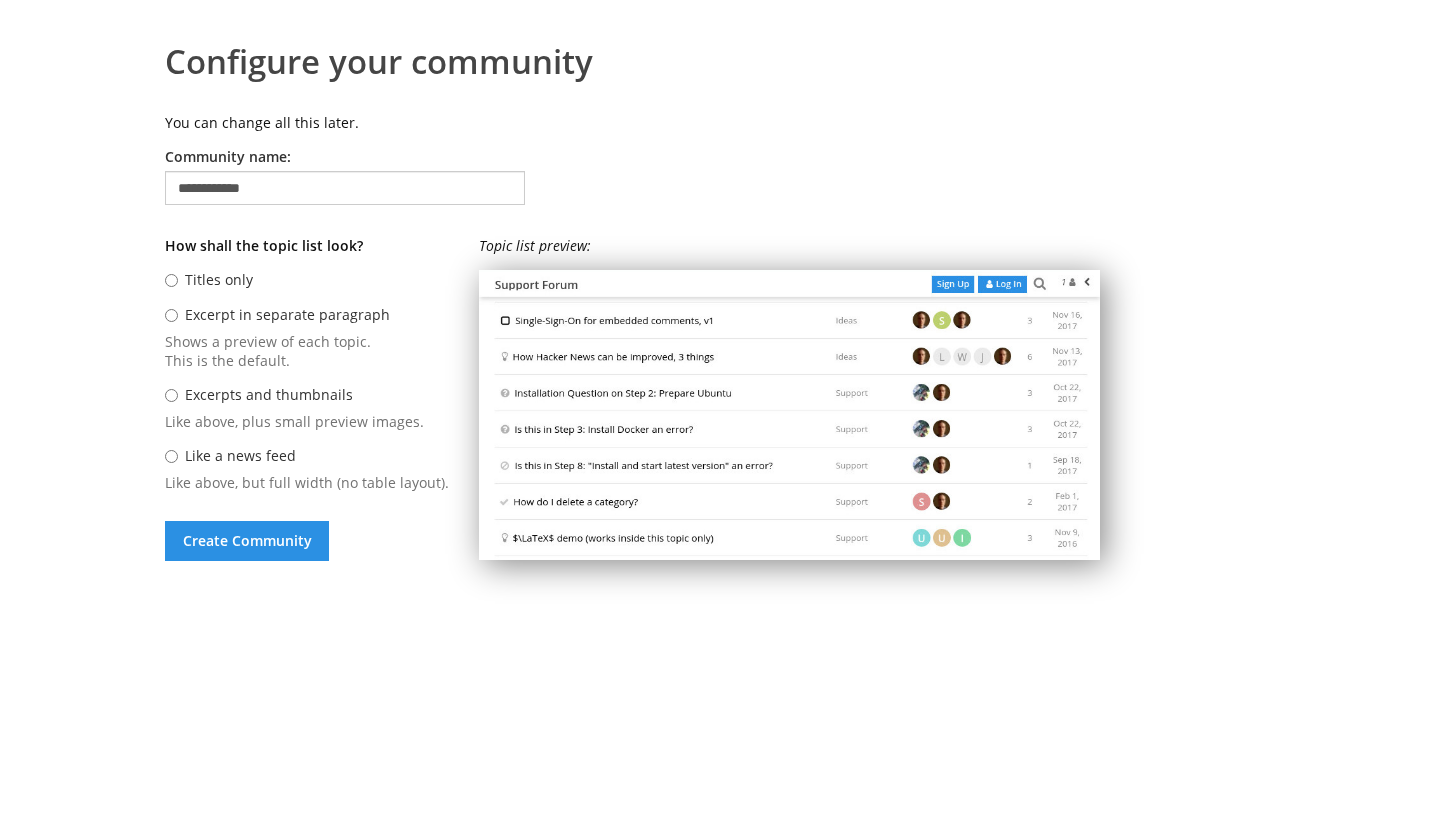 click on "Titles only" at bounding box center [219, 279] 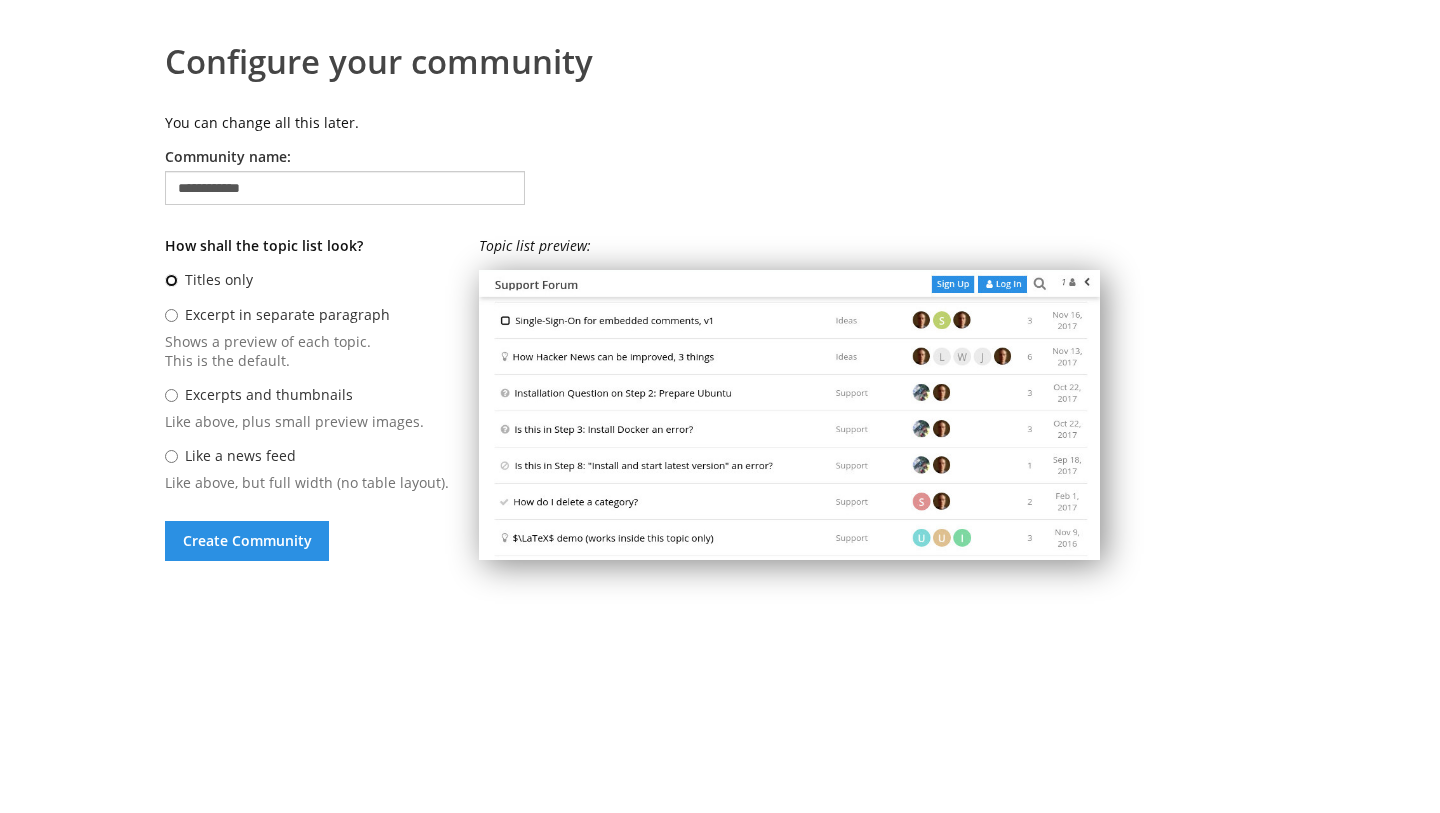 click on "Titles only" at bounding box center (171, 280) 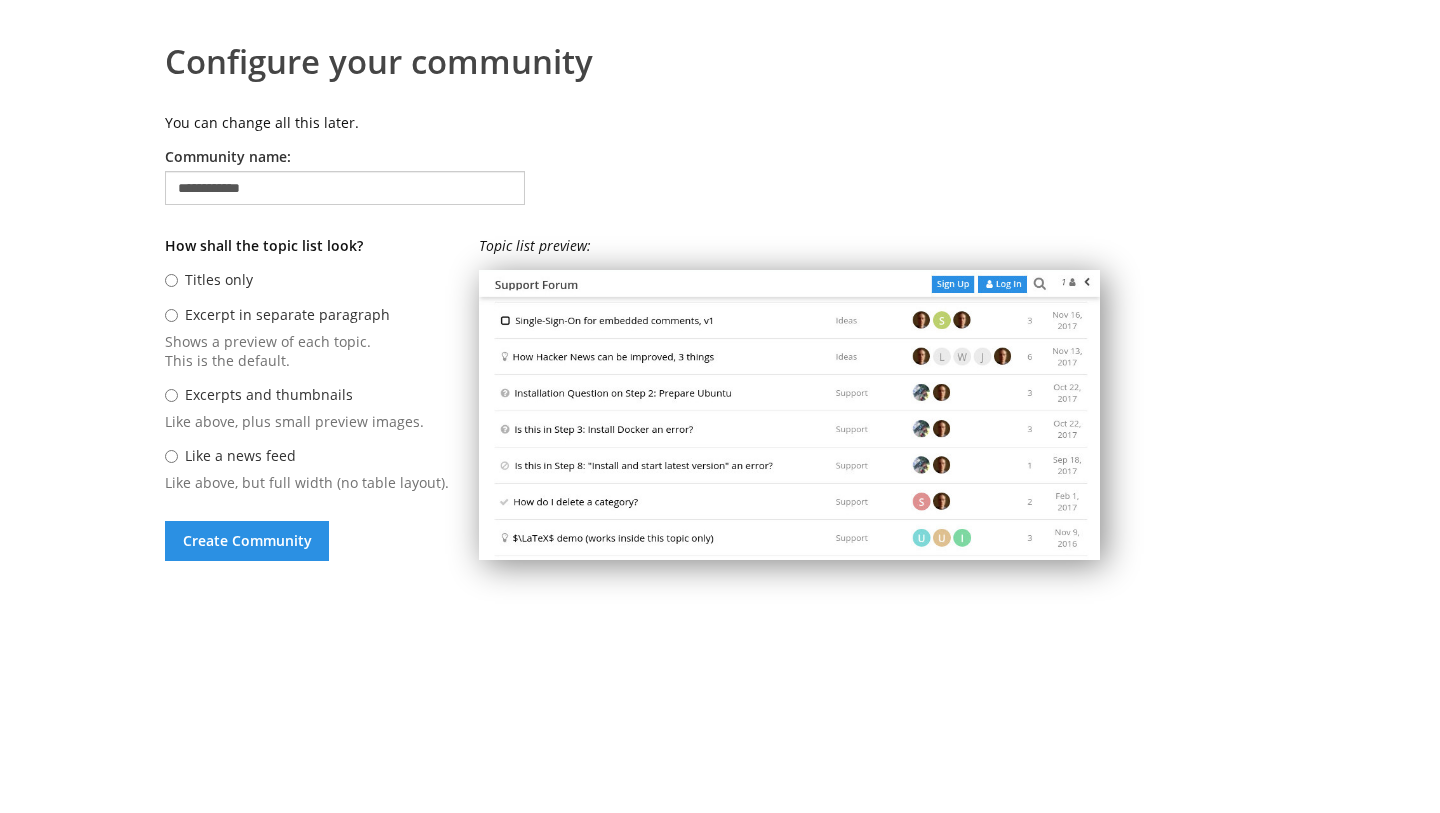 click on "Excerpt in separate paragraph" at bounding box center [287, 314] 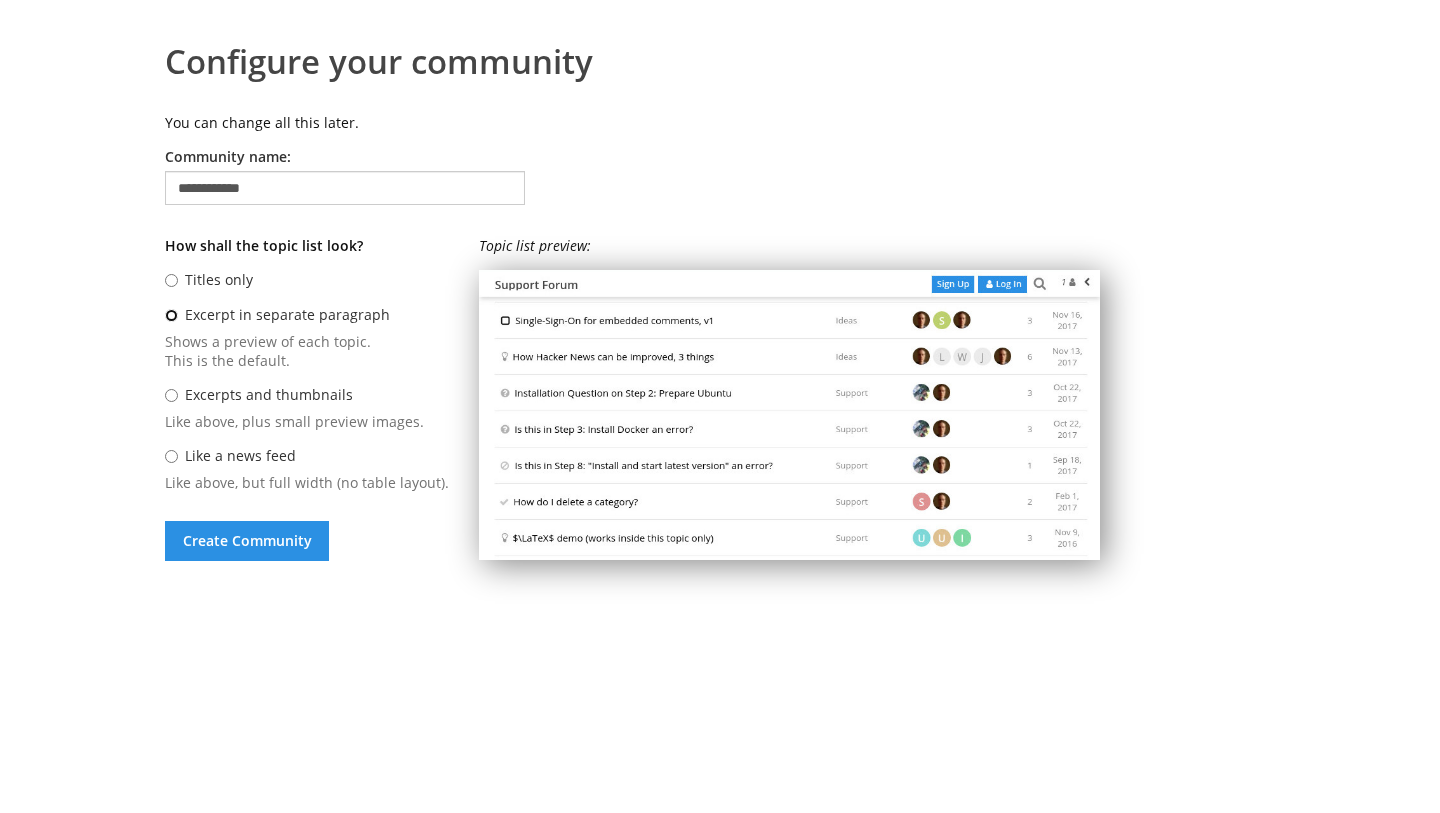 click on "Excerpt in separate paragraph" at bounding box center (171, 315) 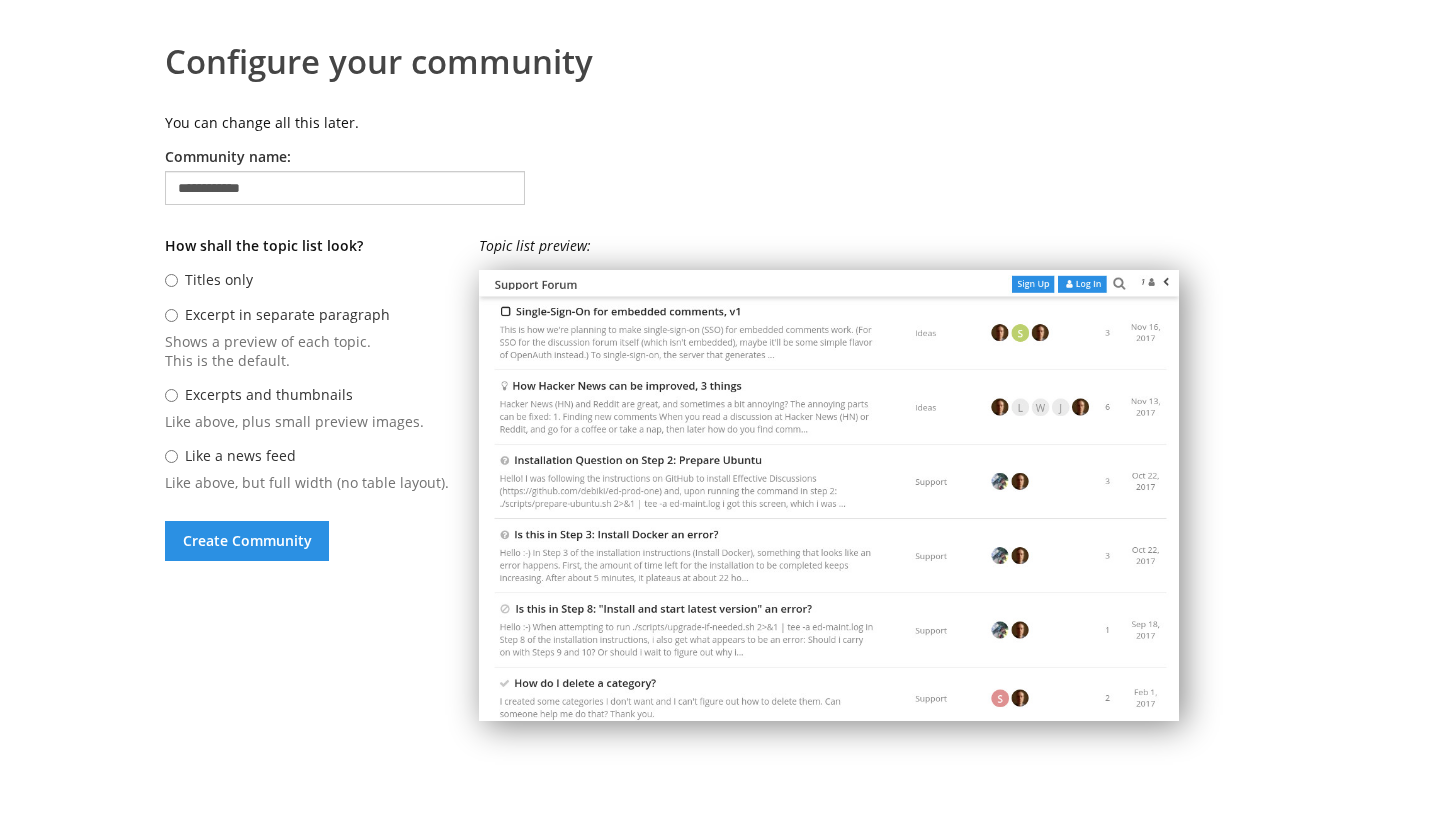 click on "Titles only" at bounding box center (219, 279) 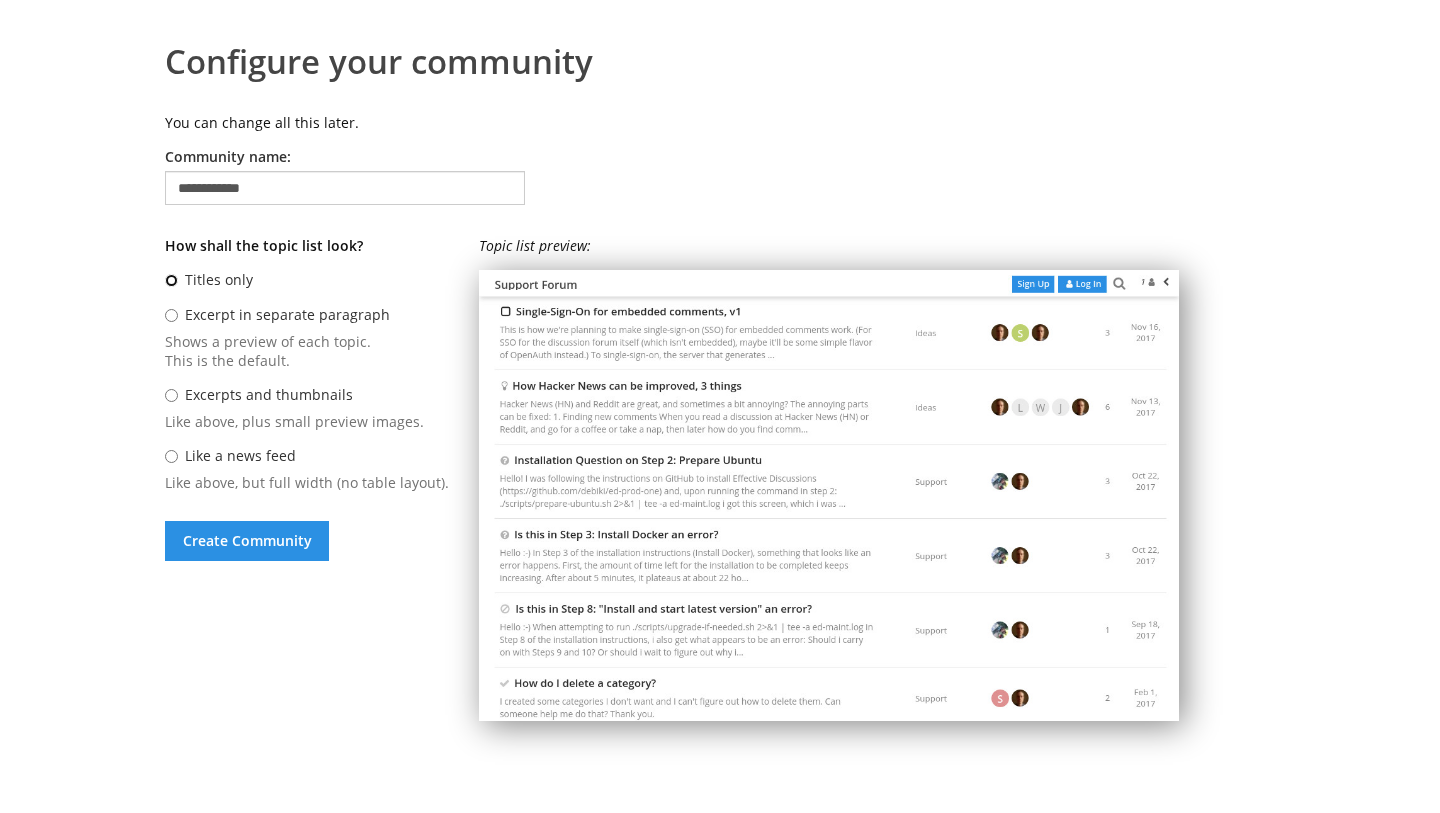 radio on "****" 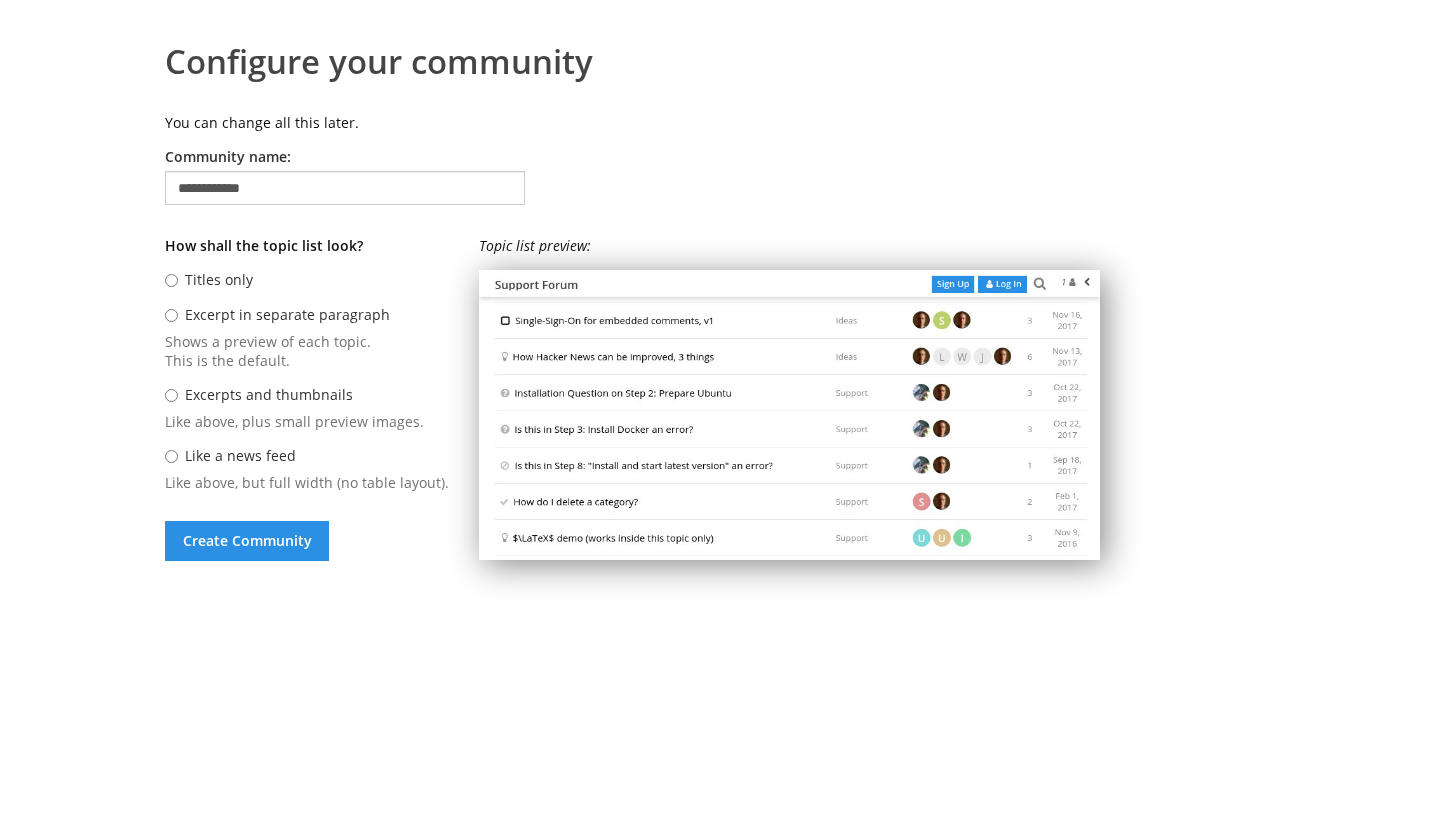 click on "Excerpt in separate paragraph" at bounding box center [287, 314] 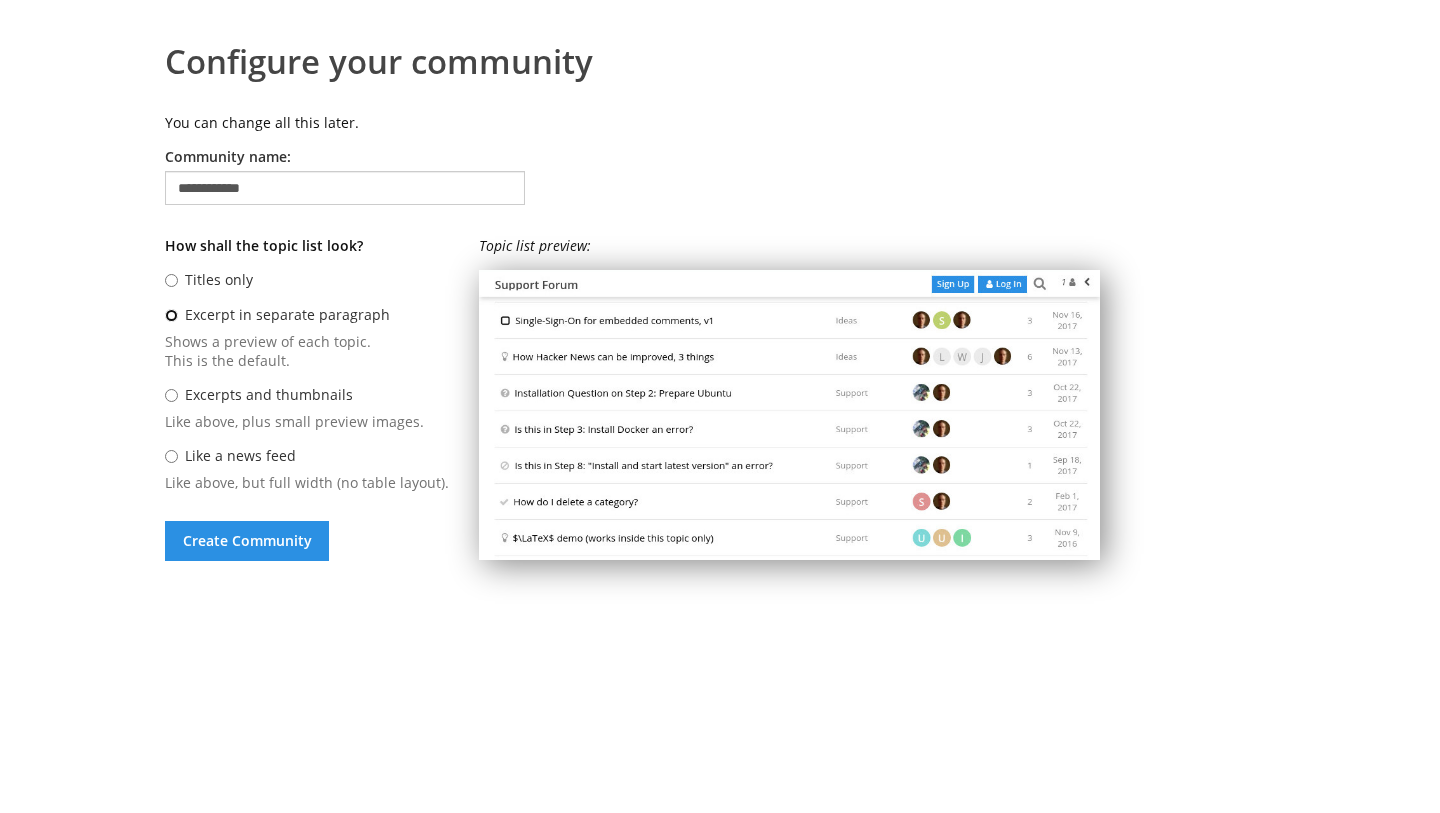 radio on "****" 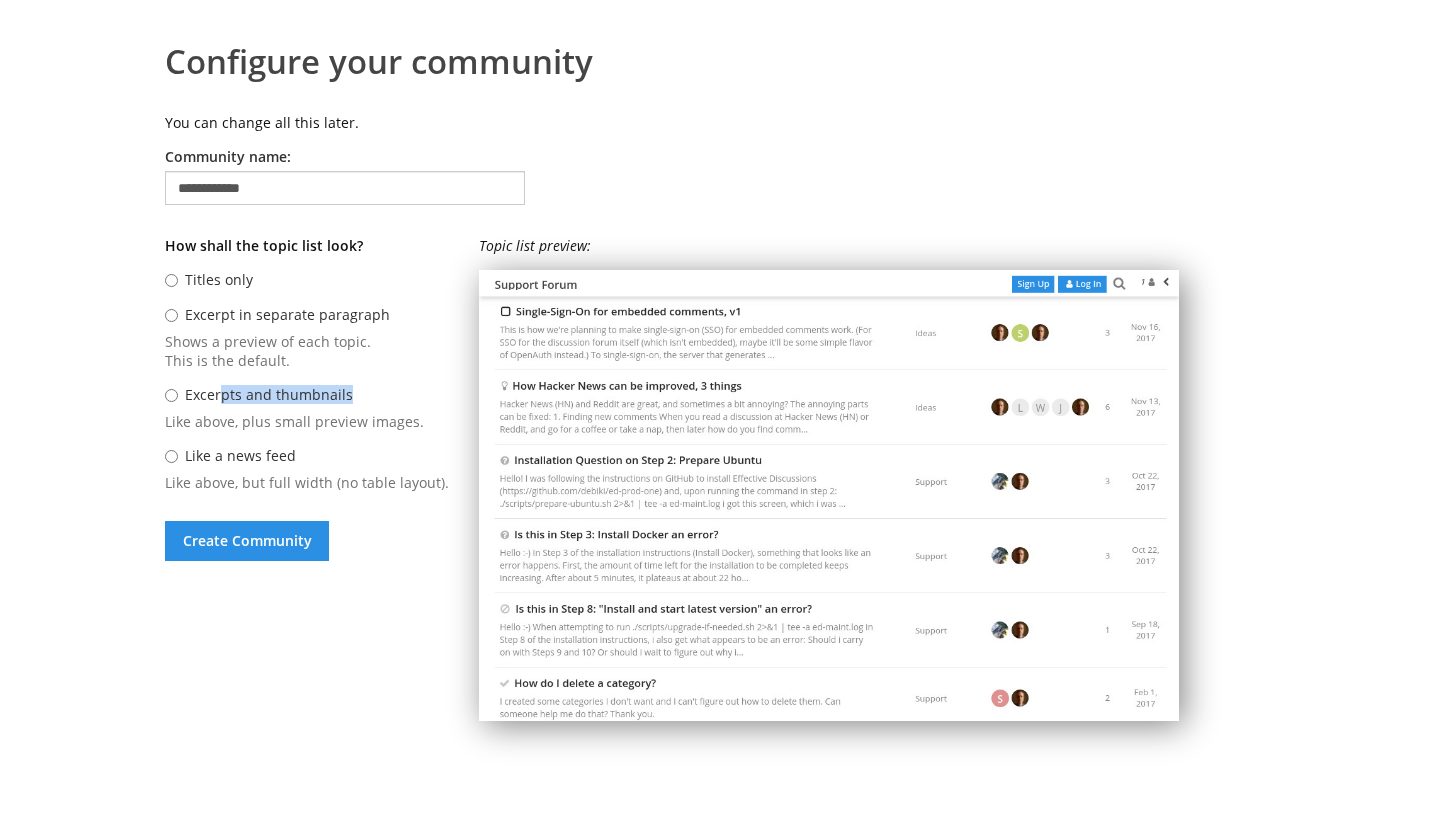 click on "Excerpts and thumbnails" at bounding box center [307, 395] 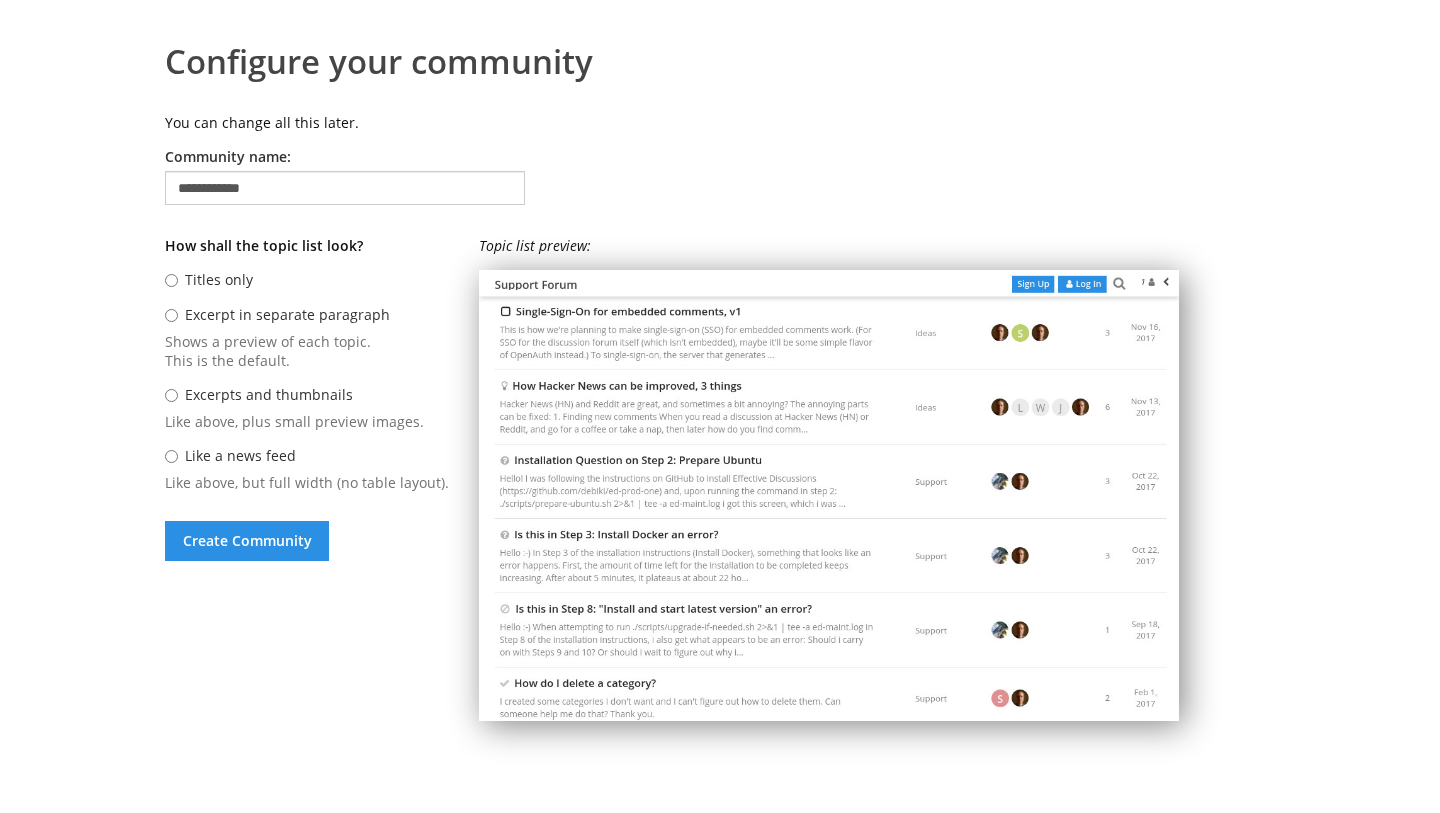 click on "Excerpts and thumbnails" at bounding box center (307, 395) 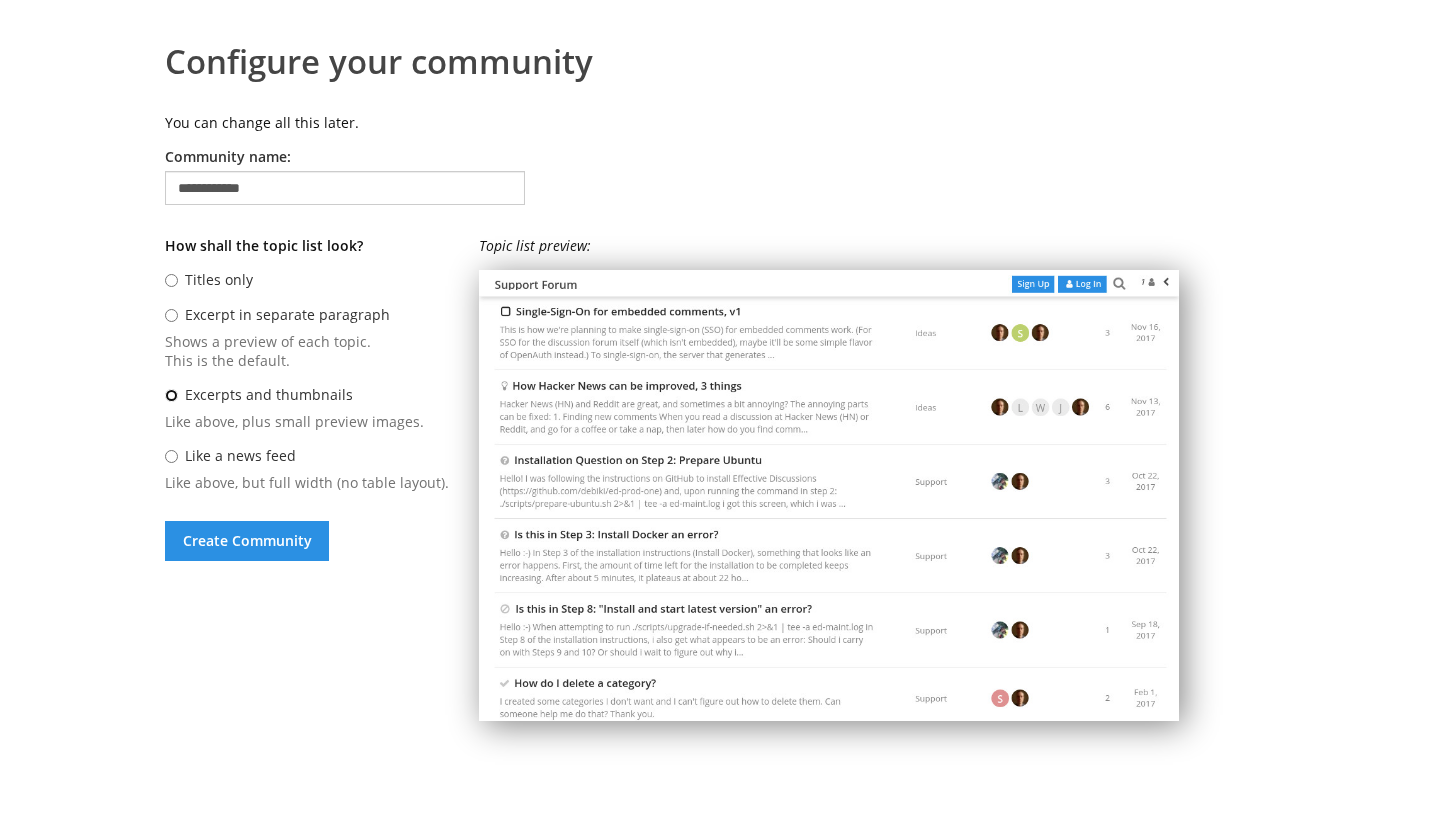 click on "Excerpts and thumbnails" at bounding box center [171, 395] 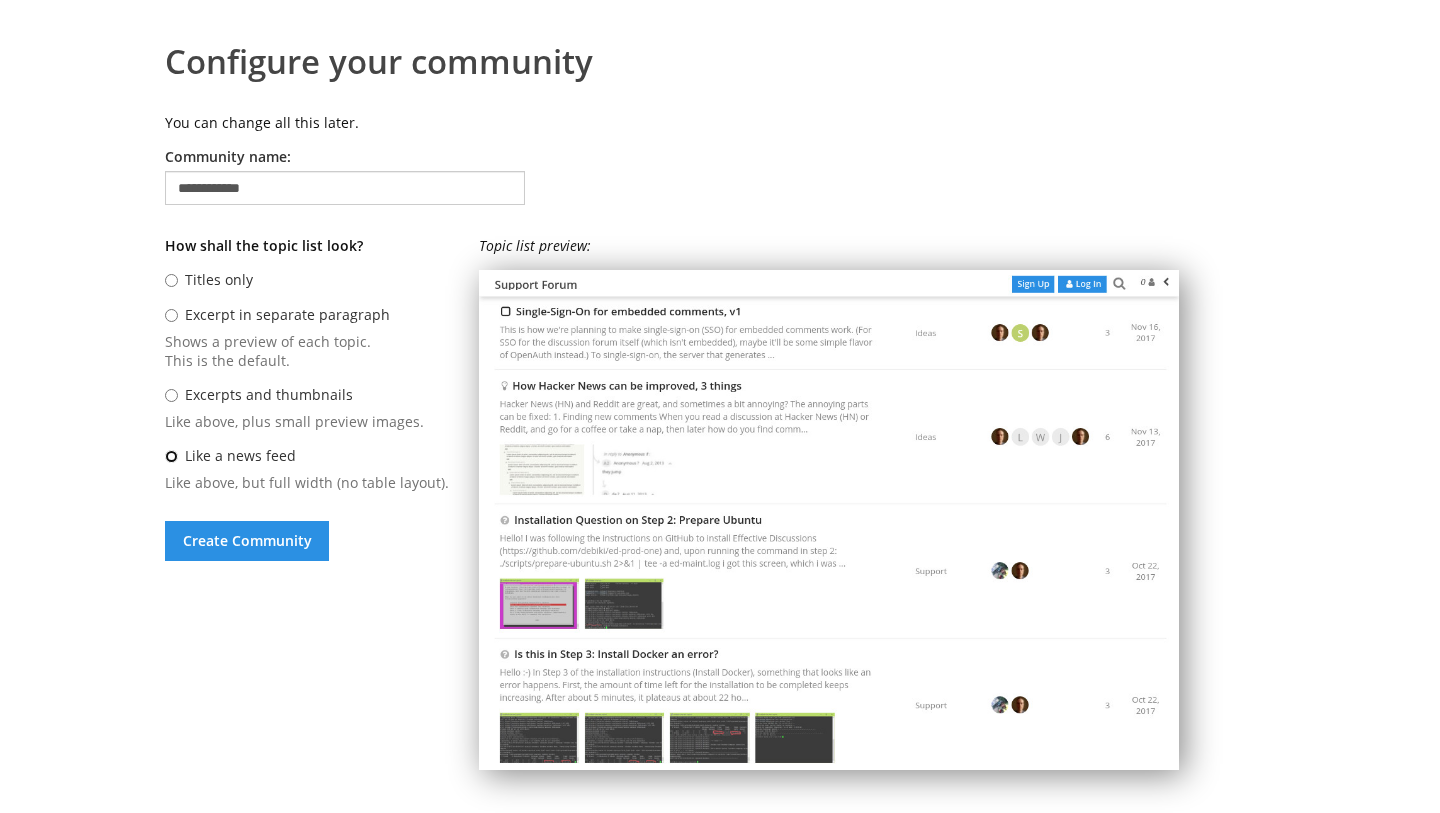 click on "Like a news feed" at bounding box center [171, 456] 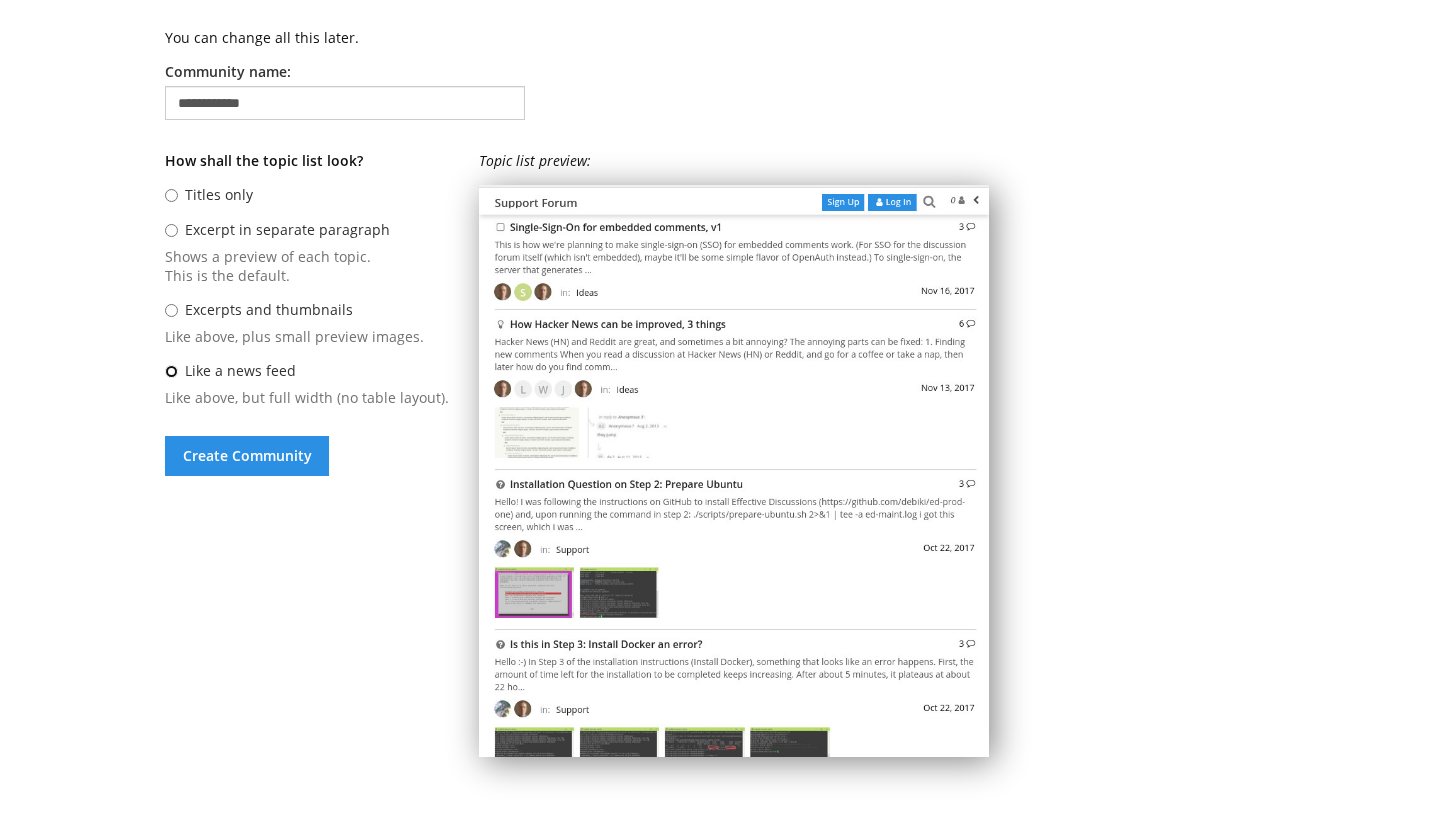 scroll, scrollTop: 93, scrollLeft: 0, axis: vertical 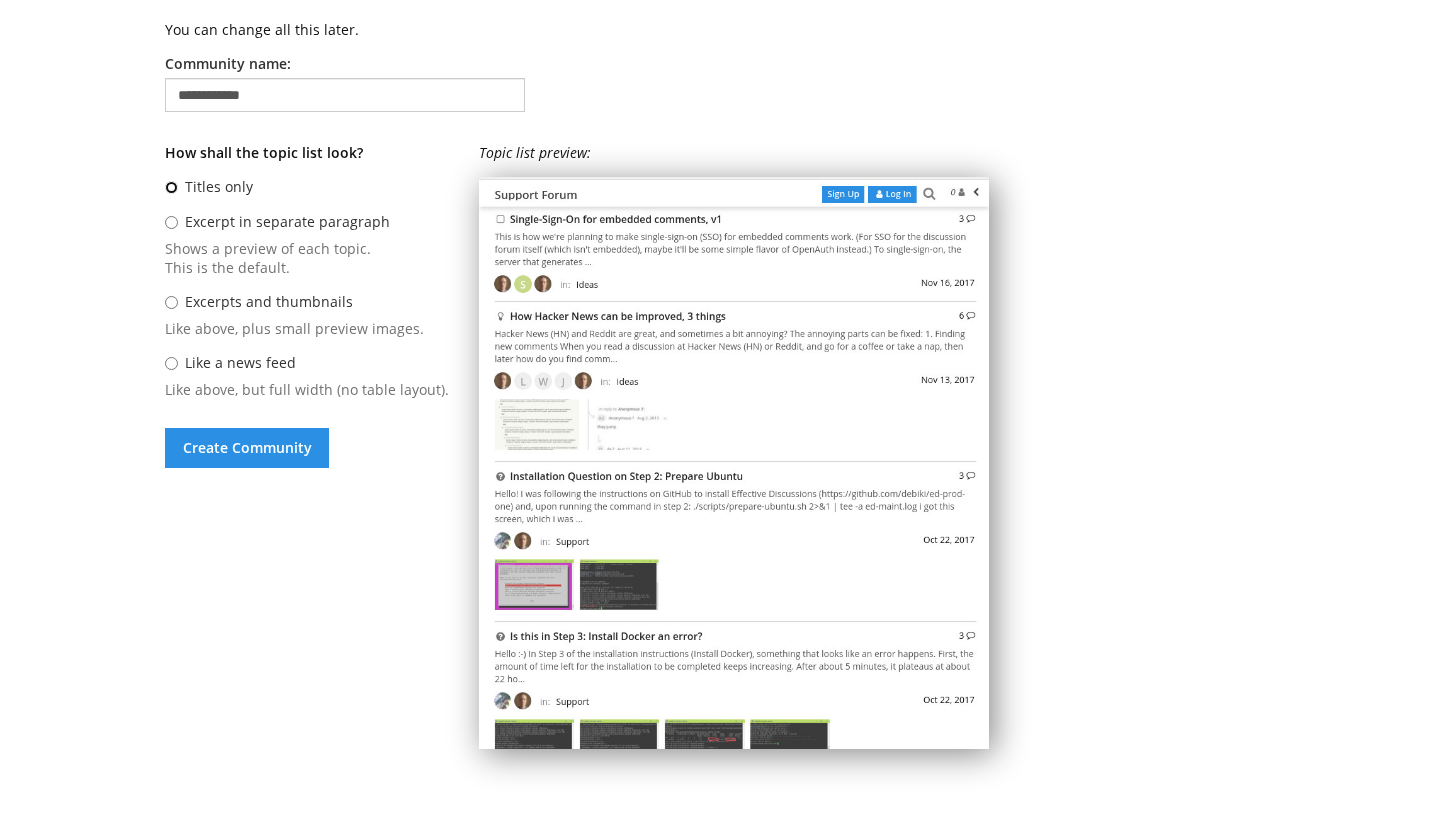 click on "Titles only" at bounding box center (171, 187) 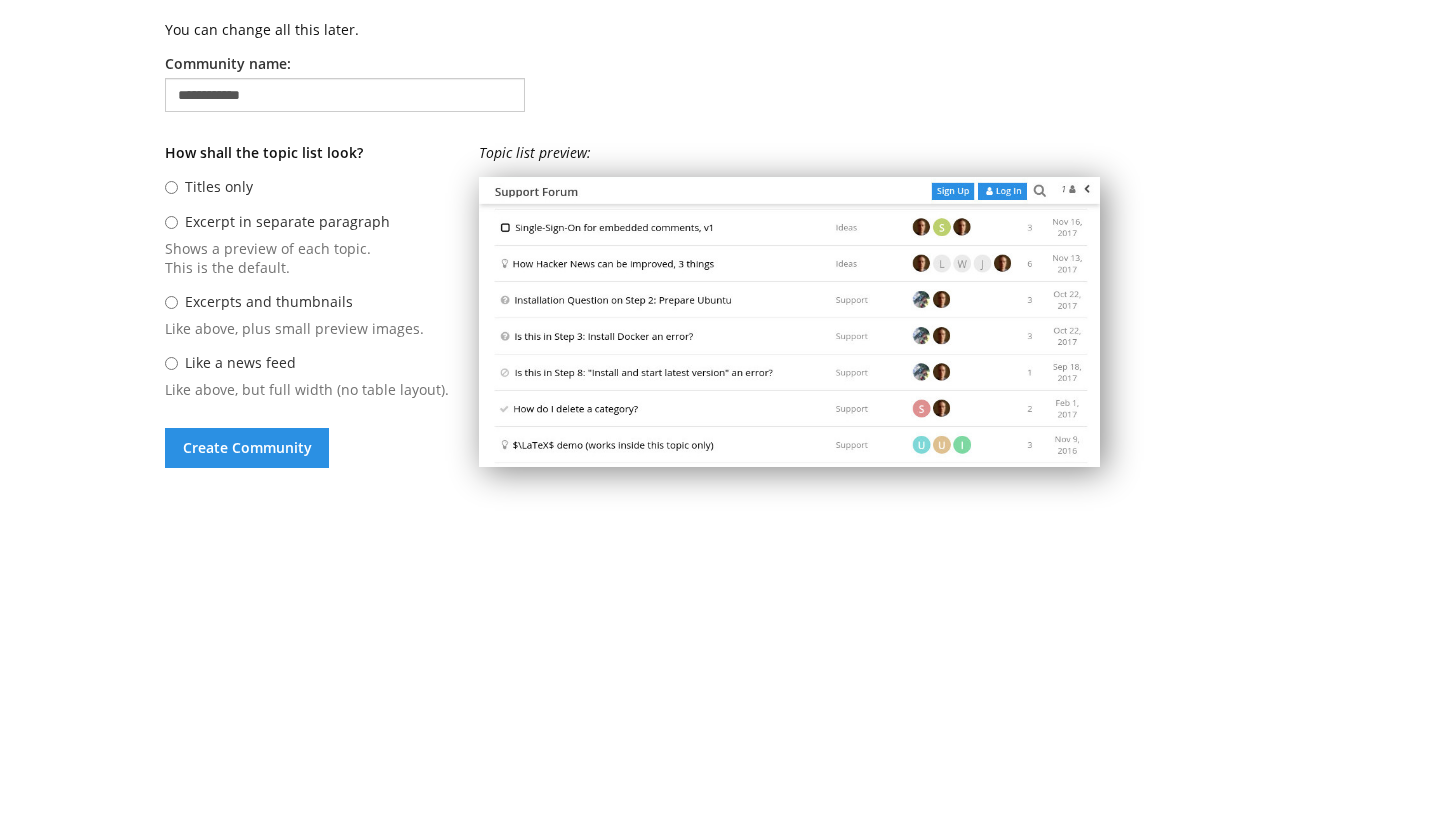 click on "Excerpt in separate paragraph" at bounding box center [307, 222] 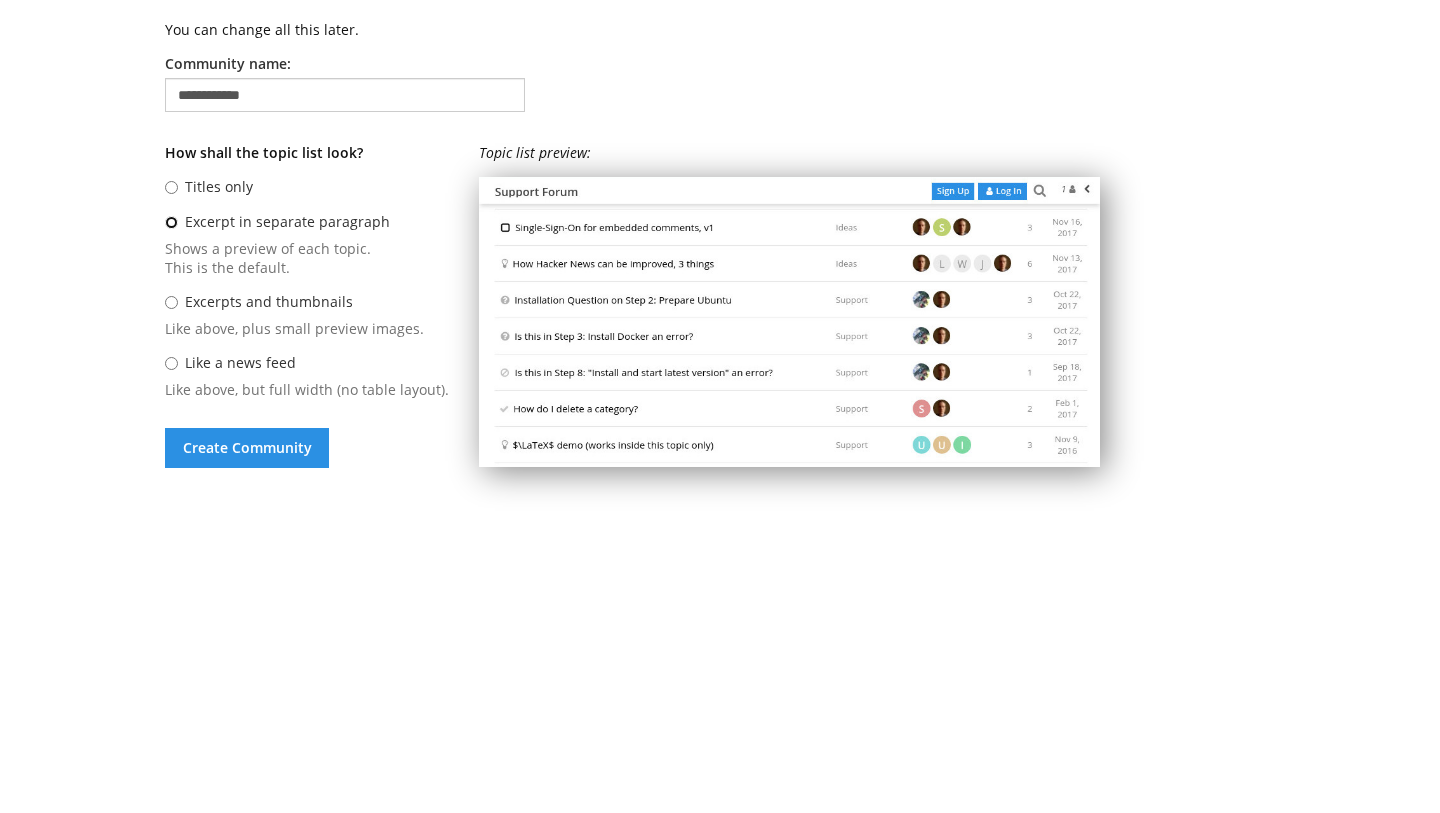 click on "Excerpt in separate paragraph" at bounding box center (171, 222) 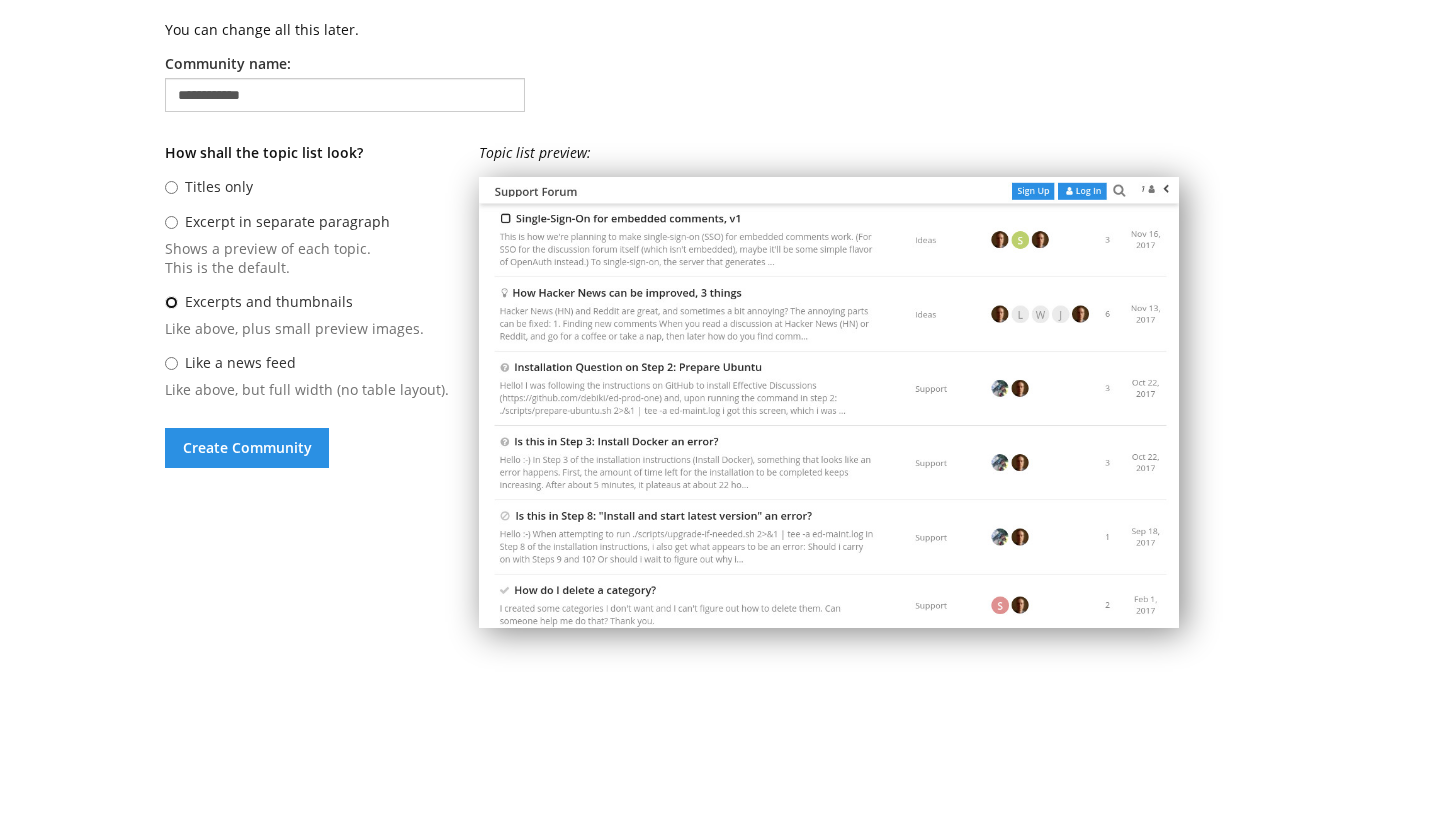 click on "Excerpts and thumbnails" at bounding box center [171, 302] 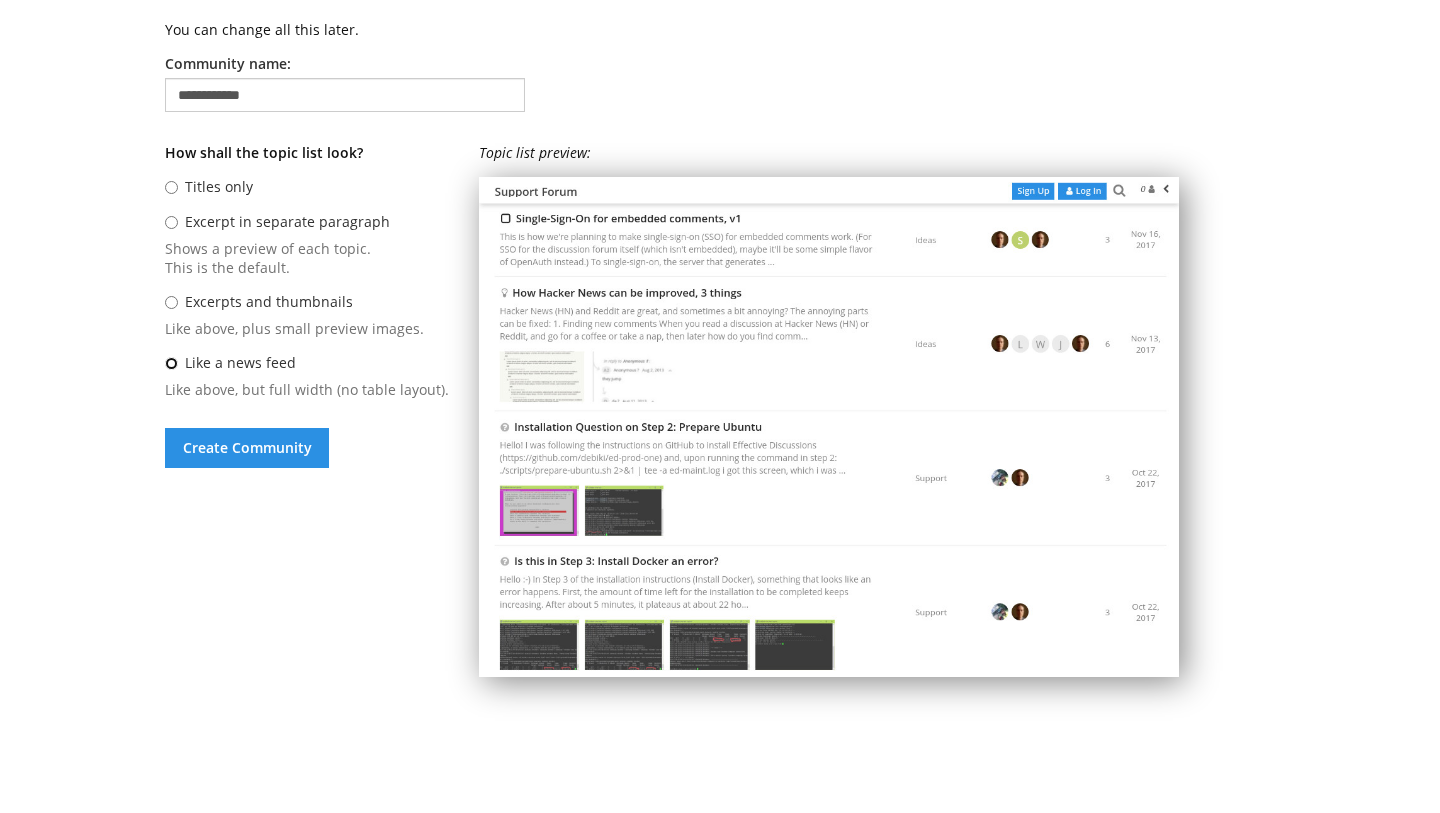 click on "Like a news feed" at bounding box center (171, 363) 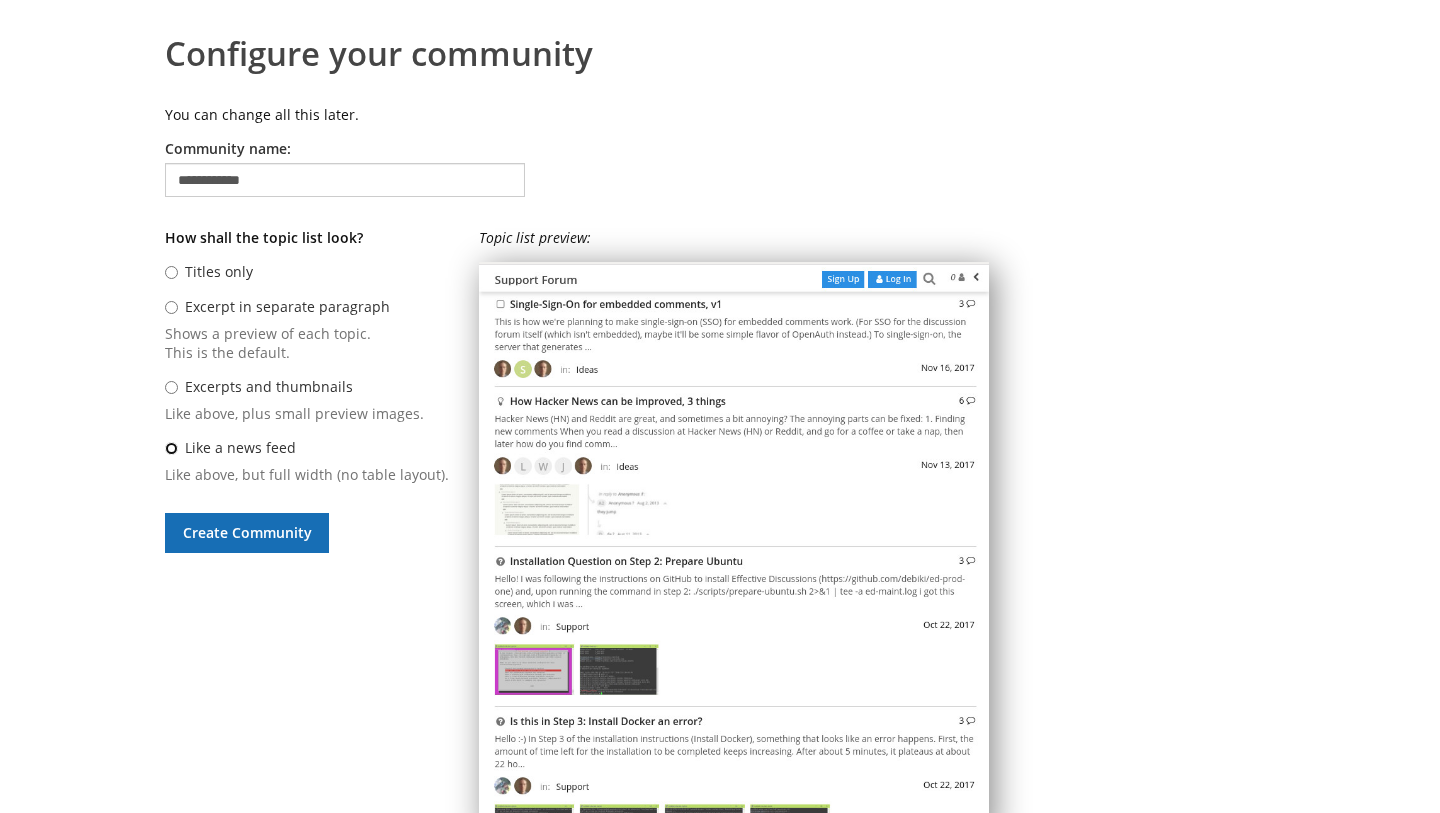 scroll, scrollTop: 0, scrollLeft: 0, axis: both 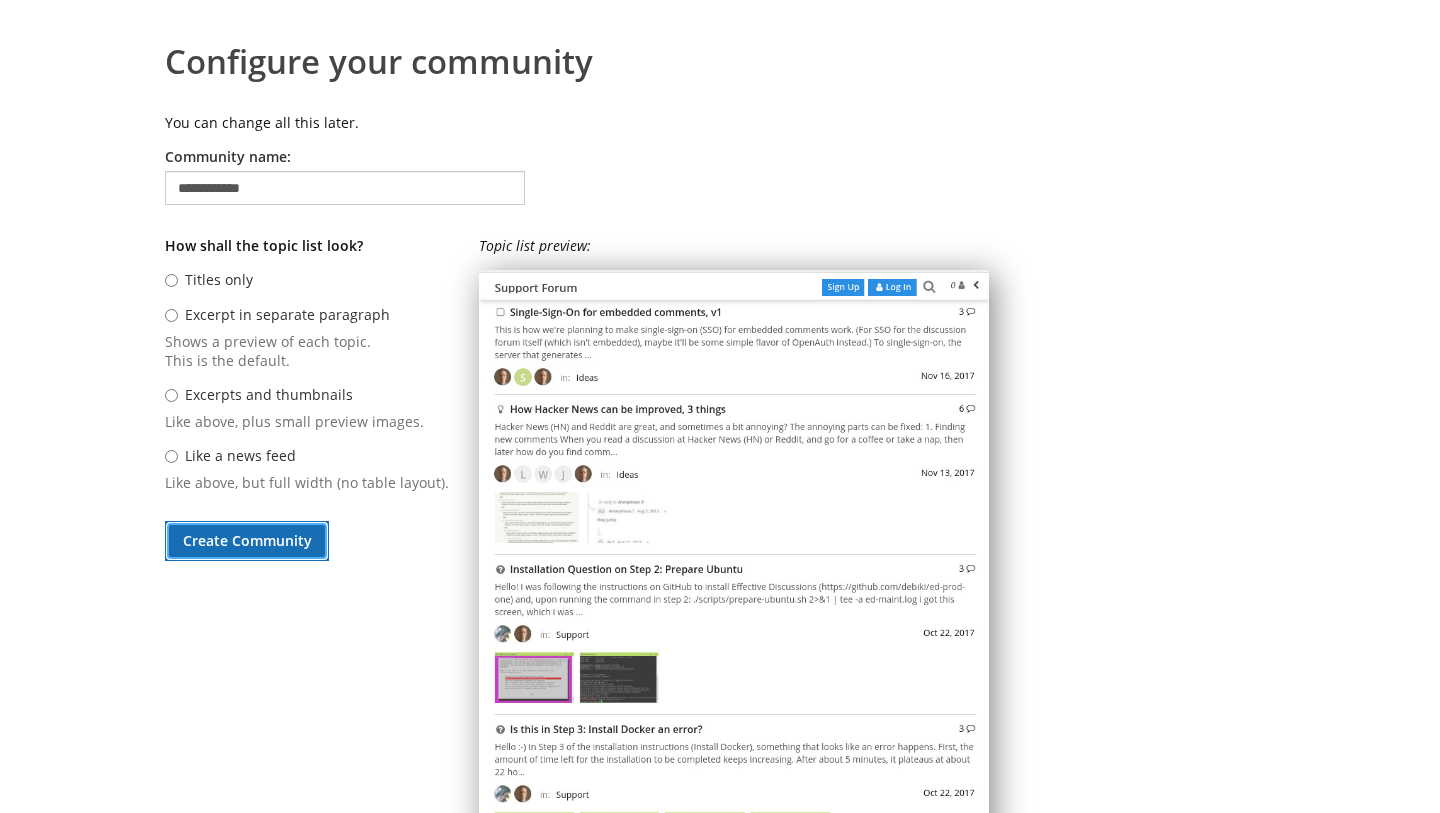 click on "Create Community" at bounding box center (247, 541) 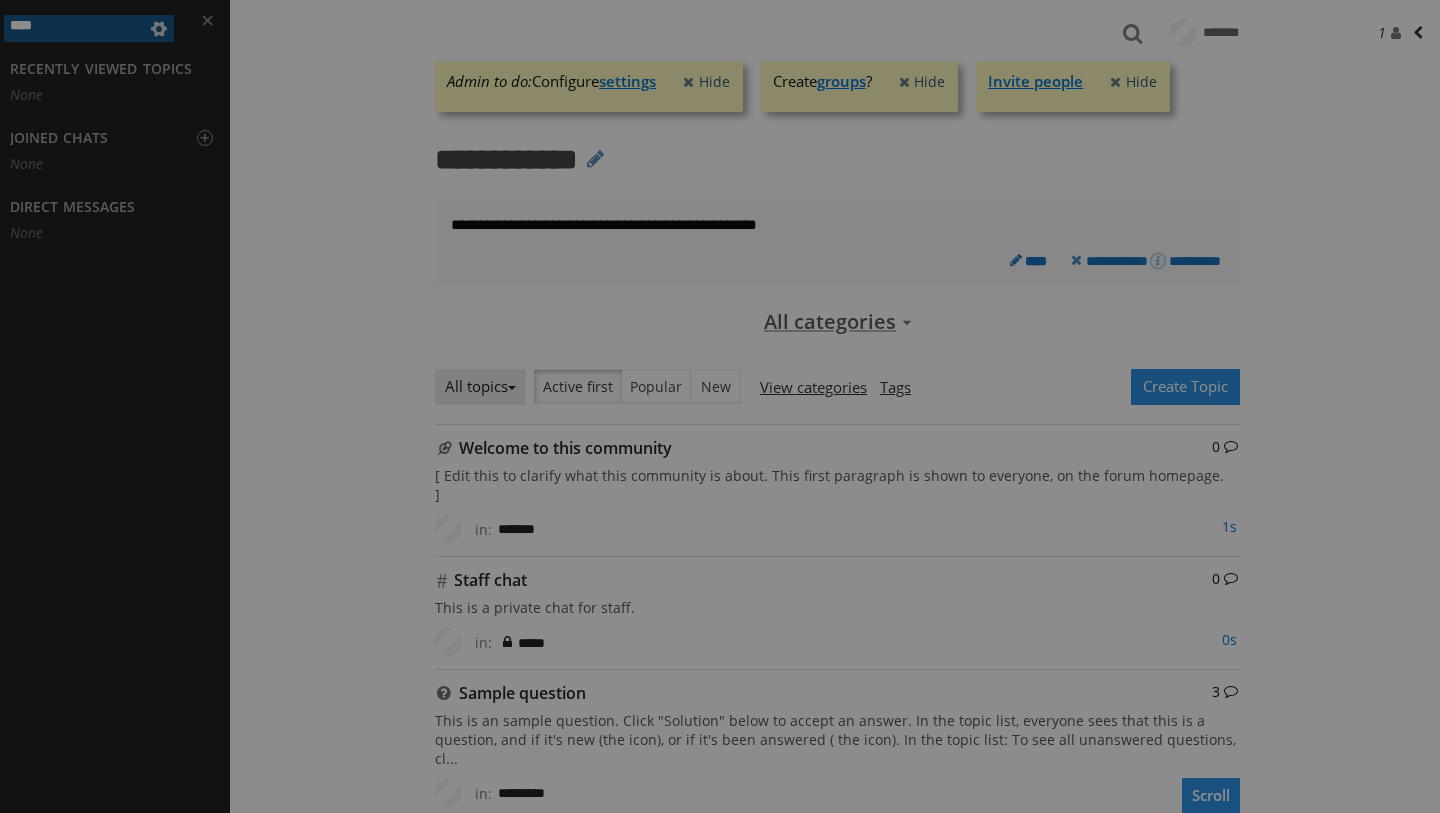 scroll, scrollTop: 0, scrollLeft: 0, axis: both 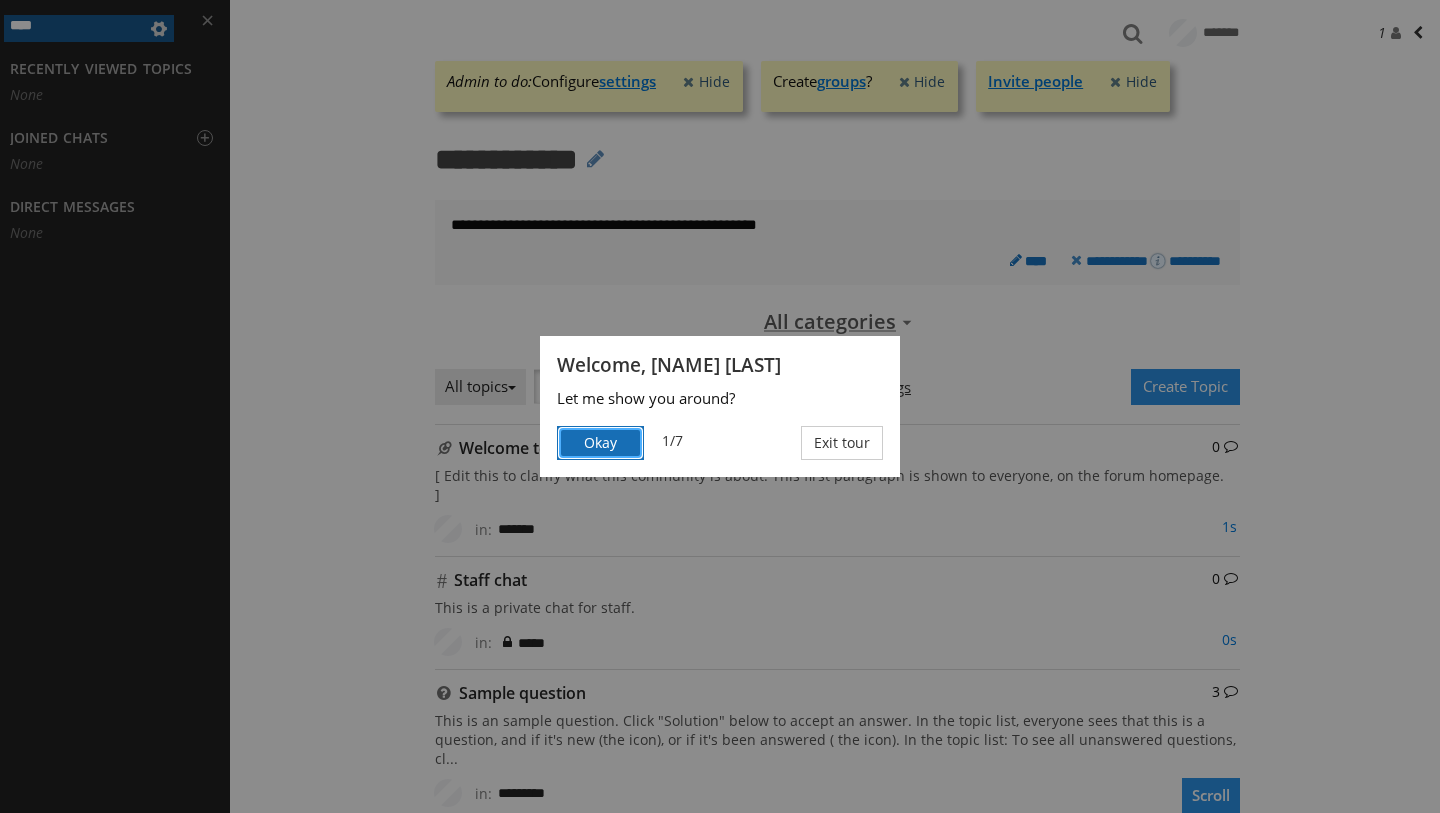 click on "Okay" at bounding box center (600, 443) 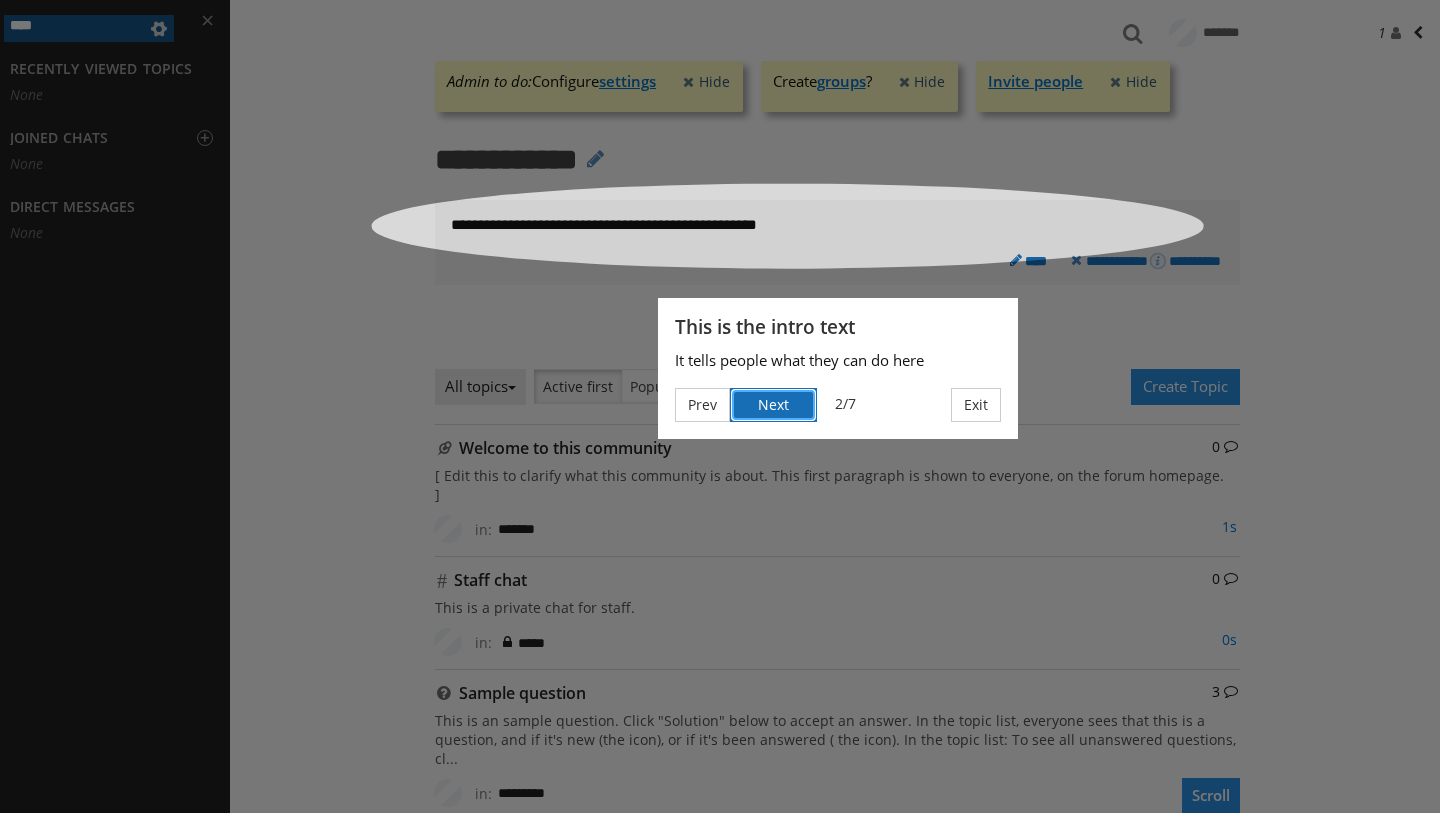 click on "Next" at bounding box center (773, 405) 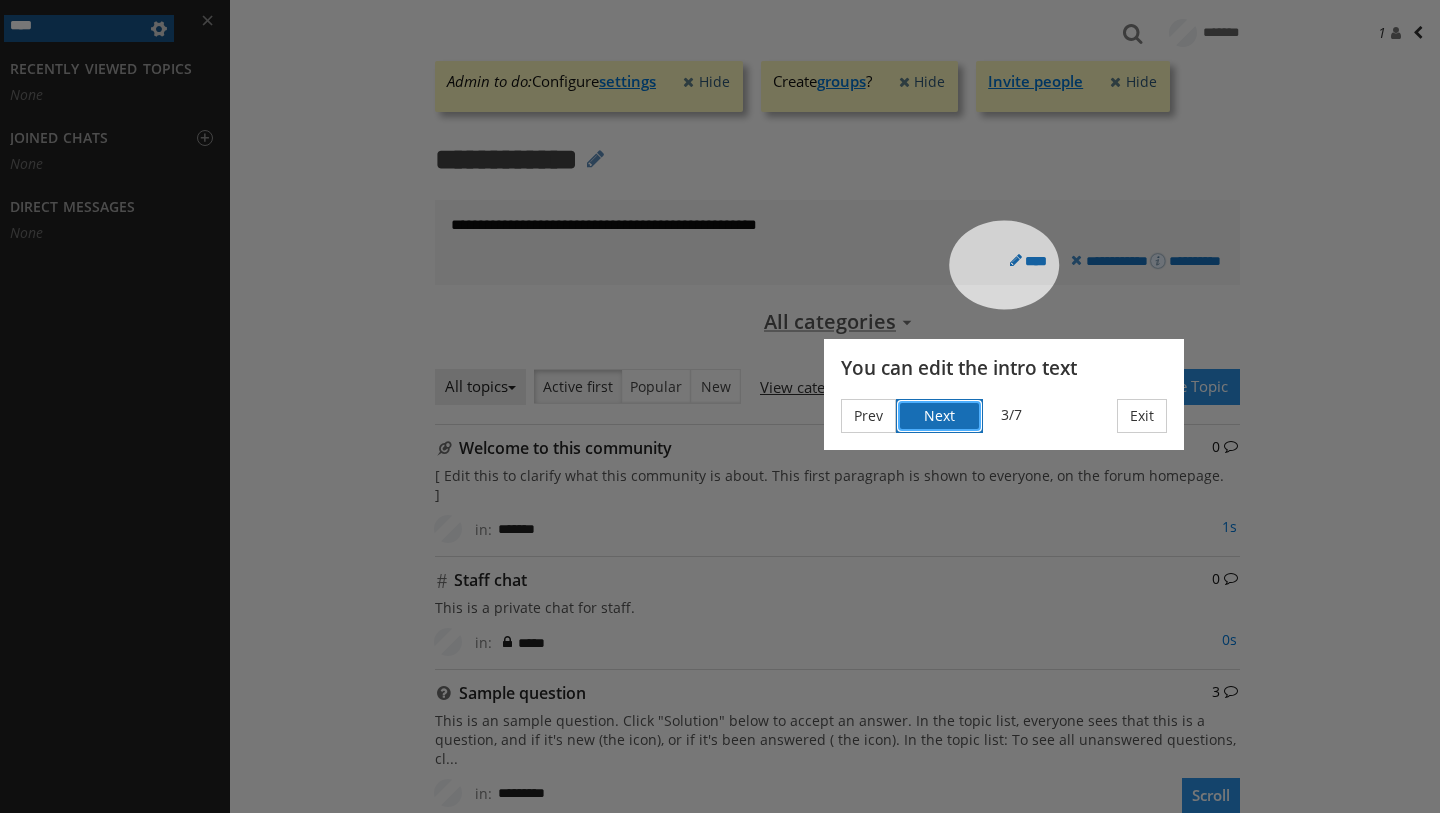 click on "Next" at bounding box center [939, 416] 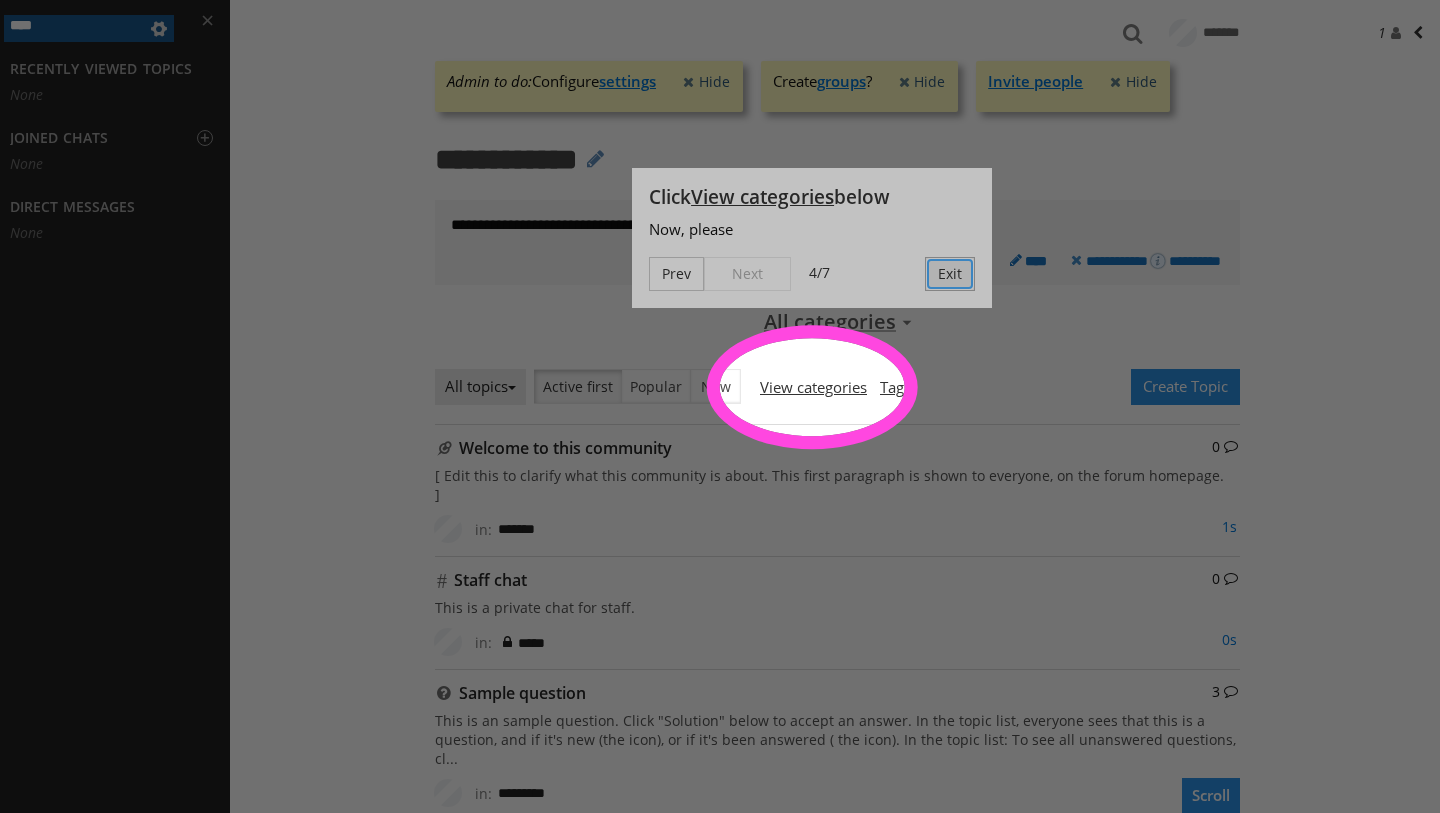 click on "Exit" at bounding box center (950, 274) 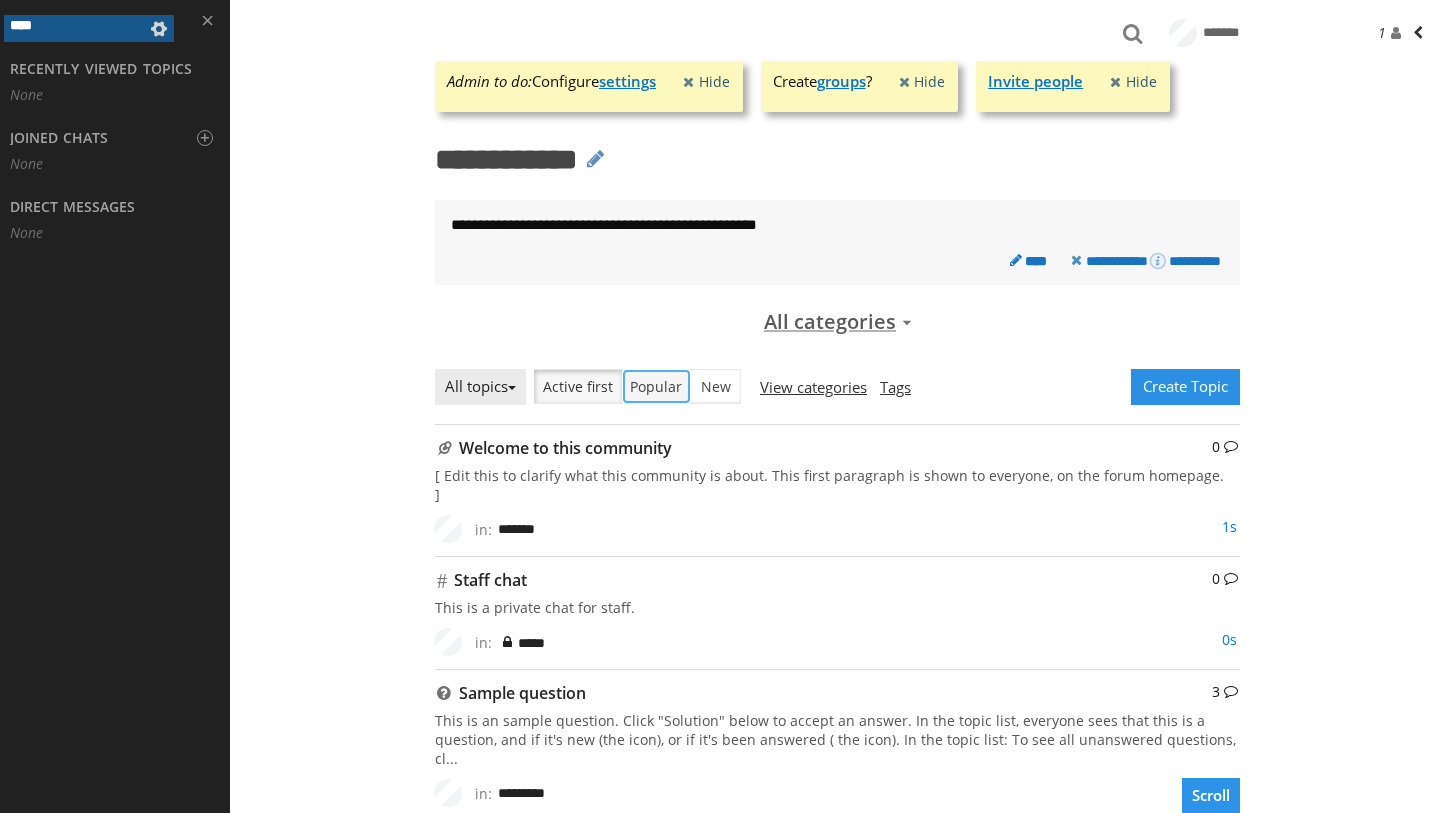click on "Popular" at bounding box center [656, 386] 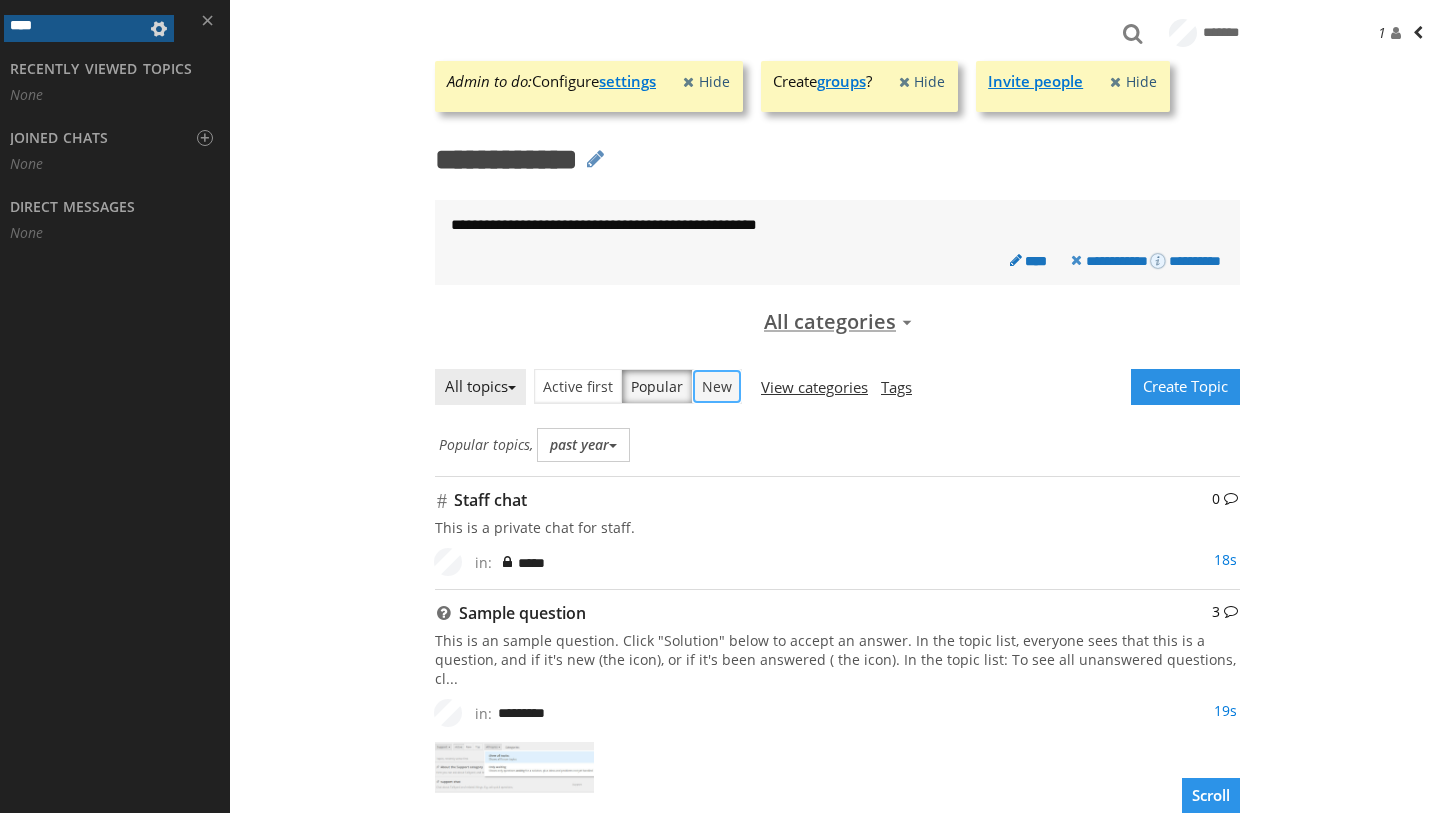 click on "New" at bounding box center (717, 386) 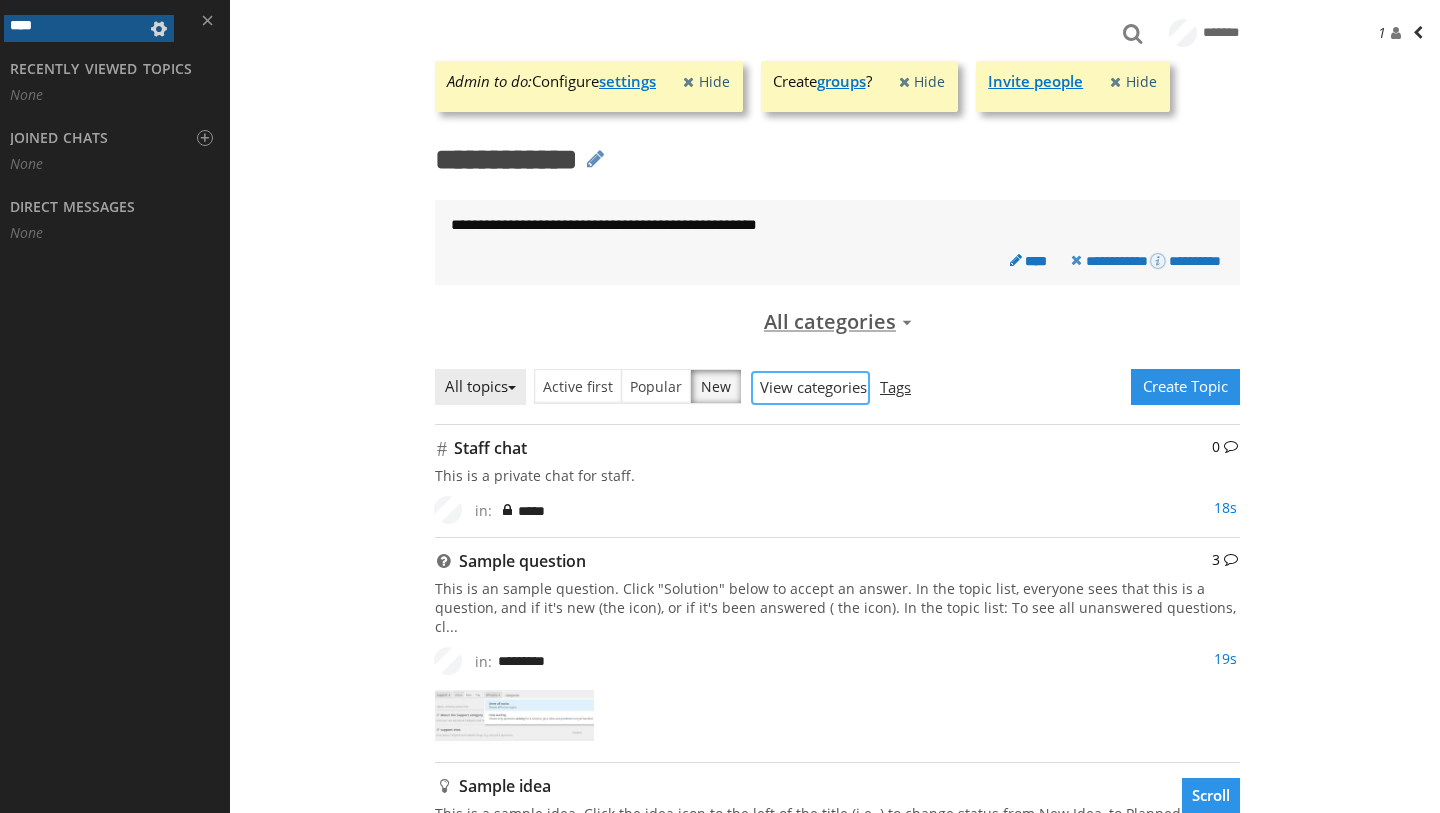 click on "View categories" at bounding box center (810, 387) 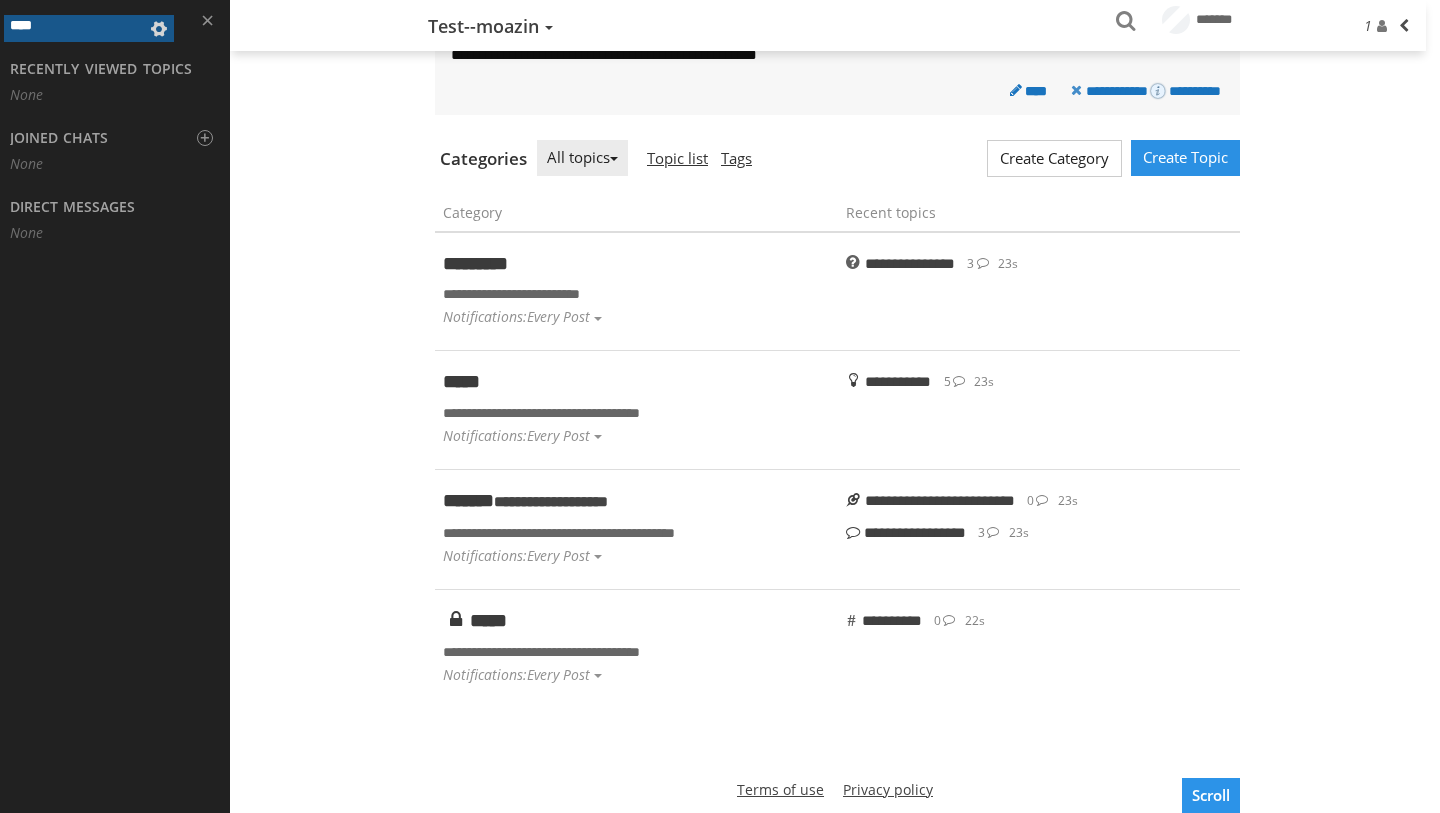 scroll, scrollTop: 0, scrollLeft: 0, axis: both 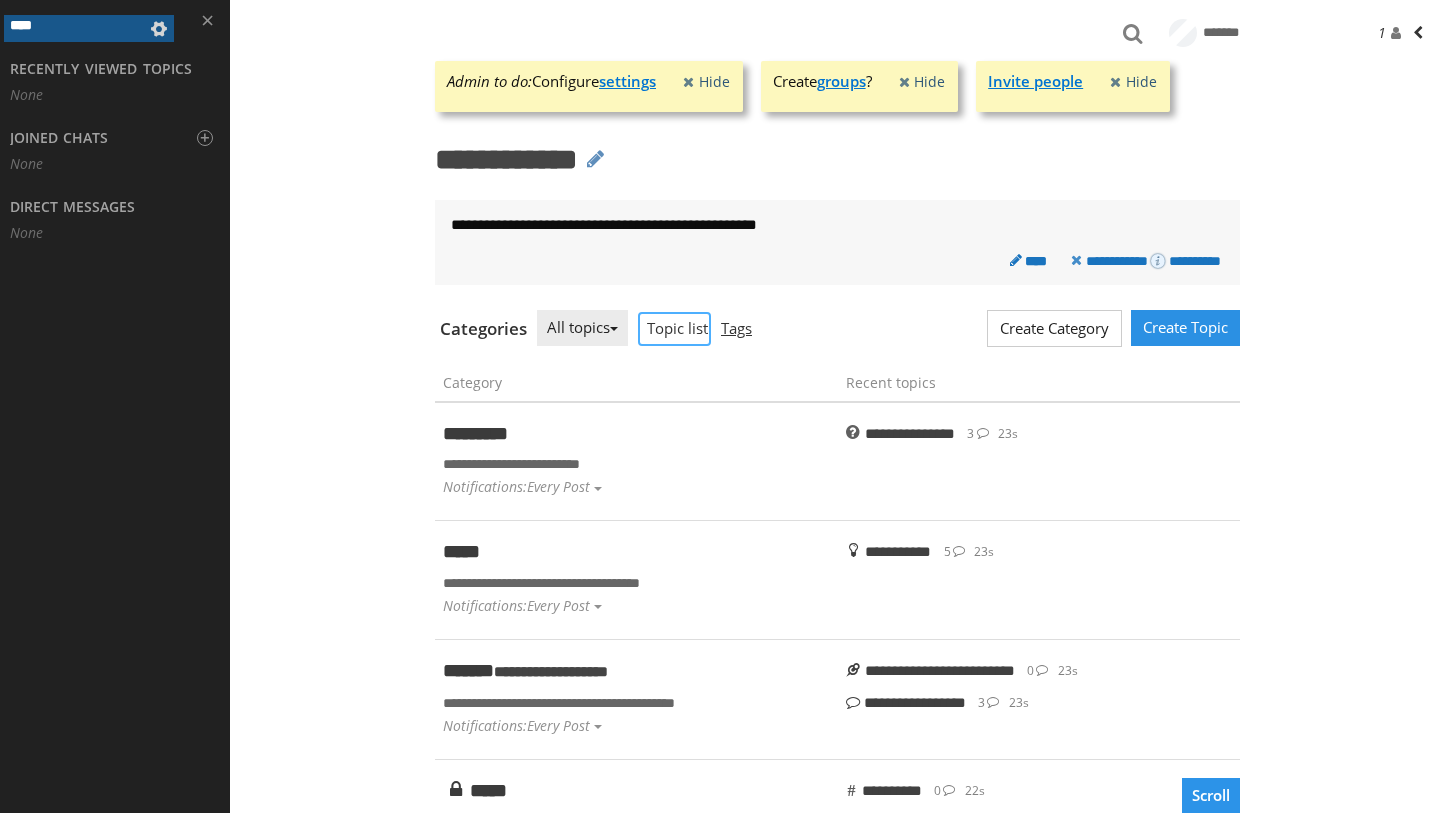 click on "Topic list" at bounding box center [674, 328] 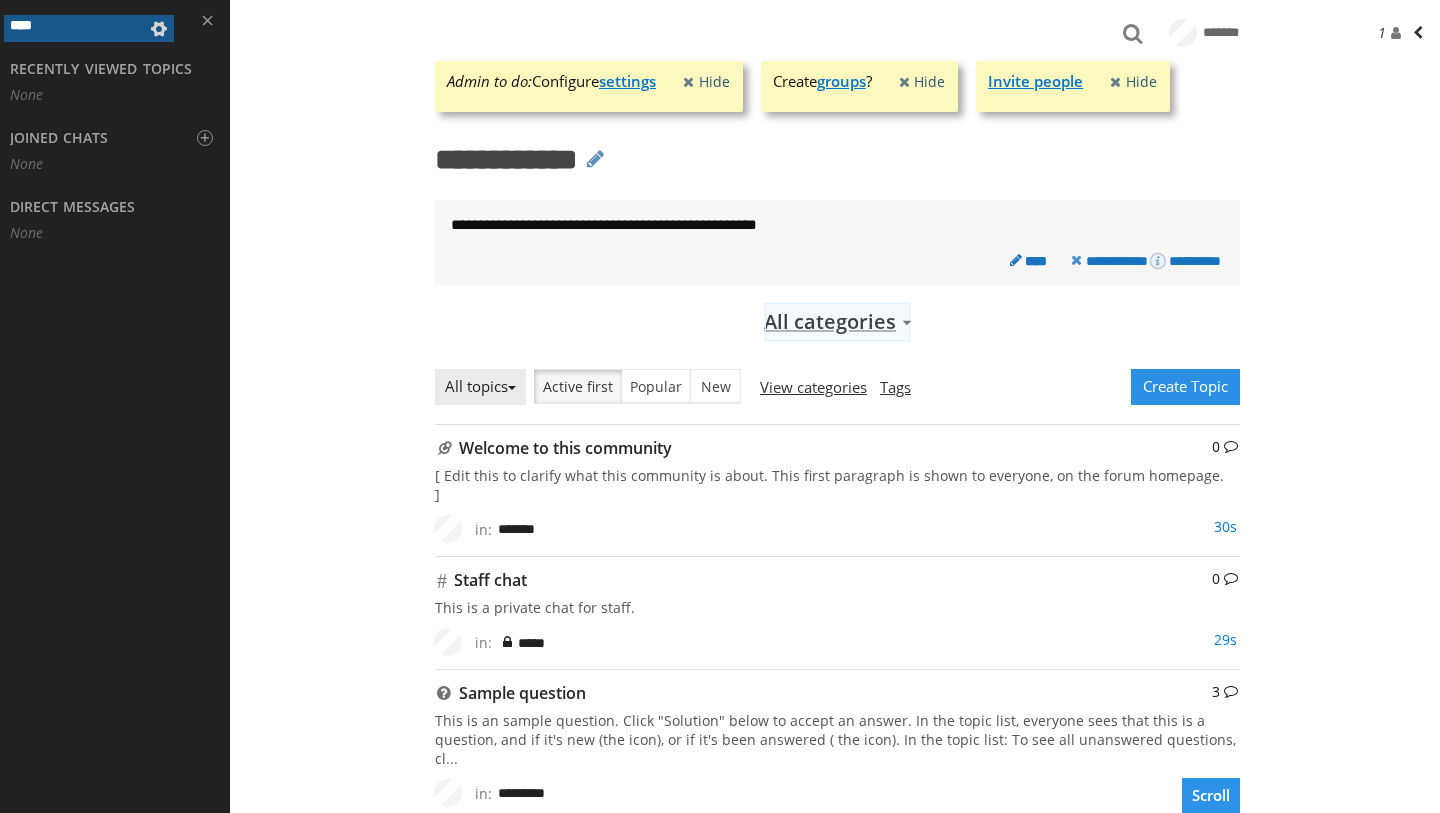 click on "All categories" at bounding box center [837, 321] 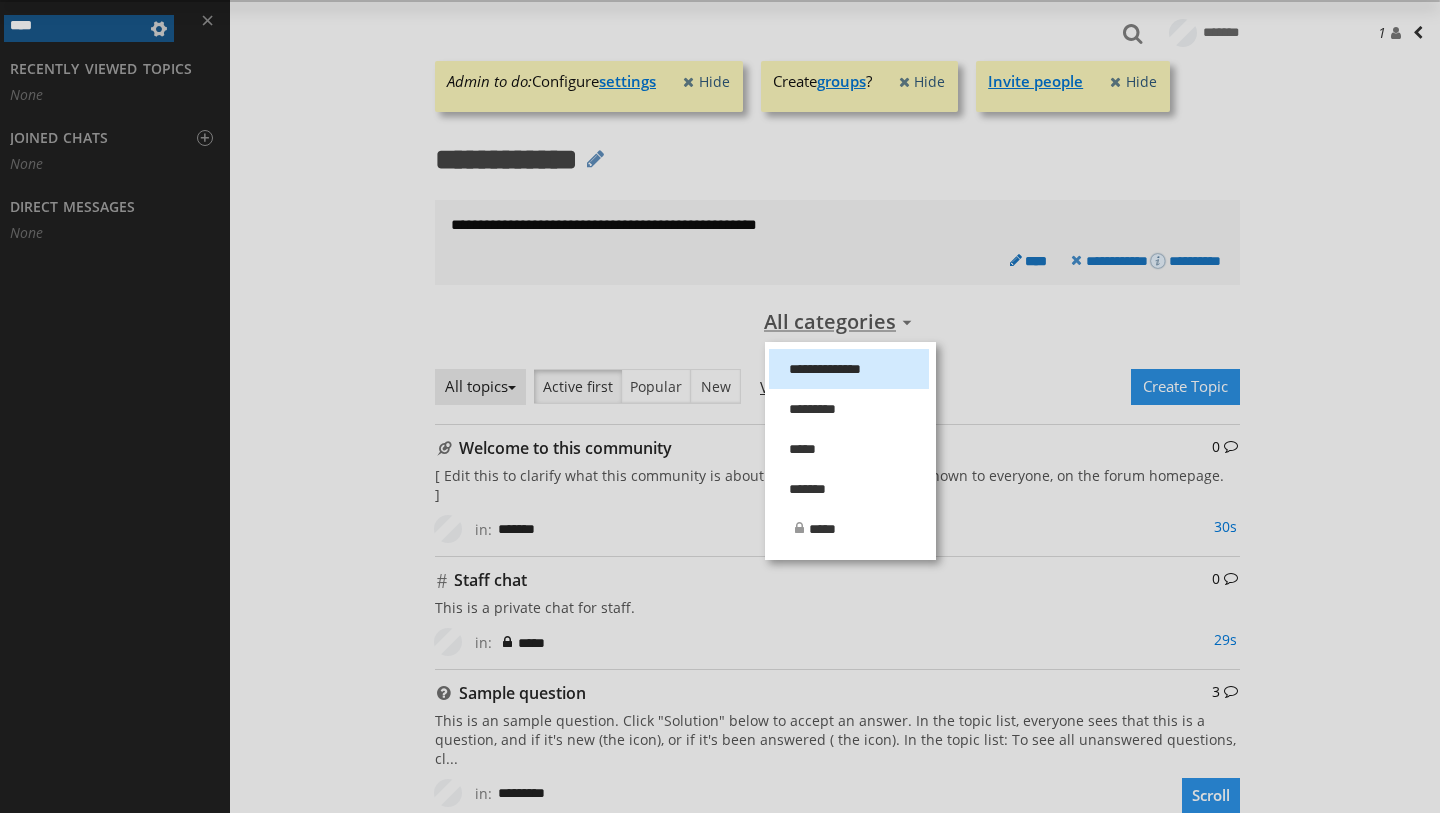 click on "**********" at bounding box center [720, 406] 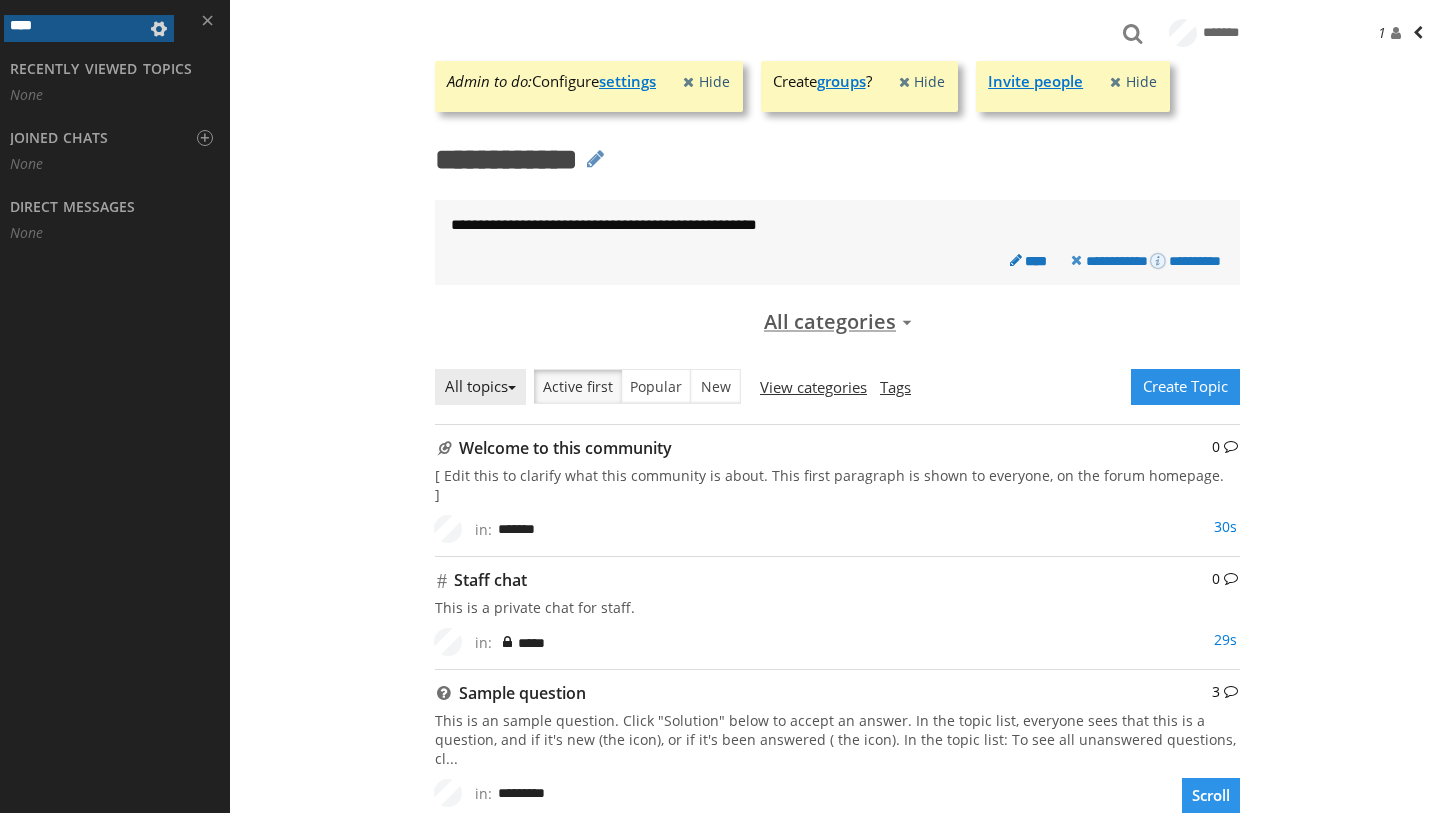 click on "**********" at bounding box center [835, 154] 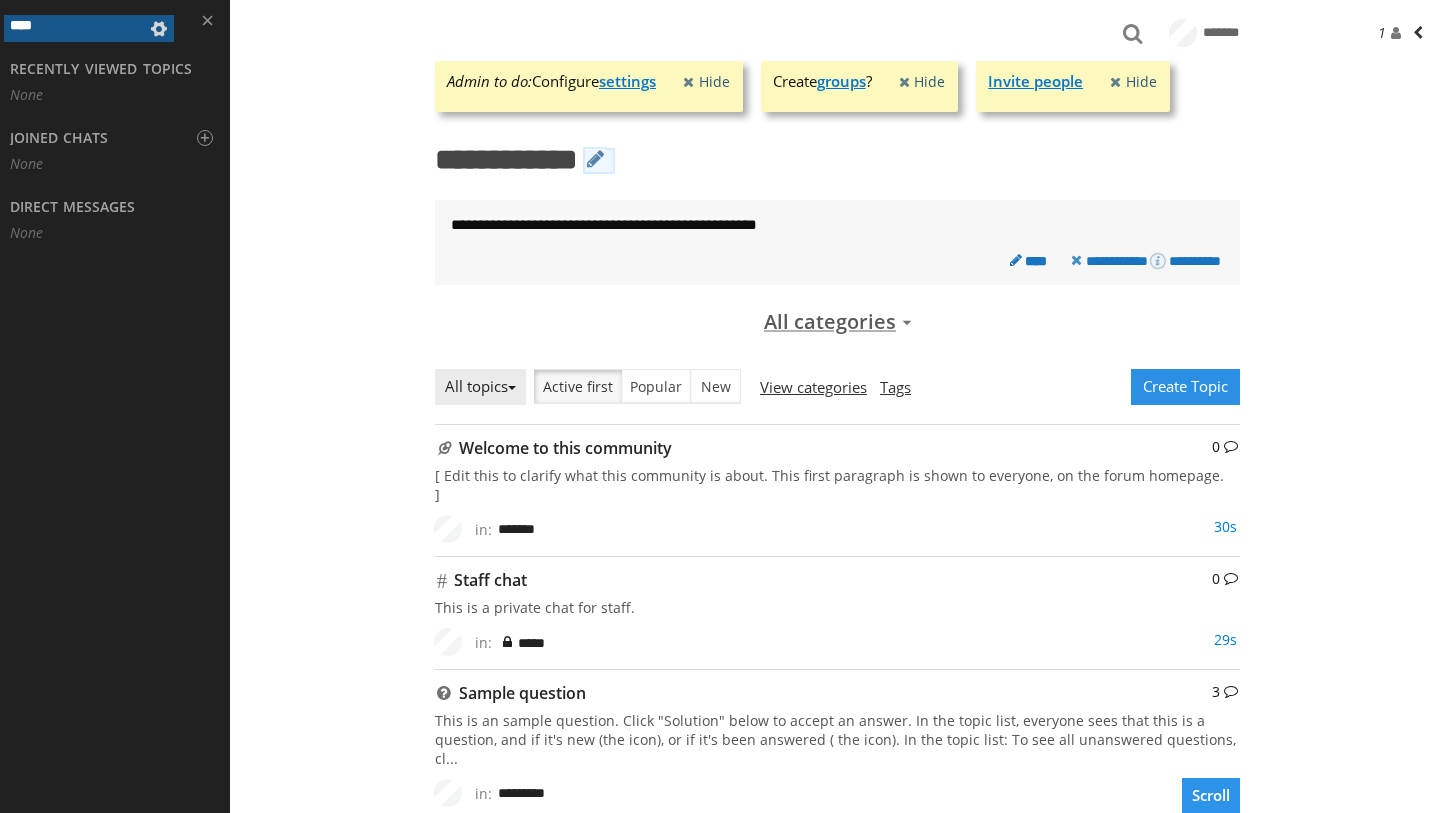 click at bounding box center (599, 161) 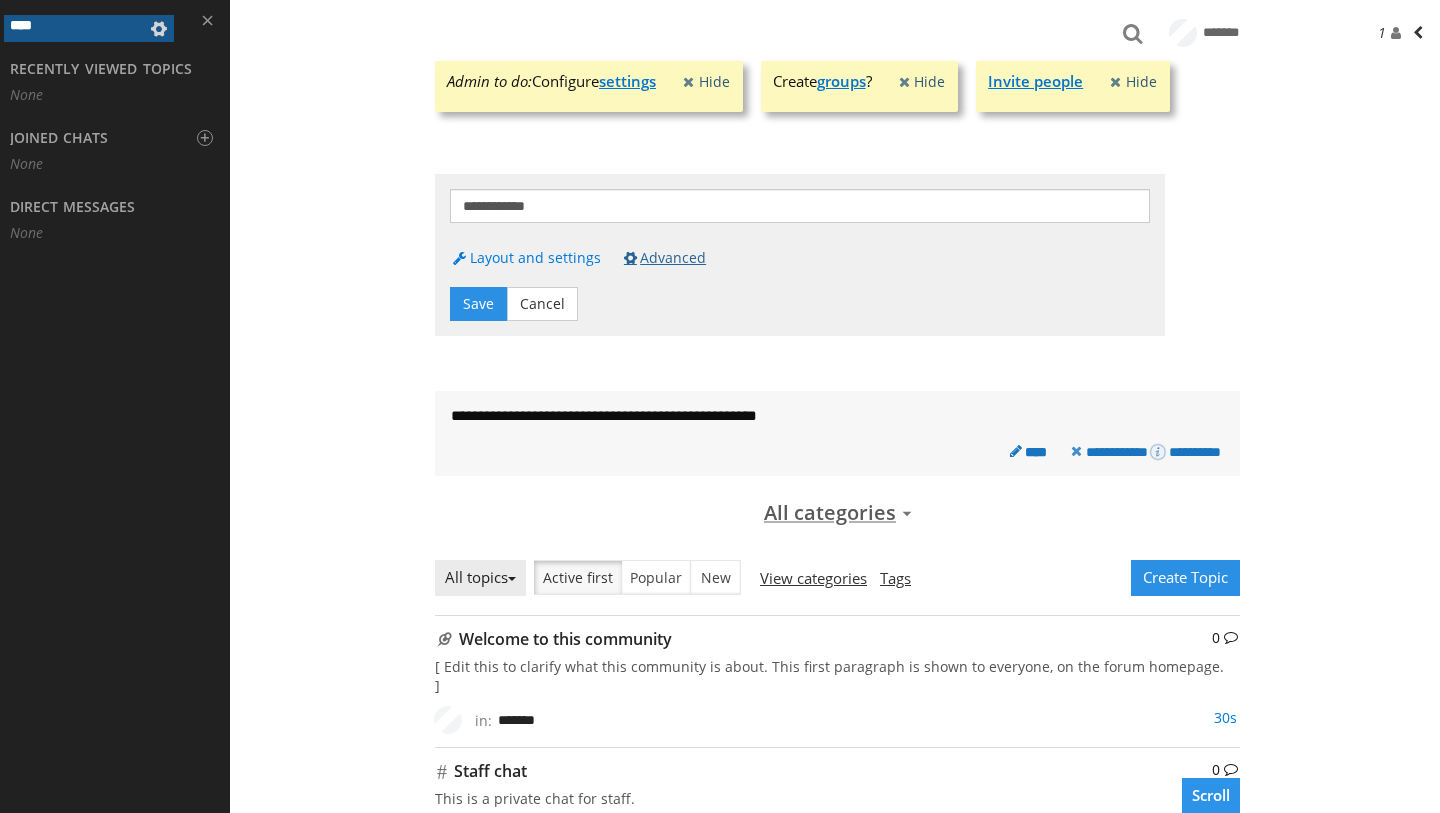click on "Advanced" at bounding box center [664, 257] 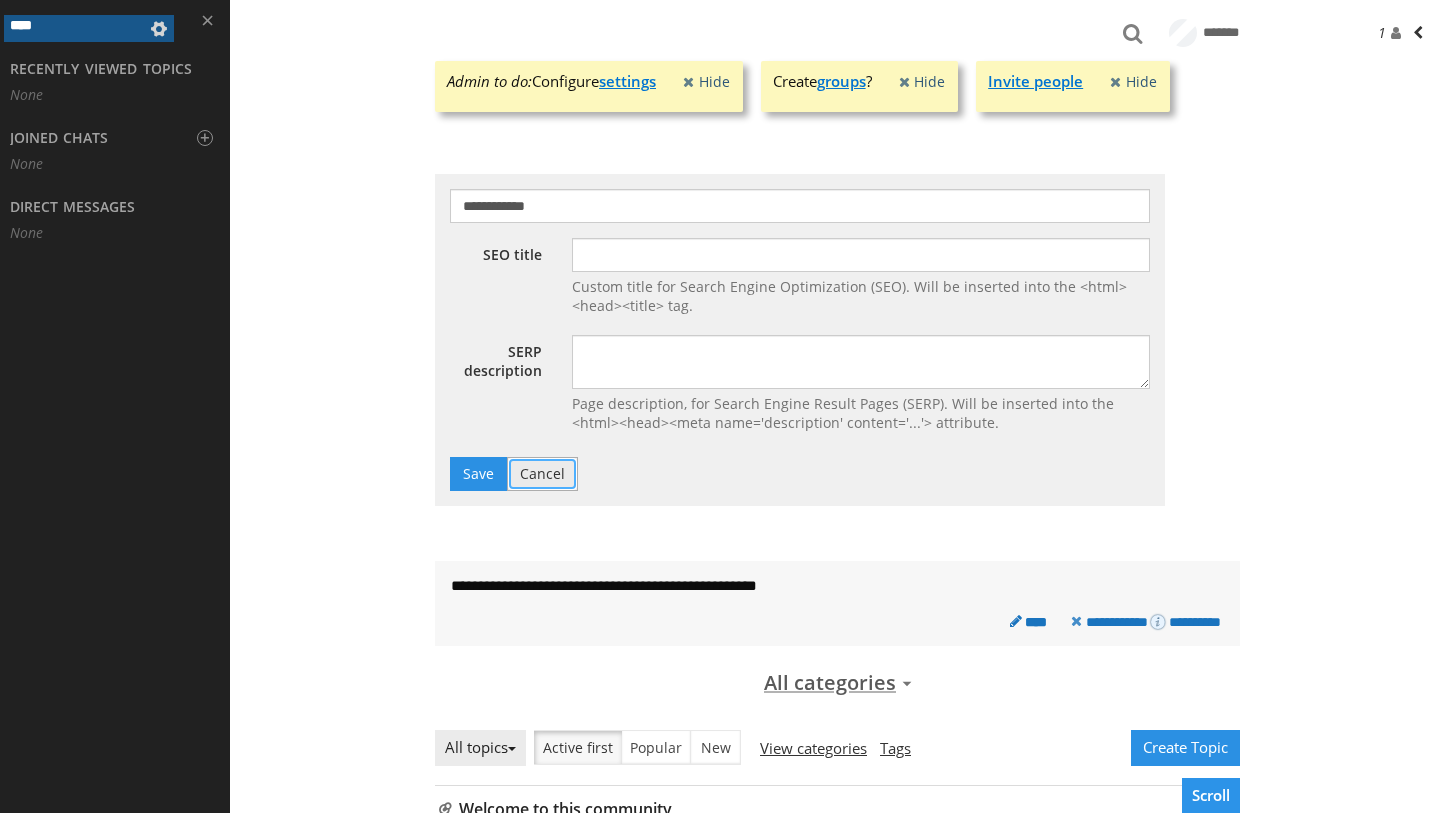 click on "Cancel" at bounding box center [542, 474] 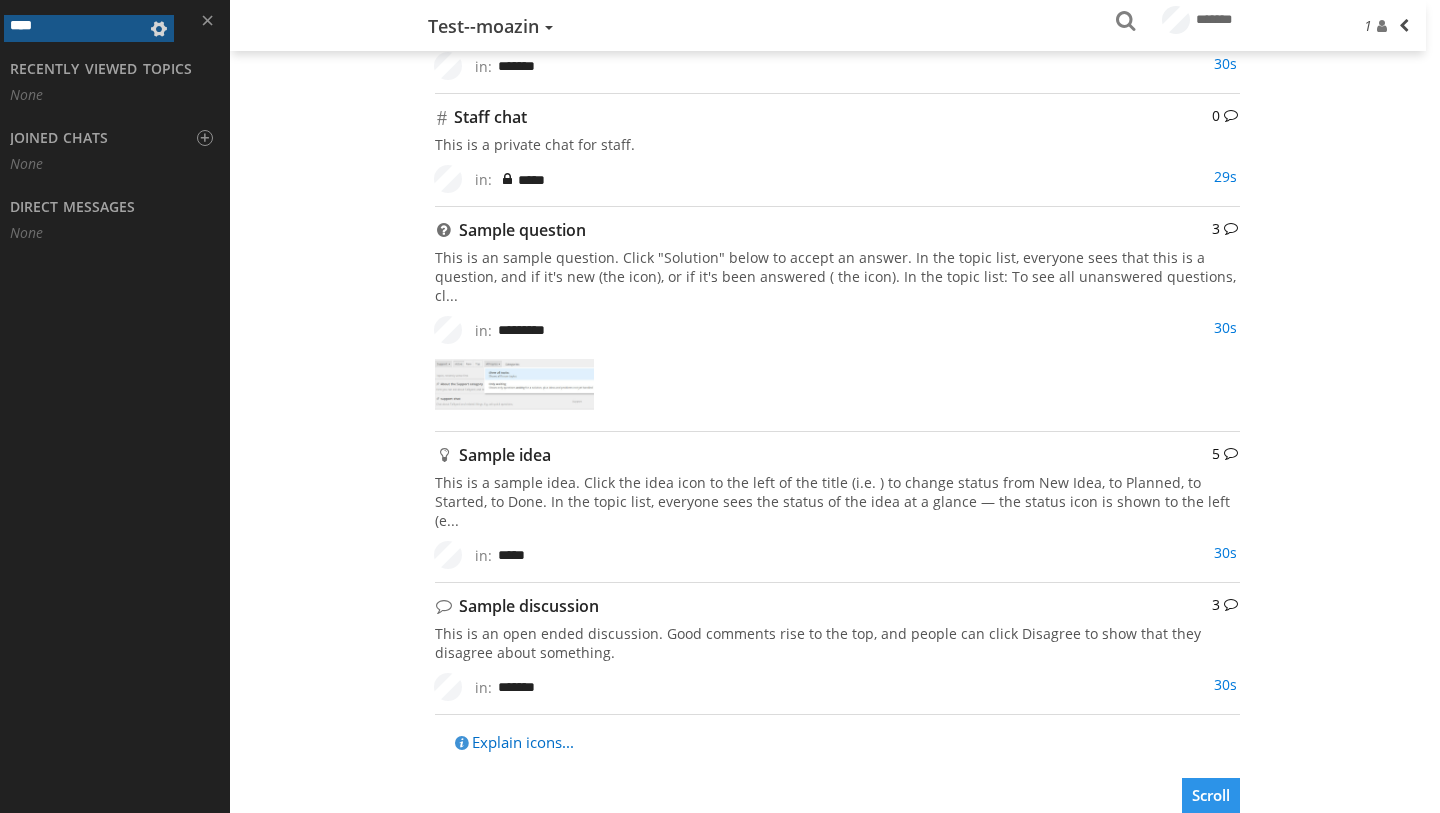 scroll, scrollTop: 0, scrollLeft: 0, axis: both 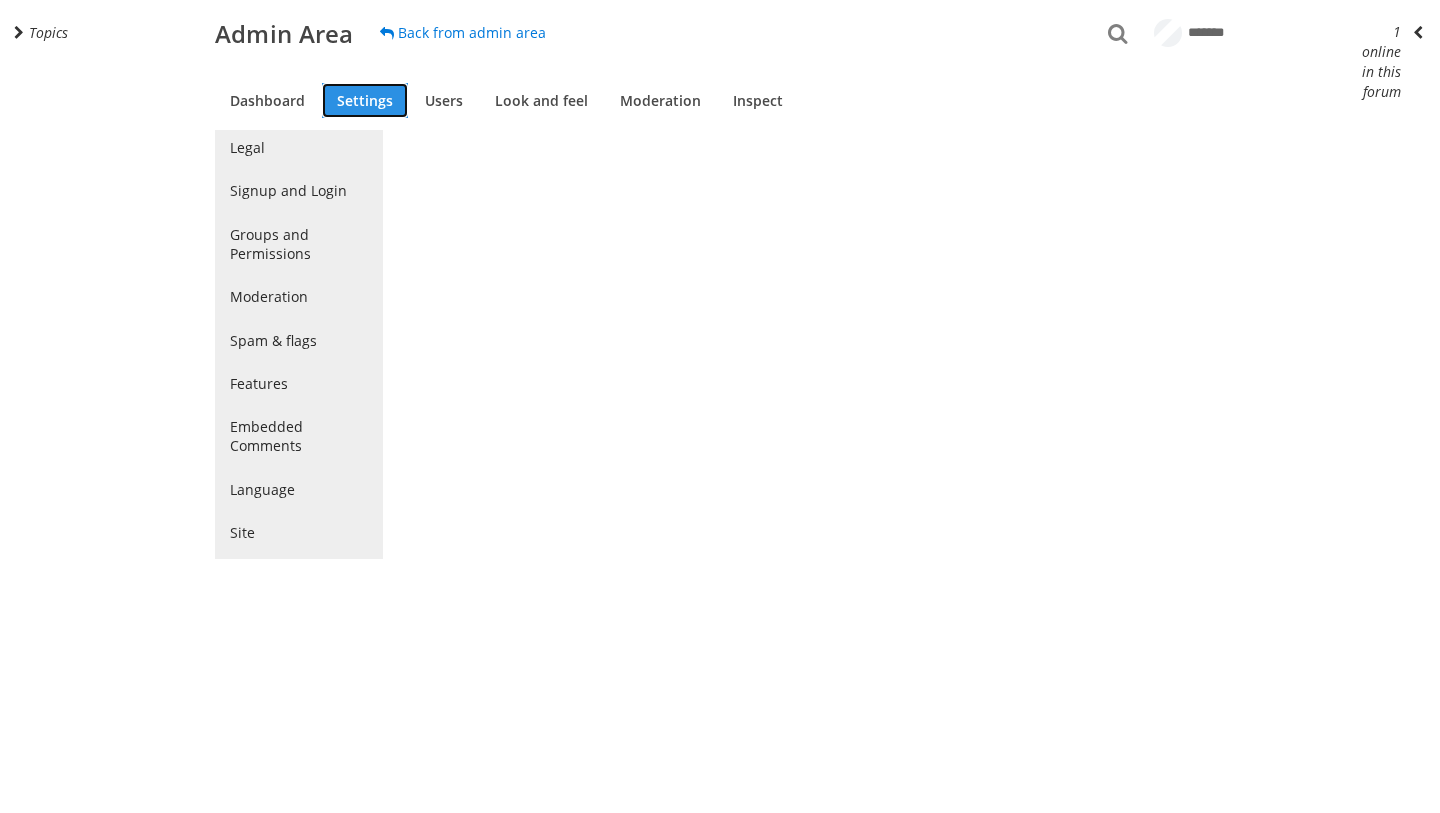 click on "Settings" at bounding box center (365, 100) 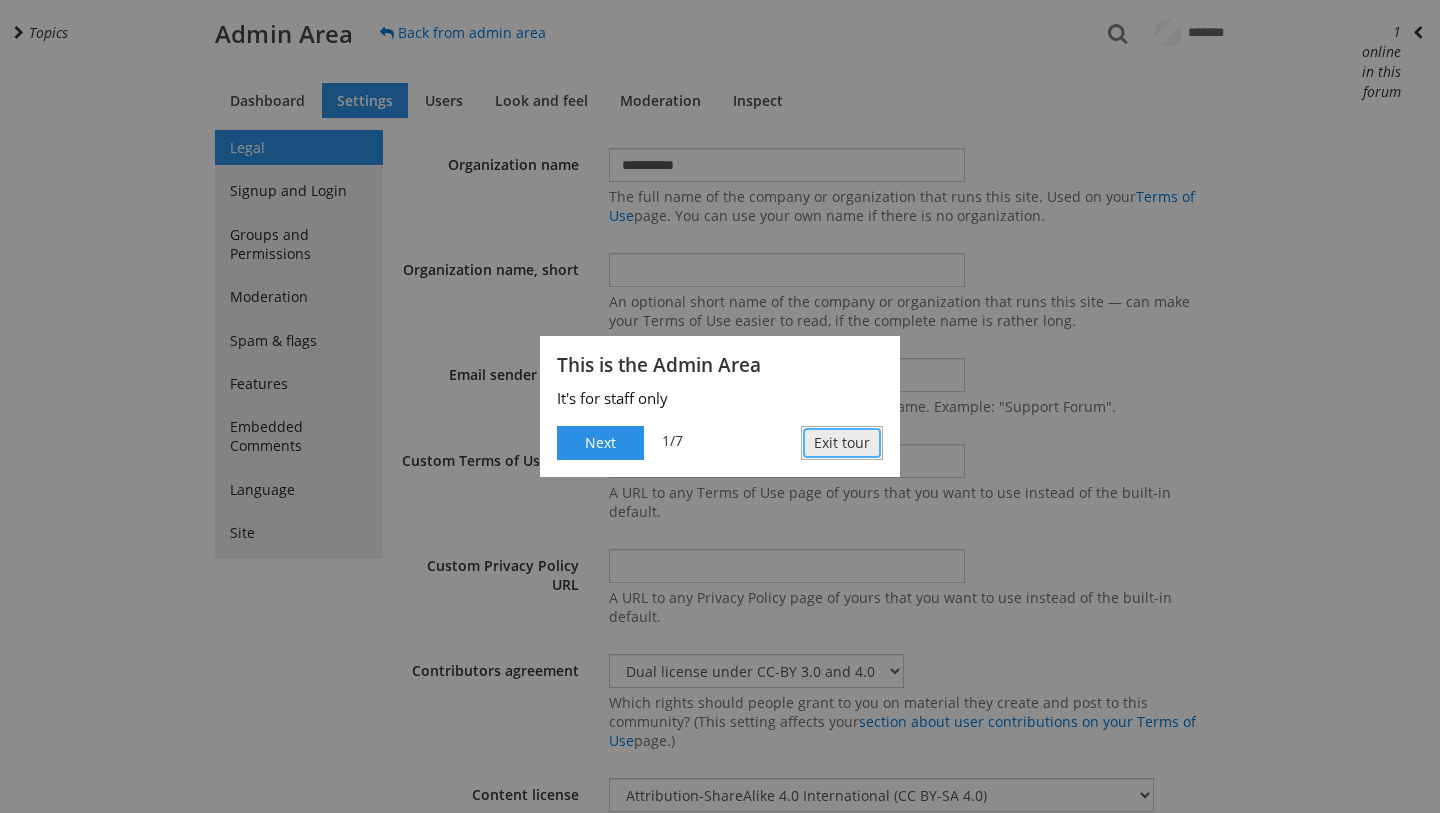 click on "Exit tour" at bounding box center [842, 443] 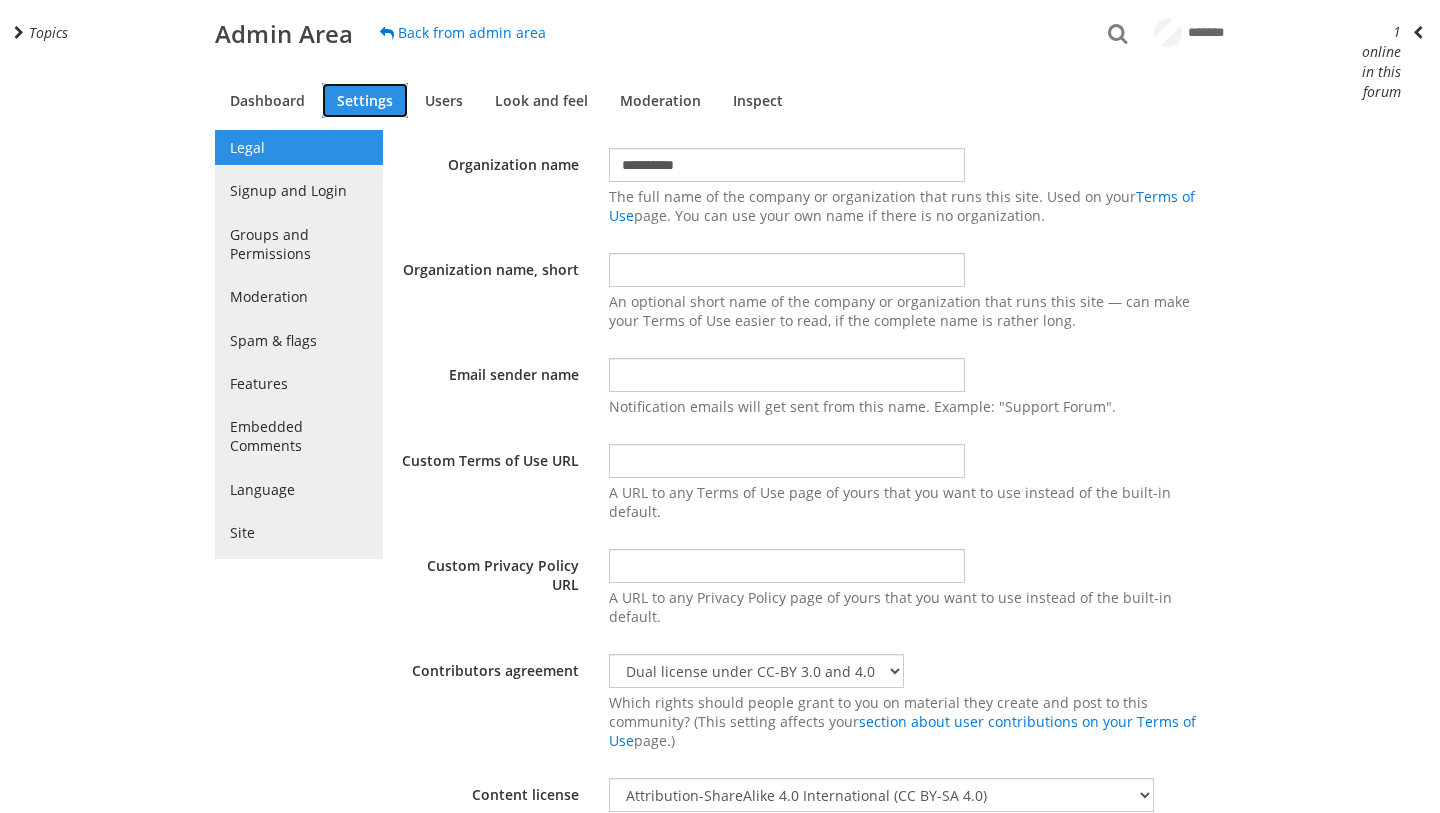click on "Settings" at bounding box center [365, 100] 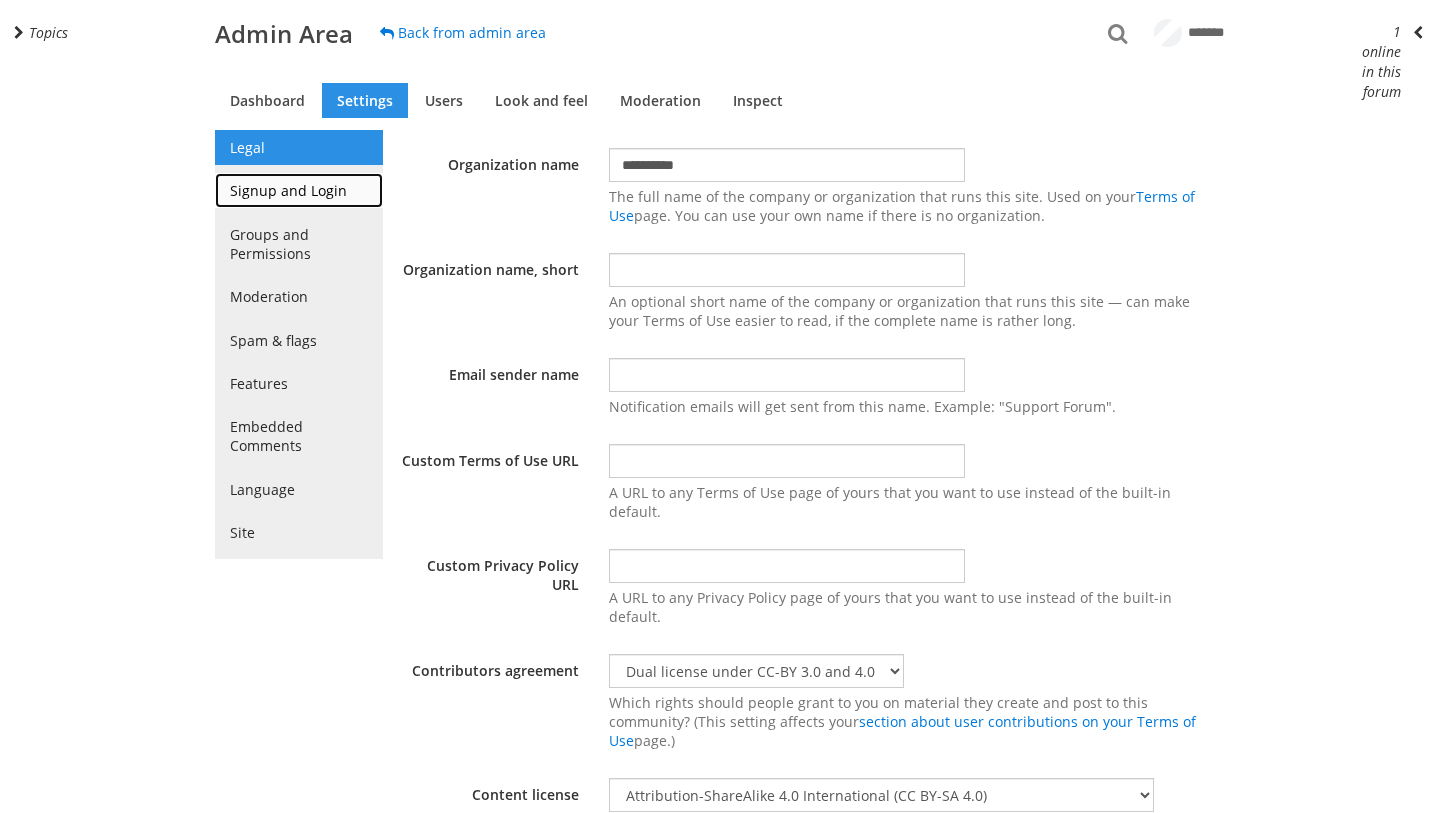 click on "Signup and Login" at bounding box center [299, 190] 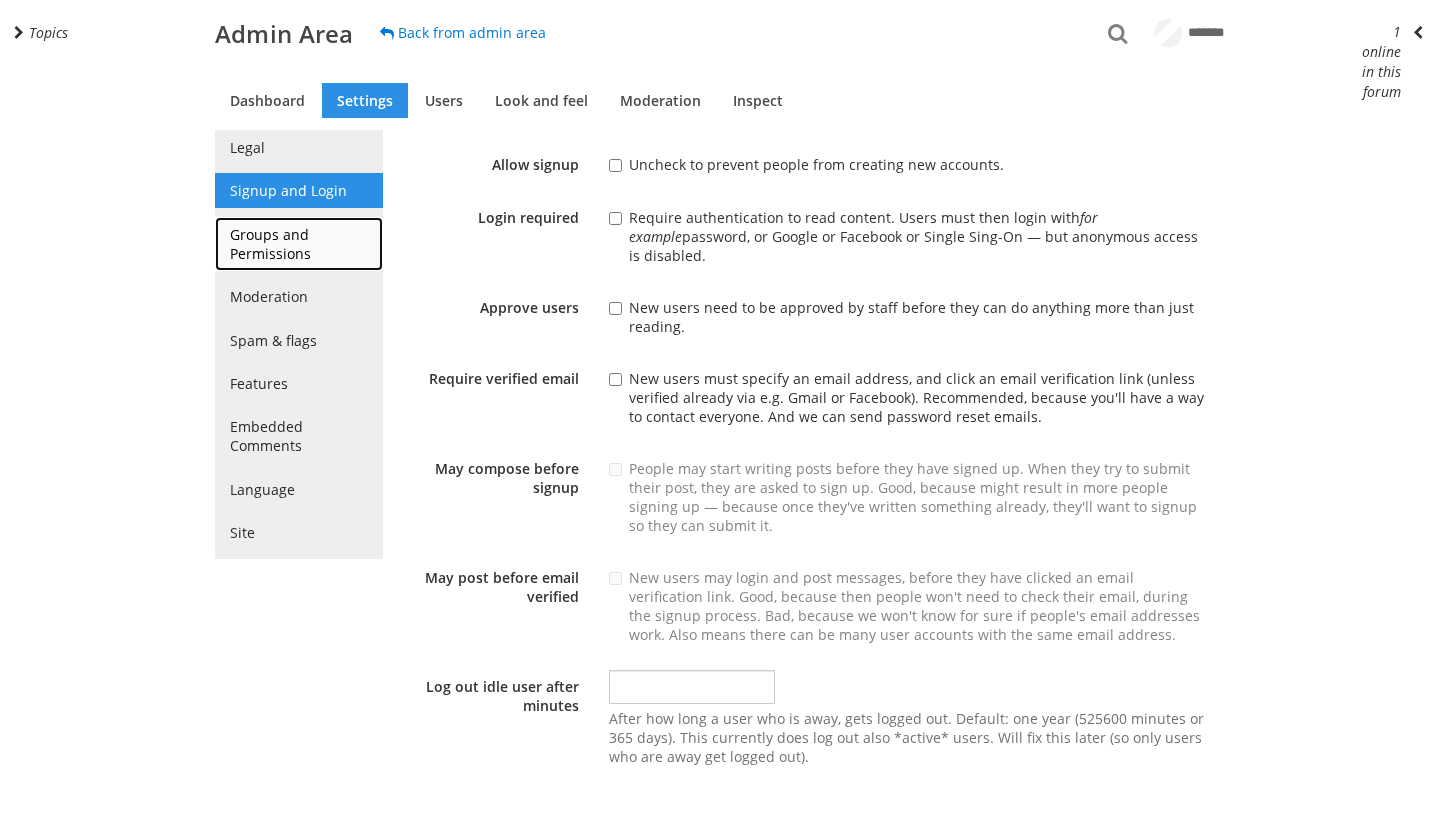 click on "Groups and Permissions" at bounding box center (299, 244) 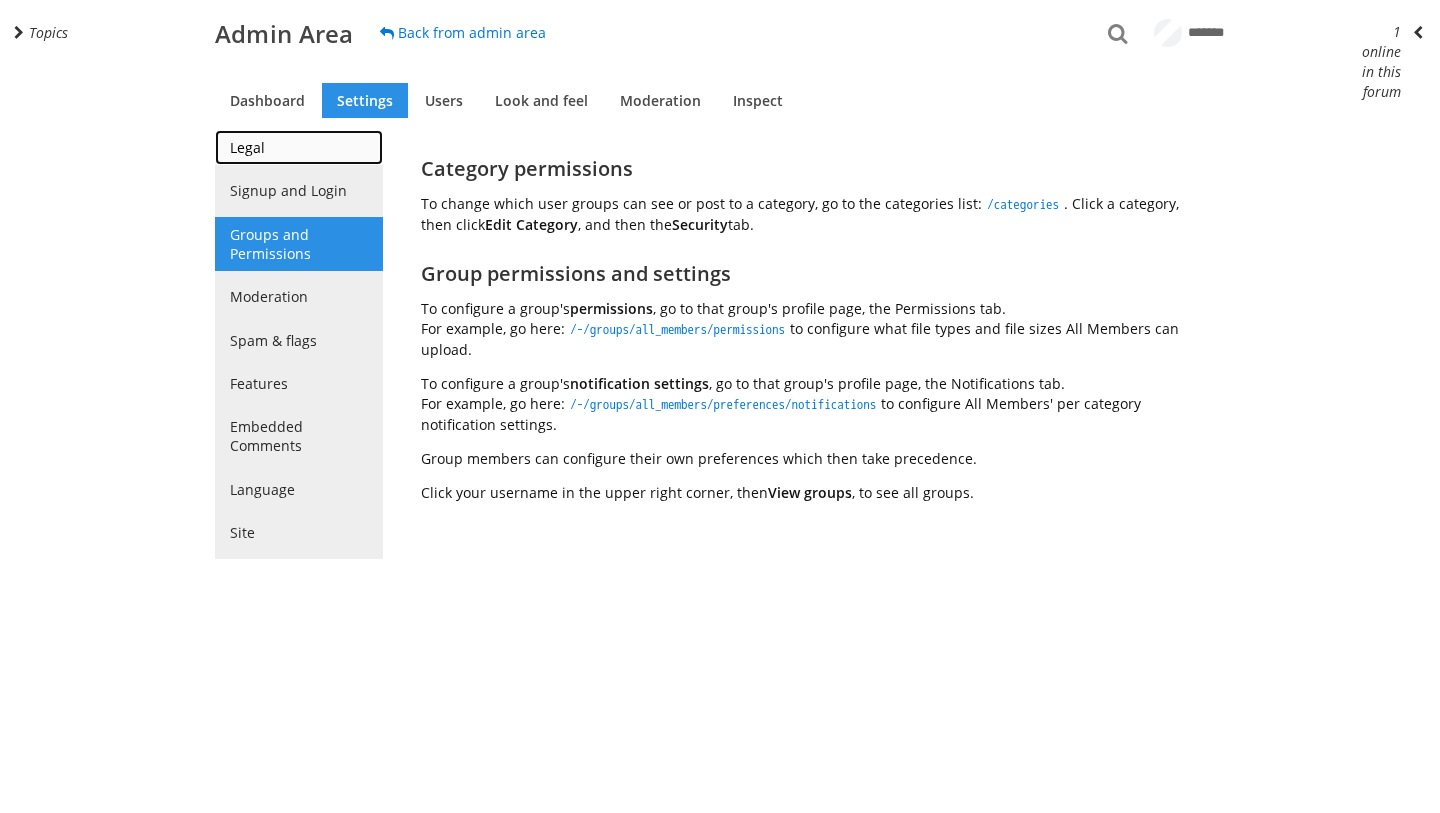 click on "Legal" at bounding box center (299, 147) 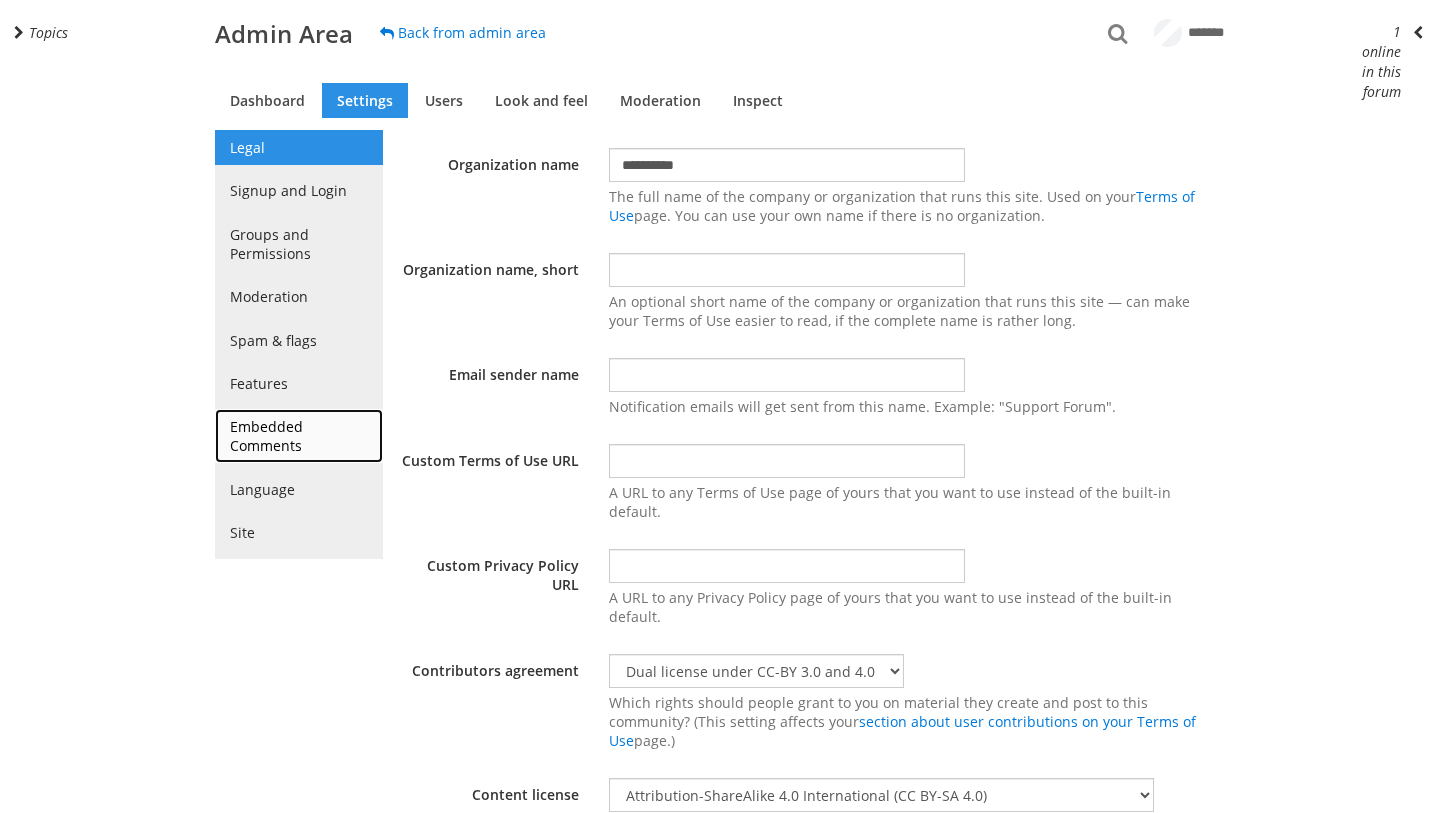 click on "Embedded Comments" at bounding box center [299, 436] 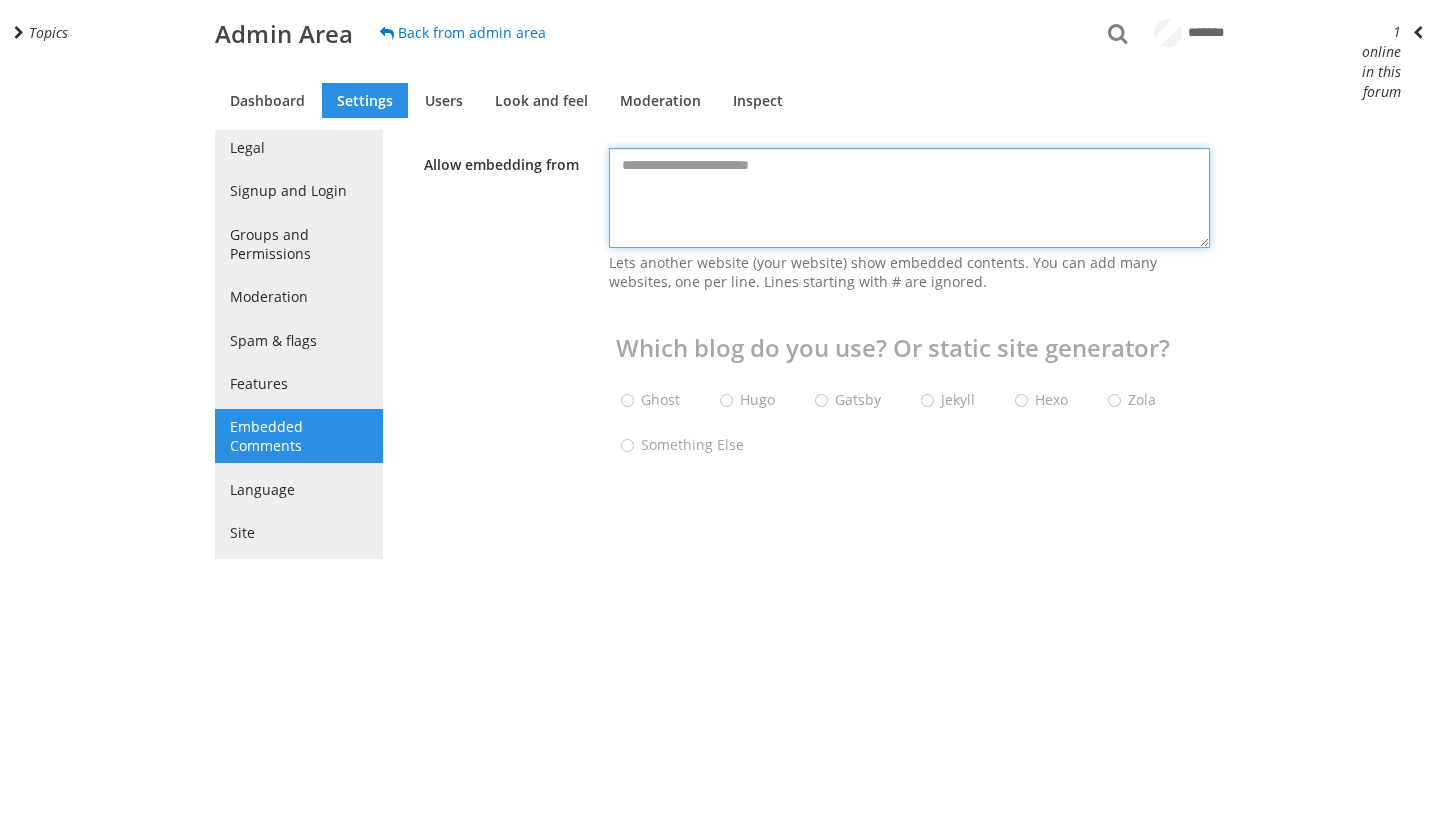 click at bounding box center [909, 198] 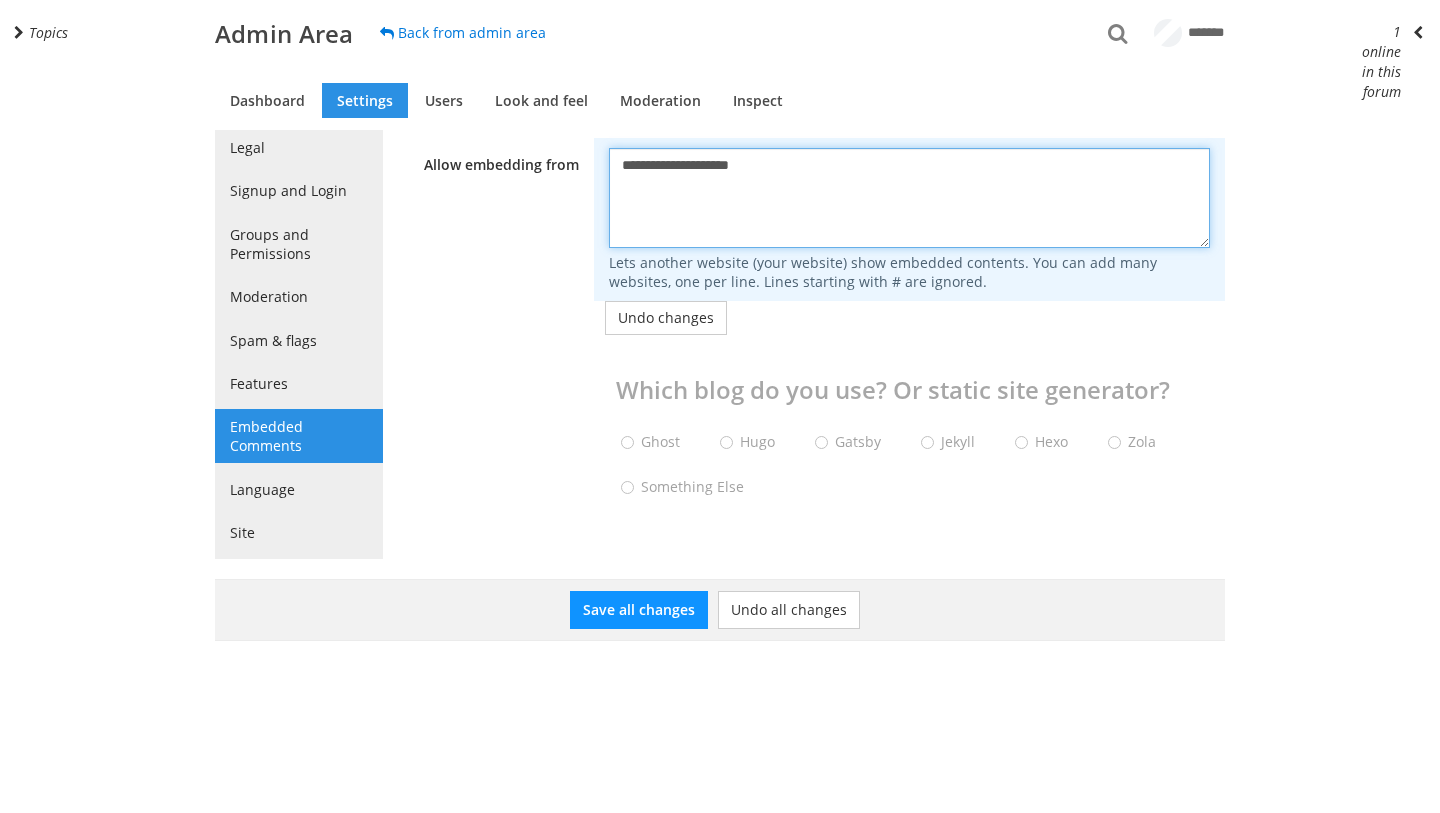 type on "**********" 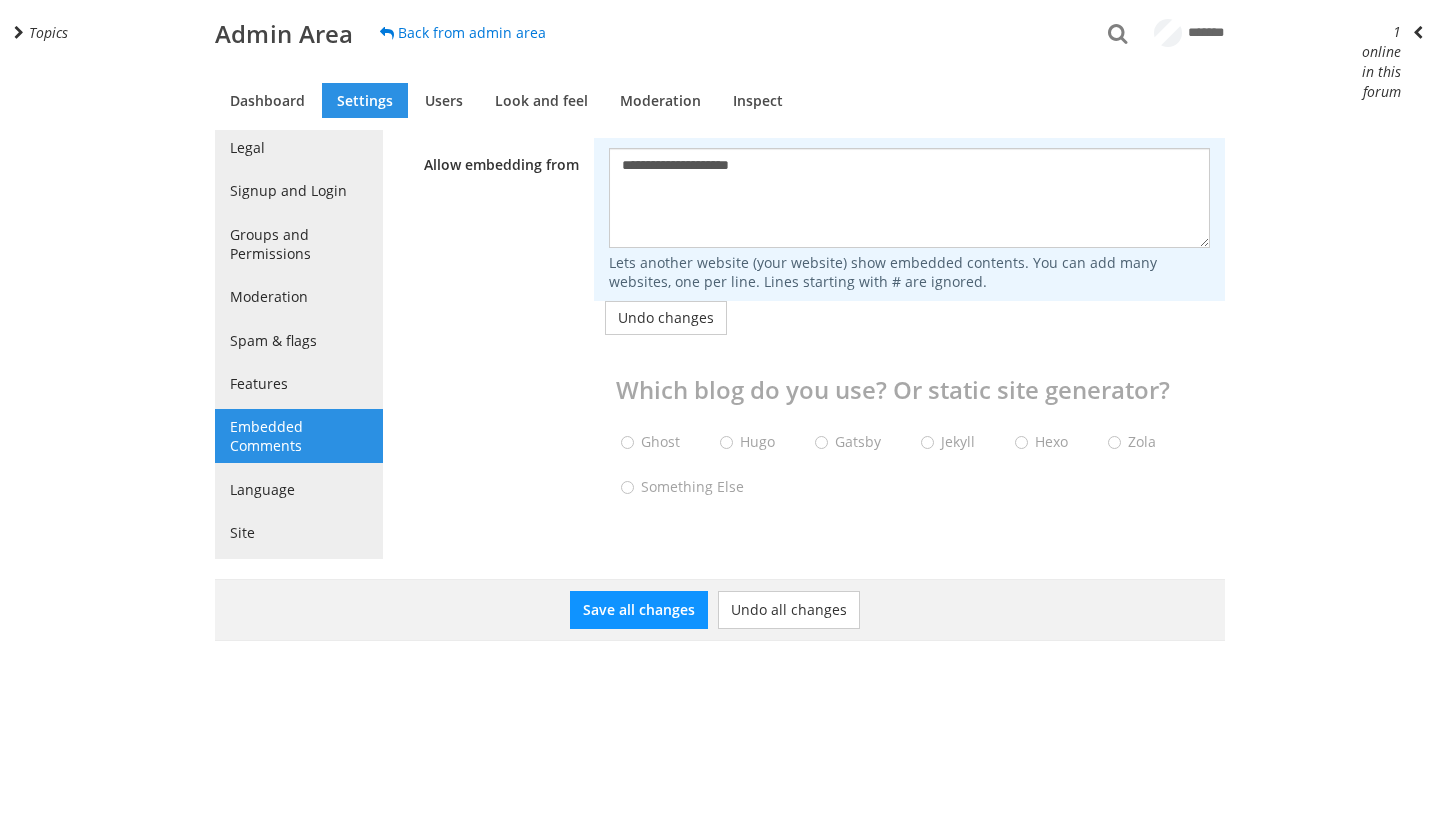 click on "**********" at bounding box center (804, 338) 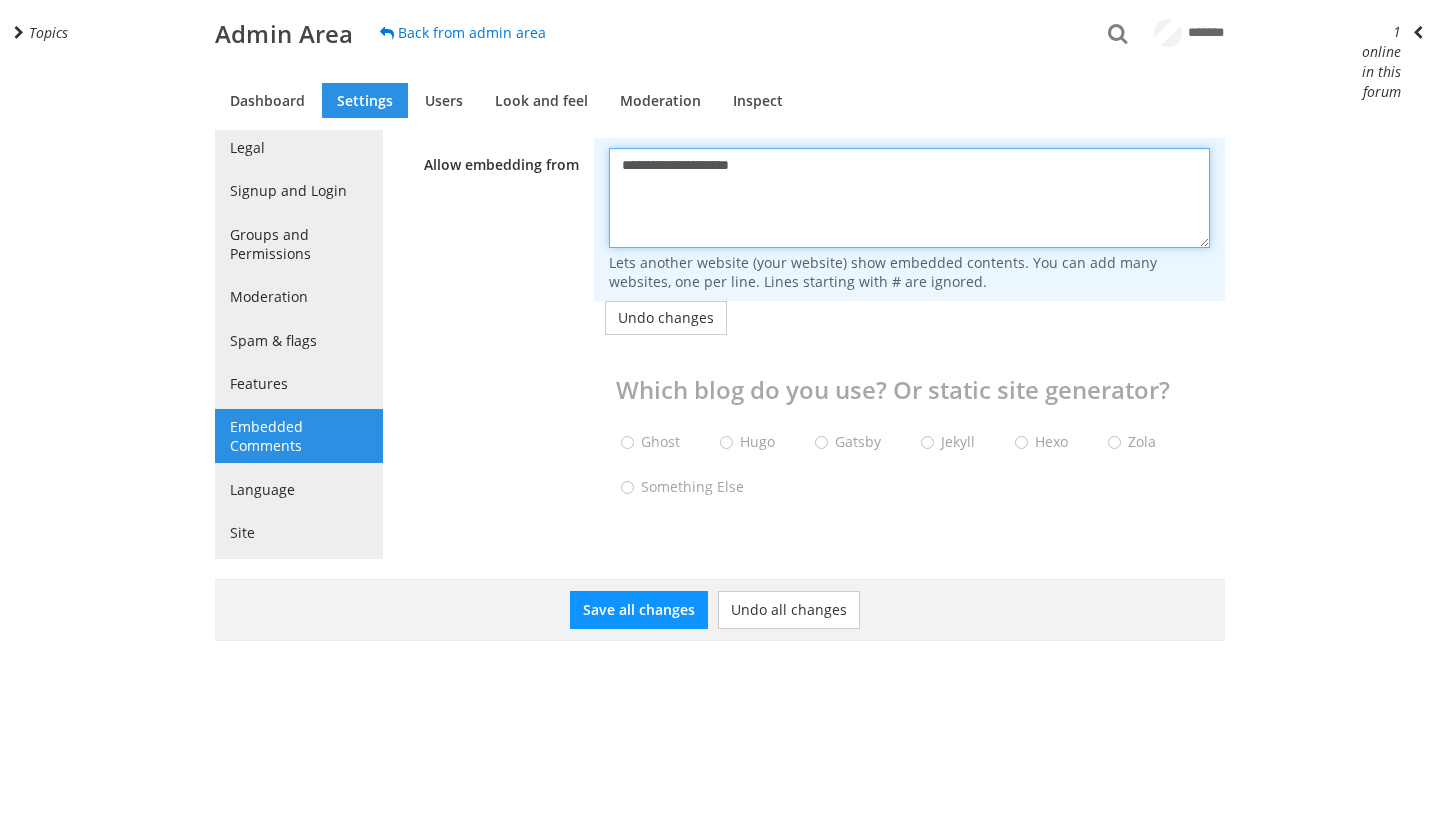 click on "**********" at bounding box center (909, 198) 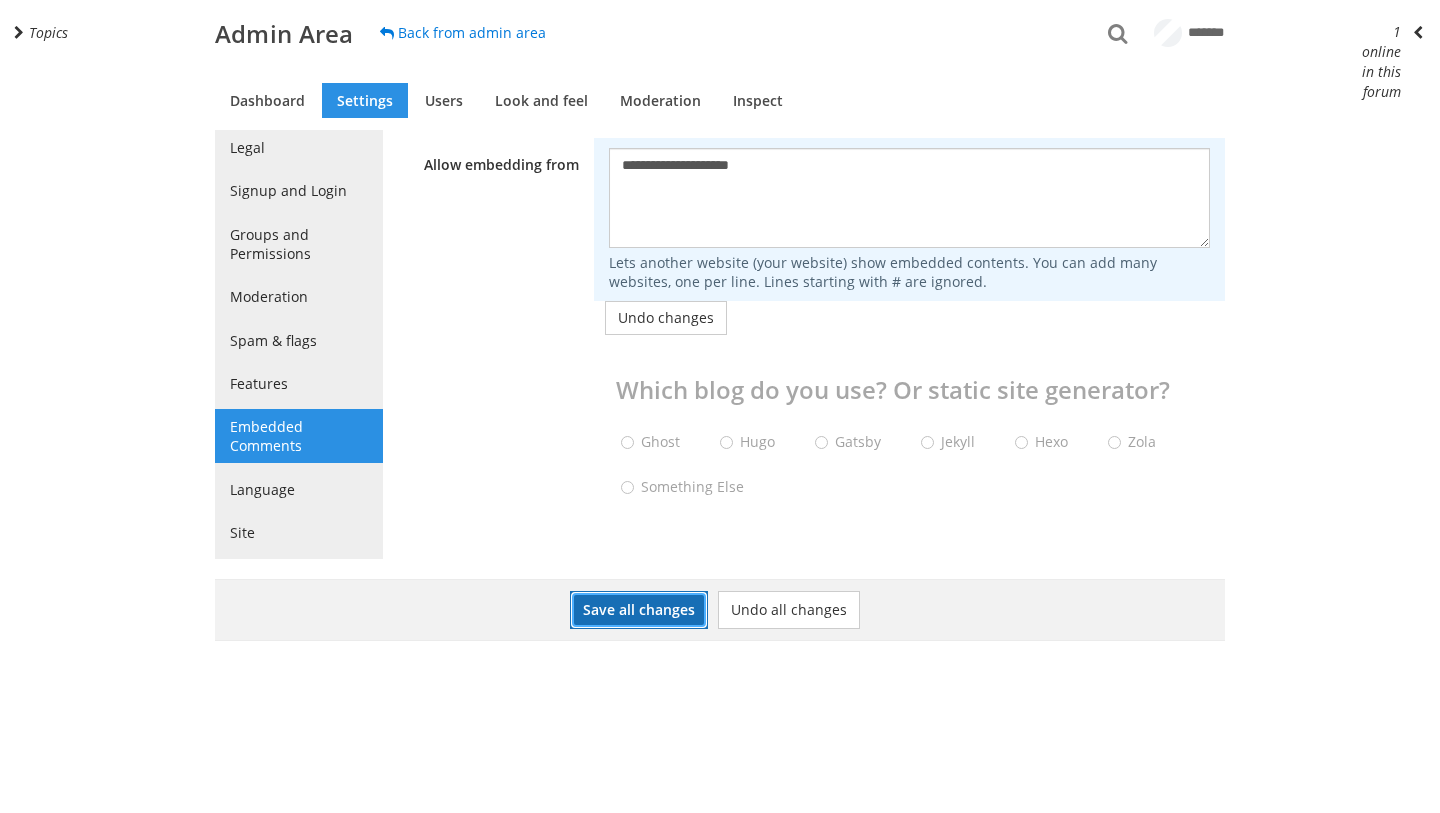 click on "Save all changes" at bounding box center (639, 610) 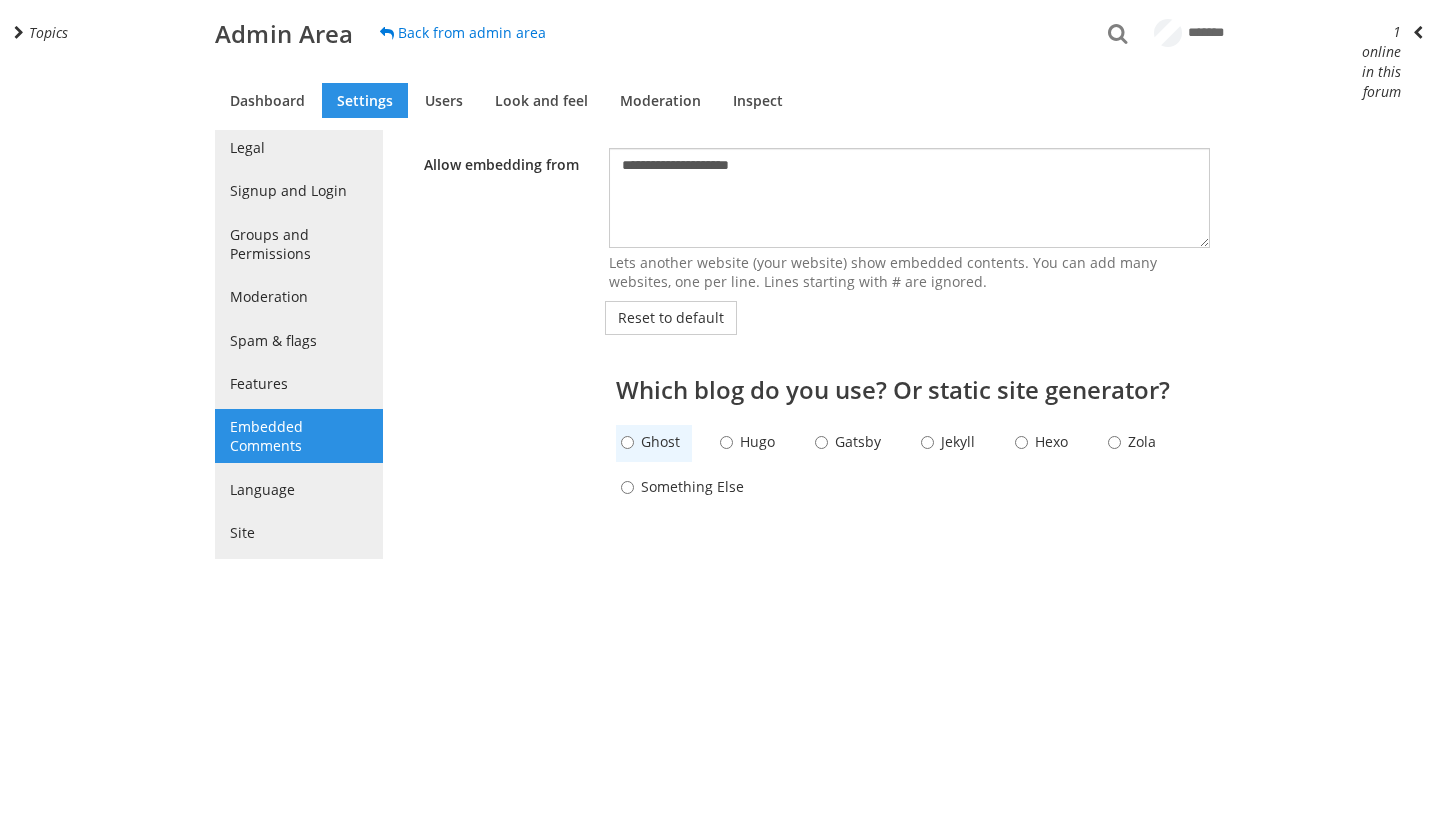 click on "Ghost" at bounding box center (666, 441) 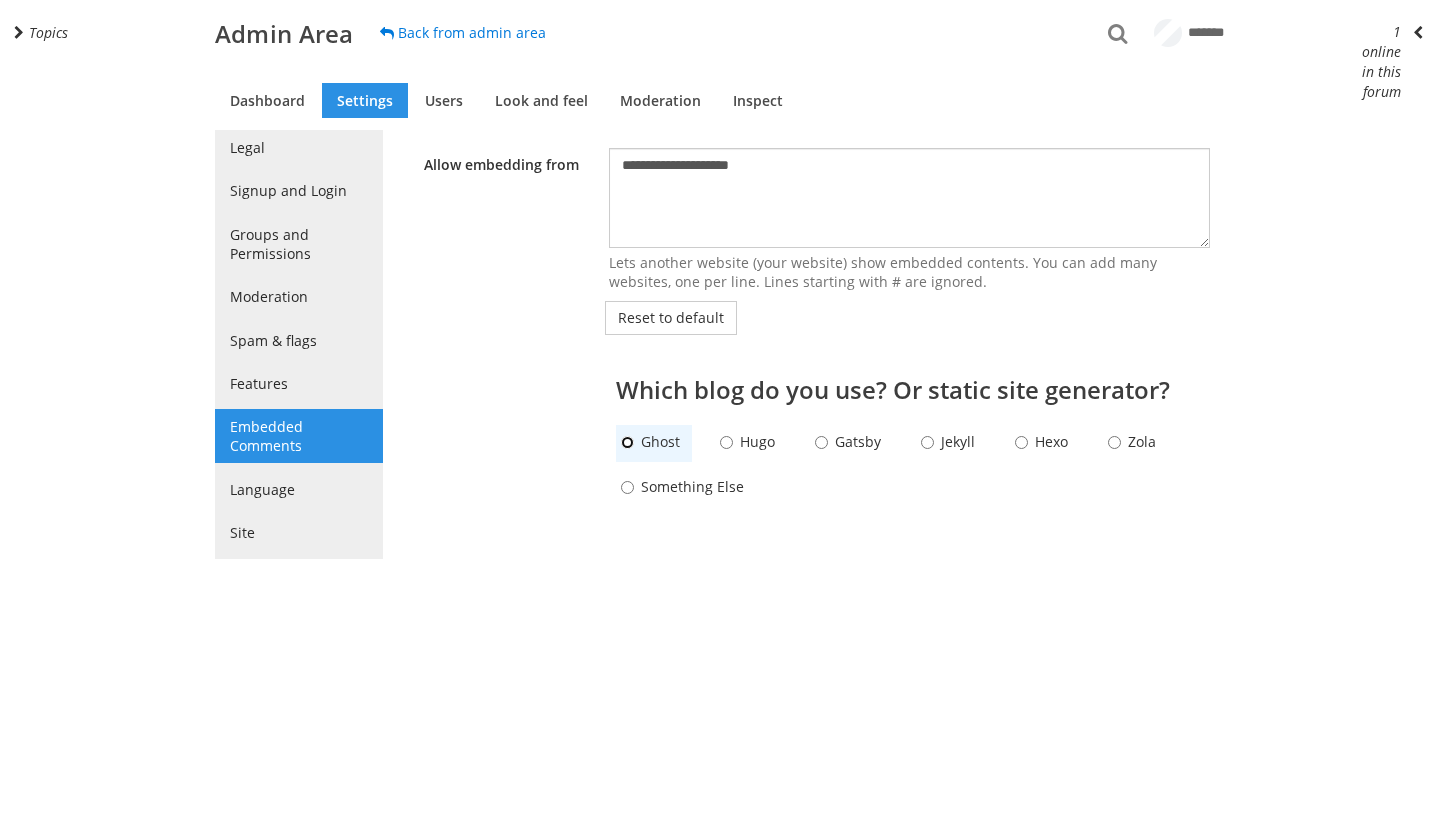 click on "Ghost" at bounding box center (627, 442) 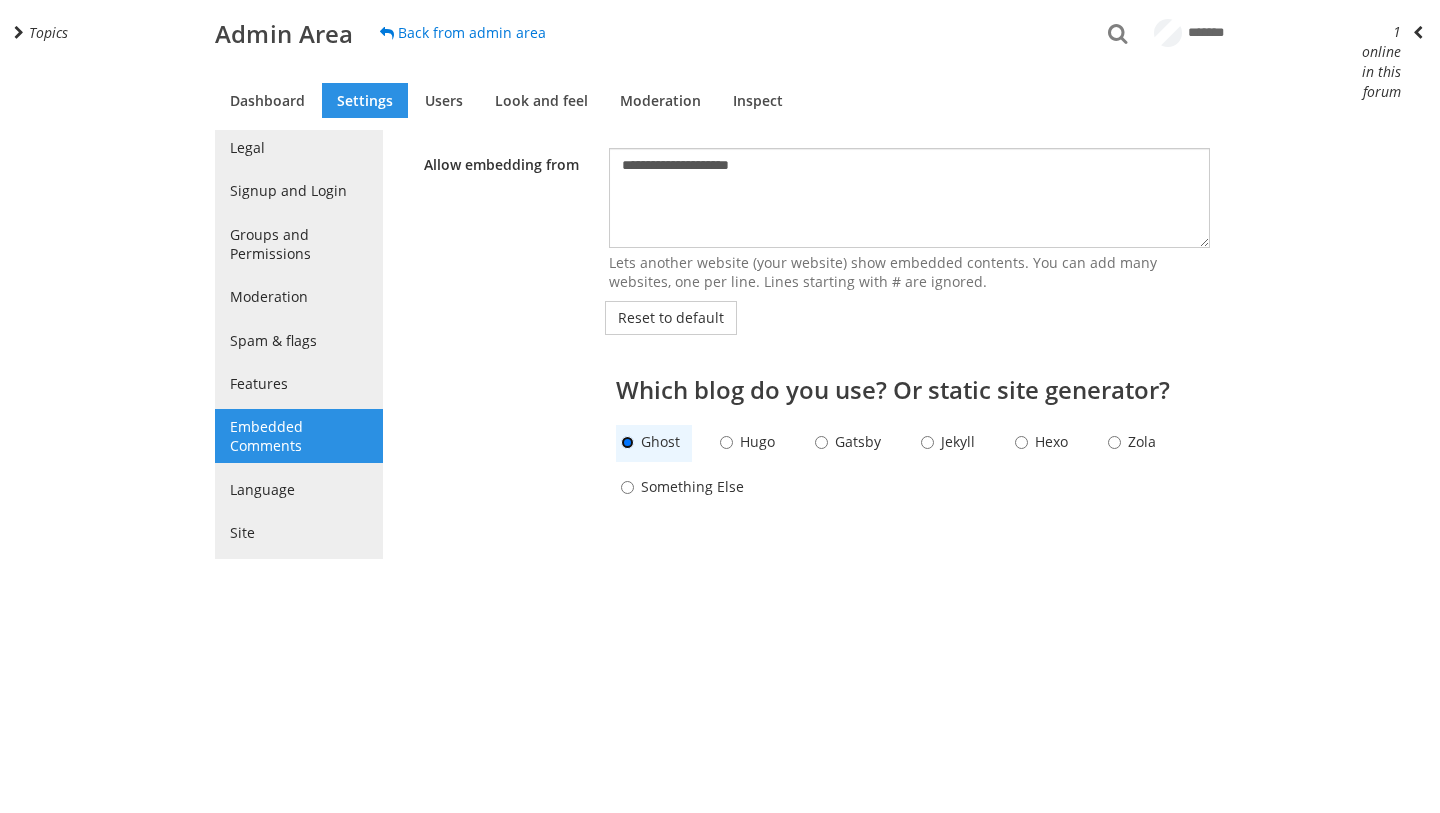 radio on "****" 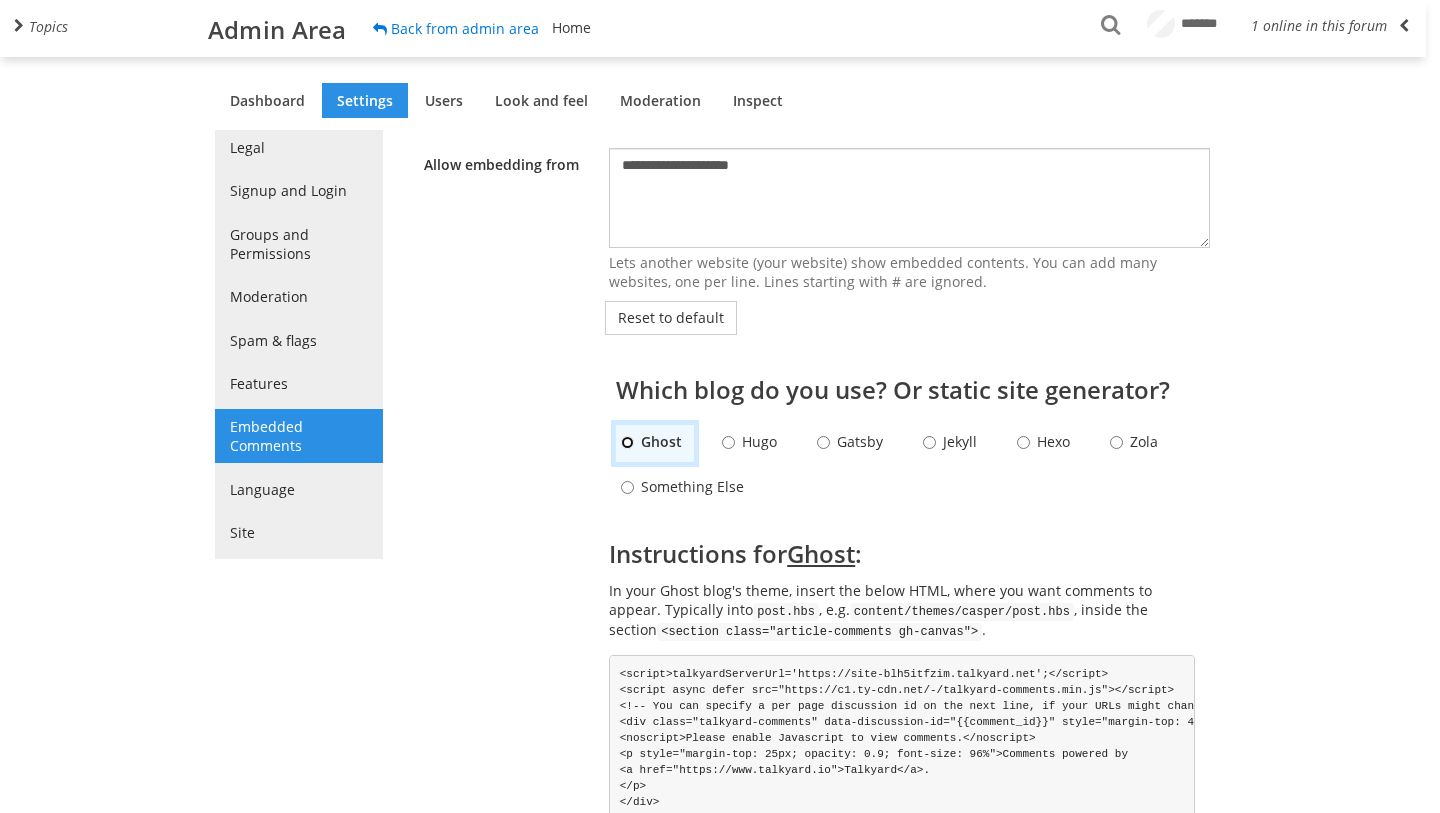 scroll, scrollTop: 118, scrollLeft: 0, axis: vertical 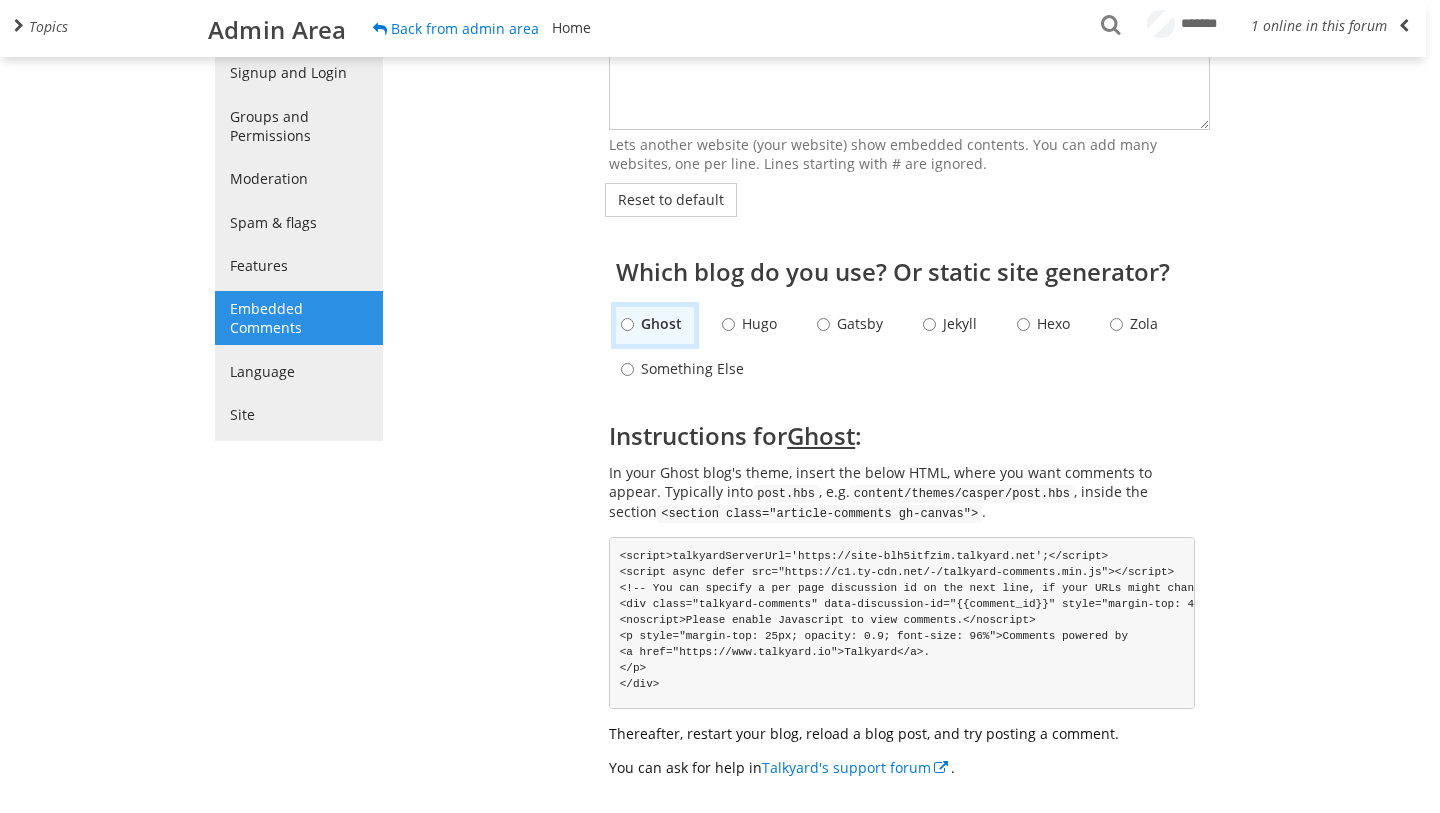 click on "<script>talkyardServerUrl='https://site-blh5itfzim.talkyard.net';</script>
<script async defer src="https://c1.ty-cdn.net/-/talkyard-comments.min.js"></script>
<!-- You can specify a per page discussion id on the next line, if your URLs might change. -->
<div class="talkyard-comments" data-discussion-id="{{comment_id}}" style="margin-top: 45px;">
<noscript>Please enable Javascript to view comments.</noscript>
<p style="margin-top: 25px; opacity: 0.9; font-size: 96%">Comments powered by
<a href="https://www.talkyard.io">Talkyard</a>.</p>
</div>" at bounding box center (902, 623) 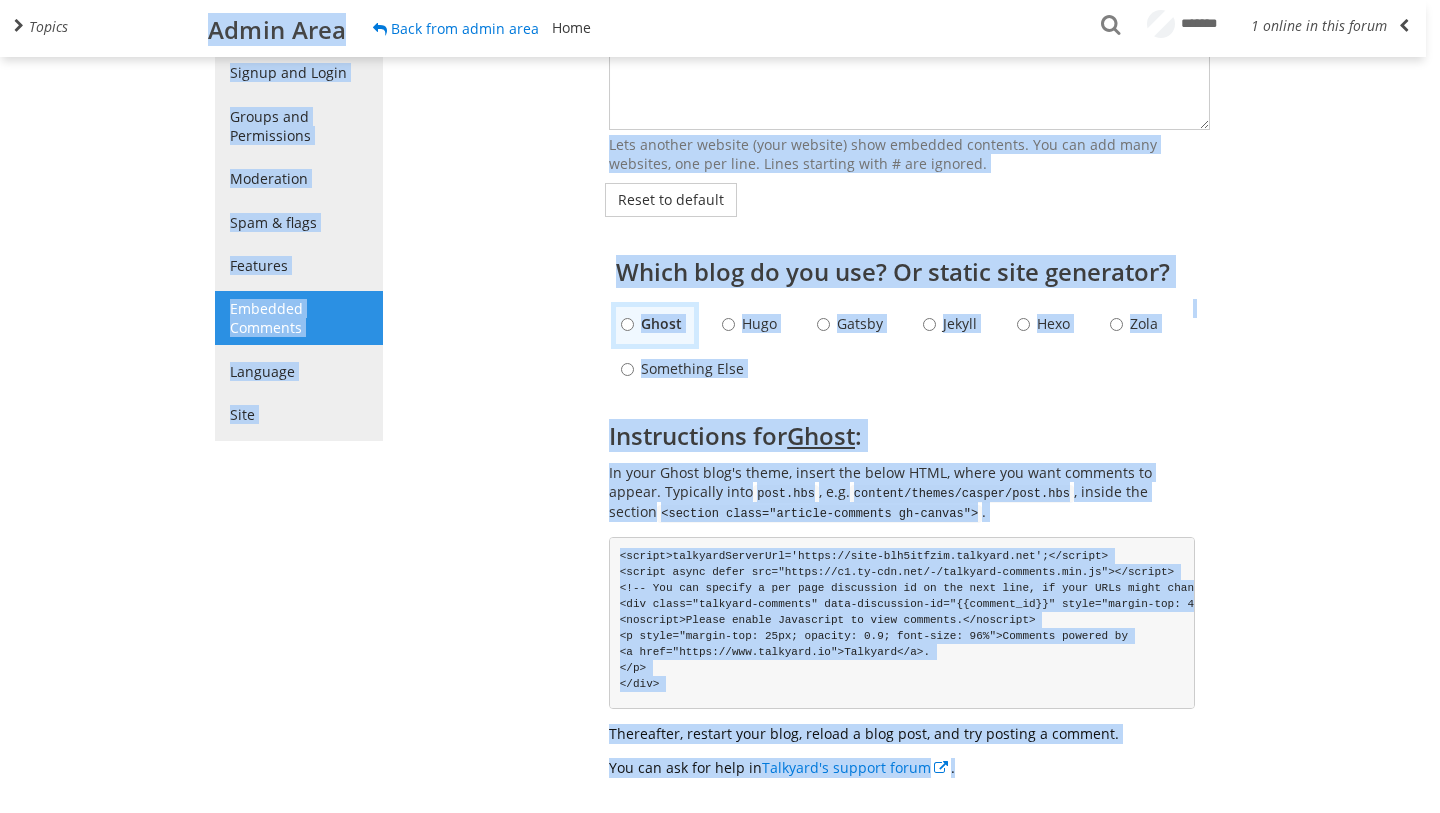 click on "<script>talkyardServerUrl='https://site-blh5itfzim.talkyard.net';</script>
<script async defer src="https://c1.ty-cdn.net/-/talkyard-comments.min.js"></script>
<!-- You can specify a per page discussion id on the next line, if your URLs might change. -->
<div class="talkyard-comments" data-discussion-id="{{comment_id}}" style="margin-top: 45px;">
<noscript>Please enable Javascript to view comments.</noscript>
<p style="margin-top: 25px; opacity: 0.9; font-size: 96%">Comments powered by
<a href="https://www.talkyard.io">Talkyard</a>.</p>
</div>" at bounding box center [902, 623] 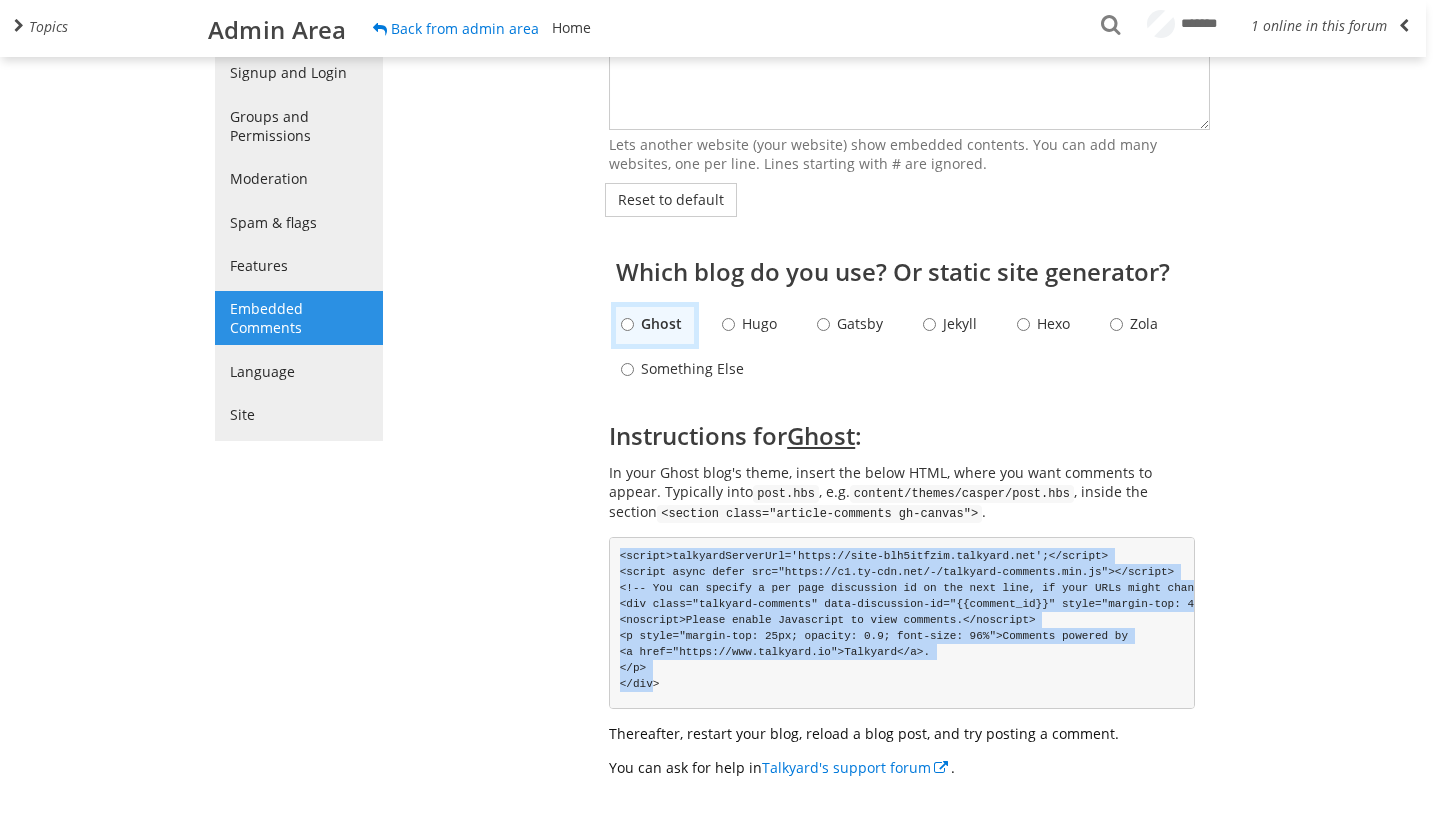 drag, startPoint x: 674, startPoint y: 673, endPoint x: 606, endPoint y: 531, distance: 157.44205 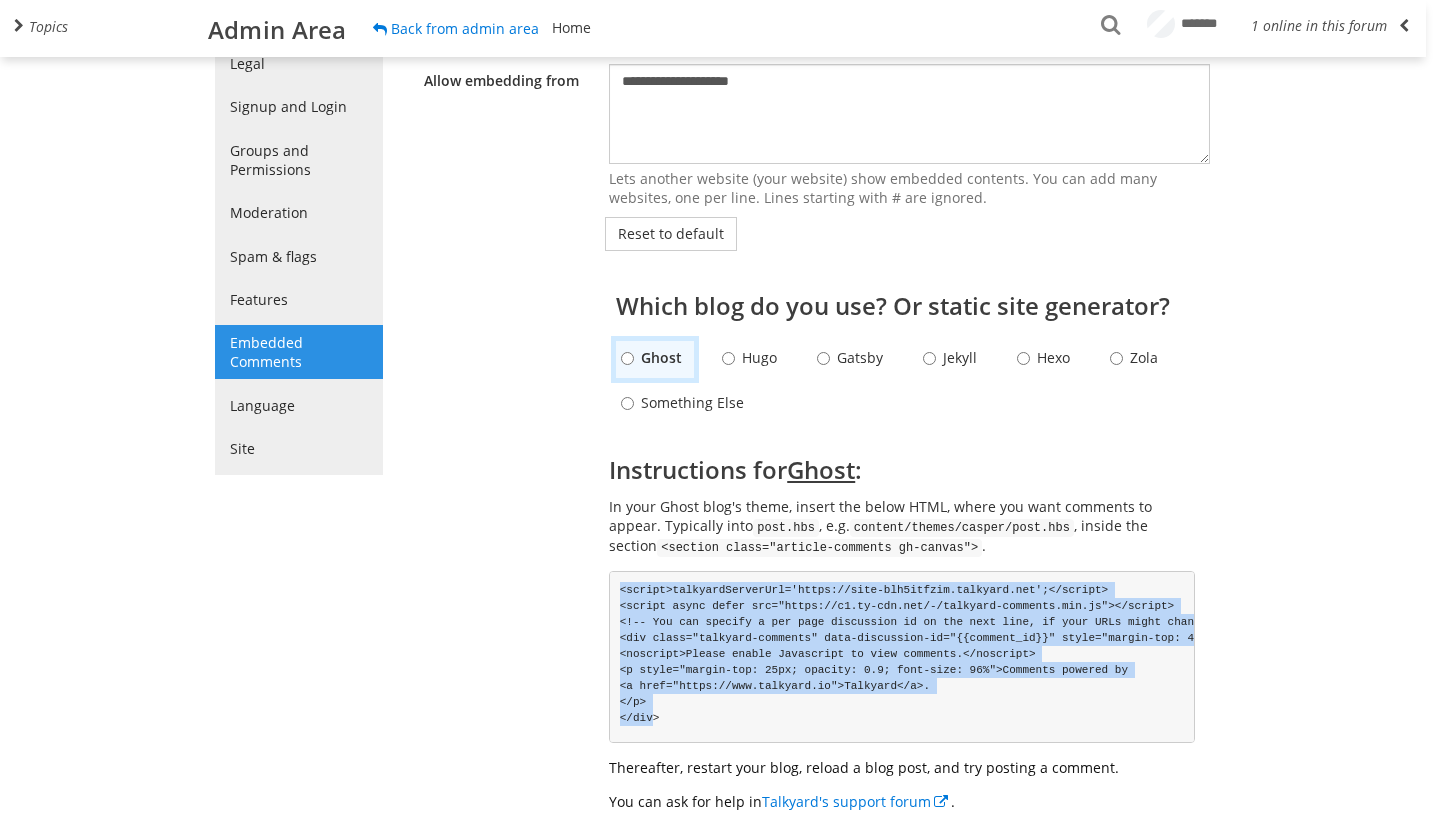 scroll, scrollTop: 118, scrollLeft: 0, axis: vertical 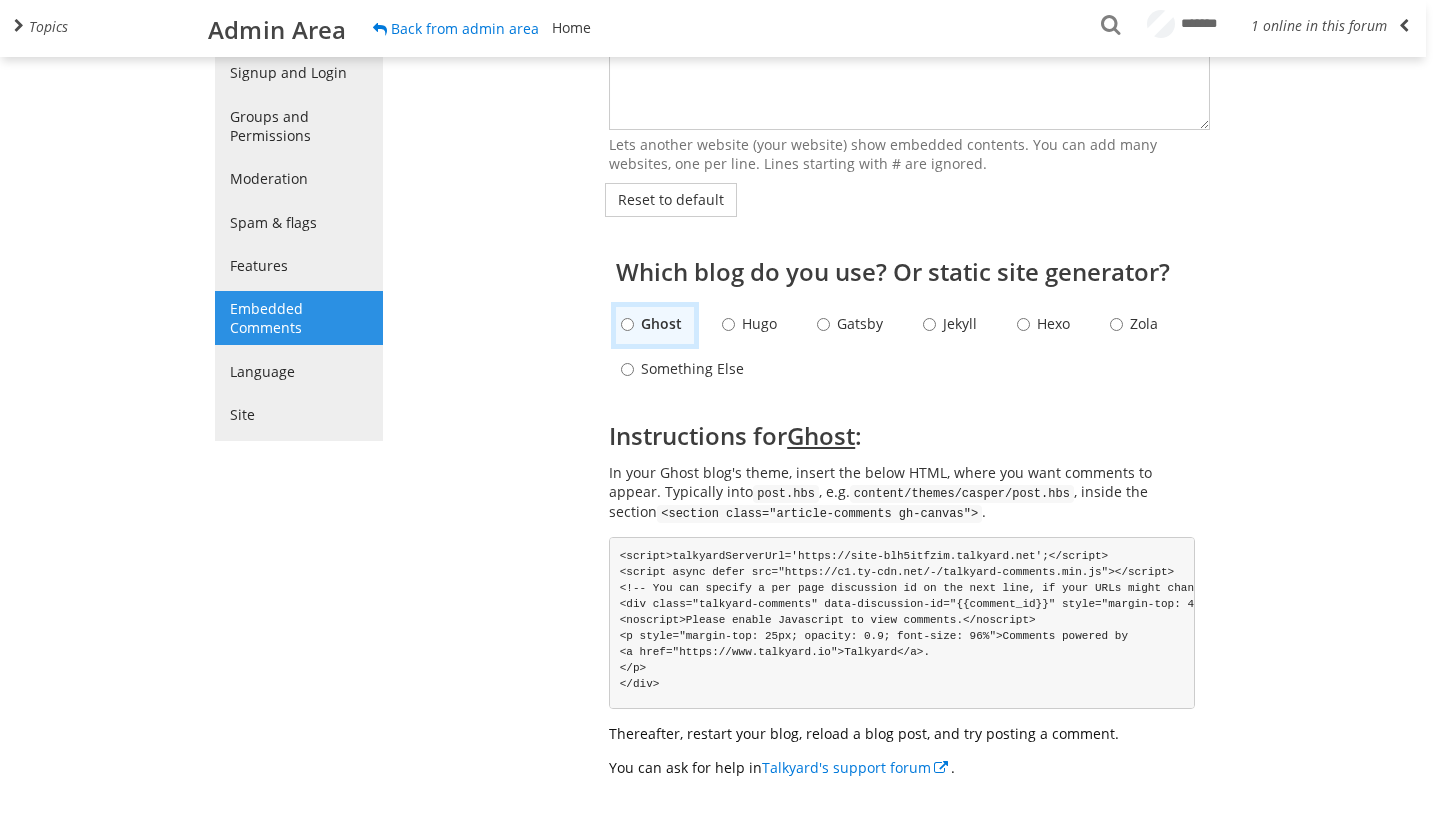 click on "**********" at bounding box center (804, 422) 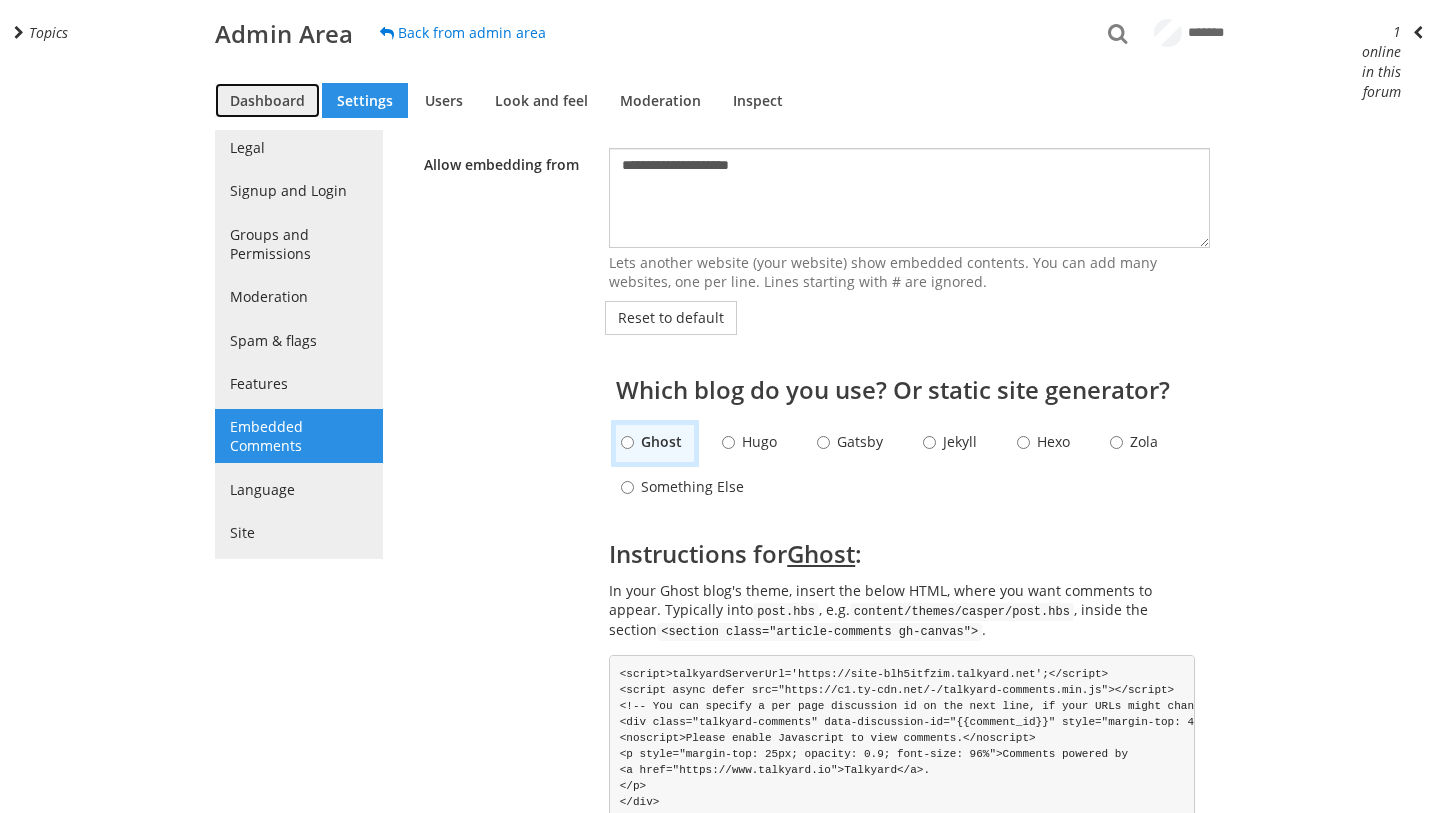 click on "Dashboard" at bounding box center (267, 100) 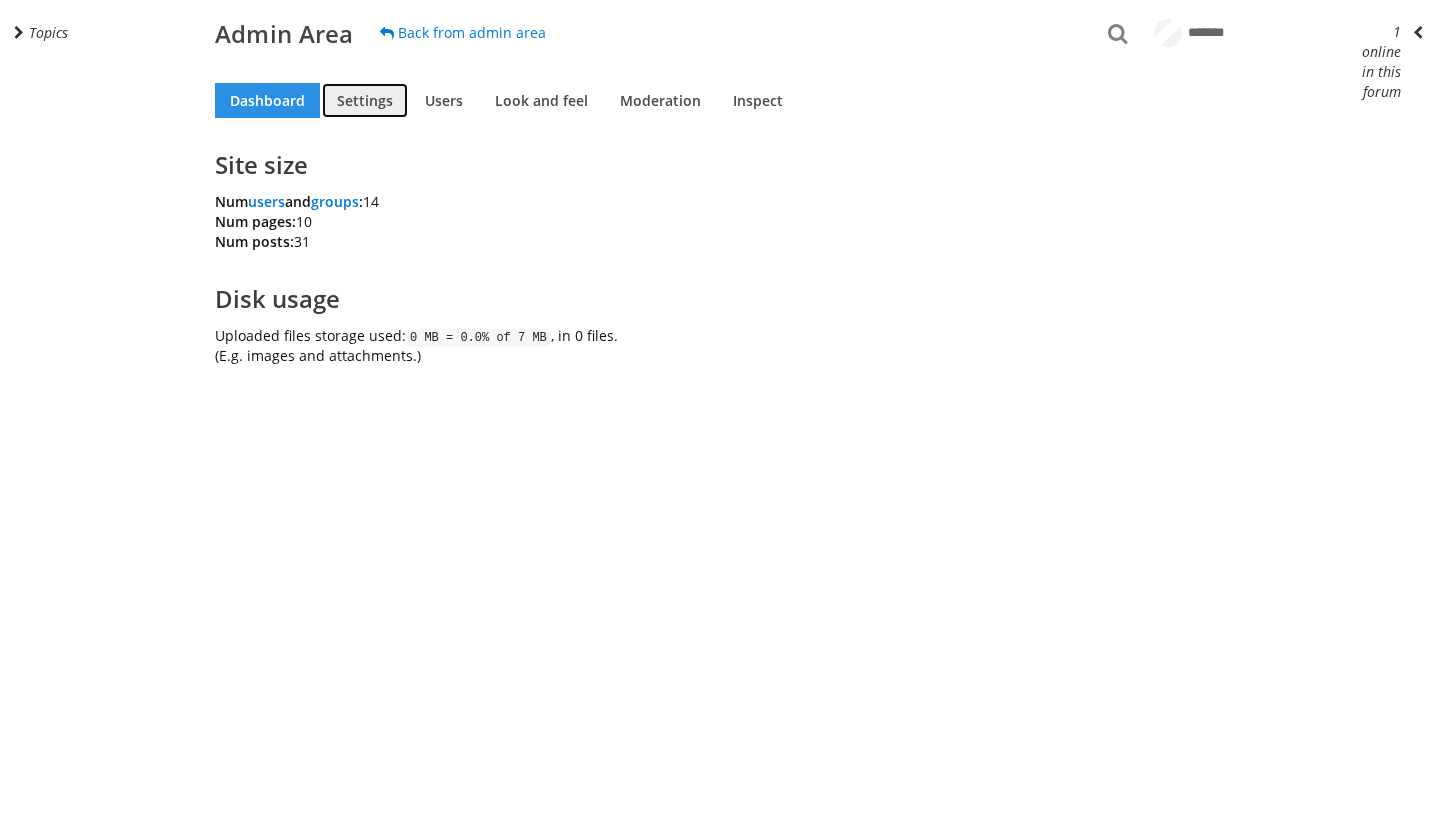 click on "Settings" at bounding box center (365, 100) 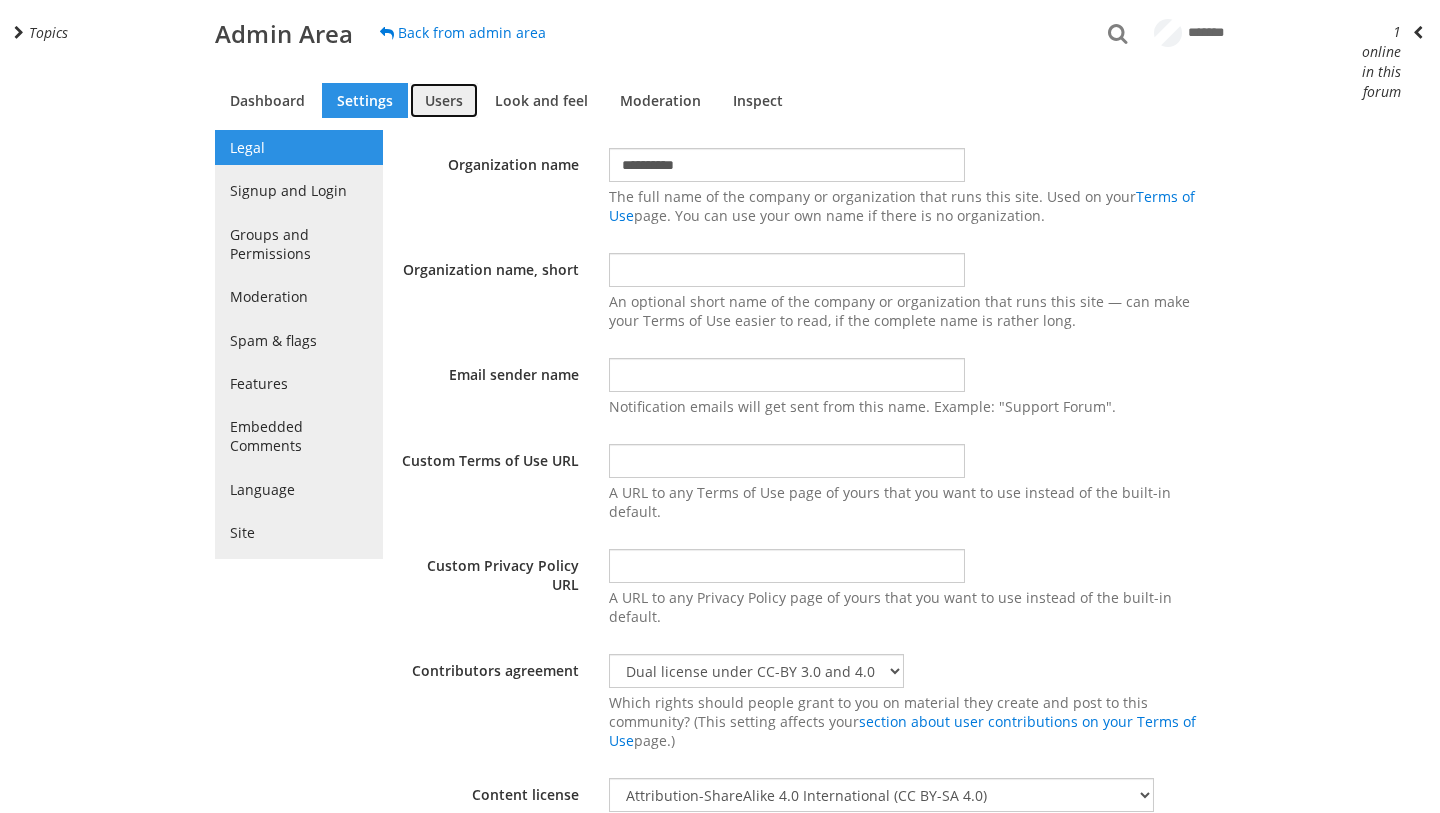 click on "Users" at bounding box center [444, 100] 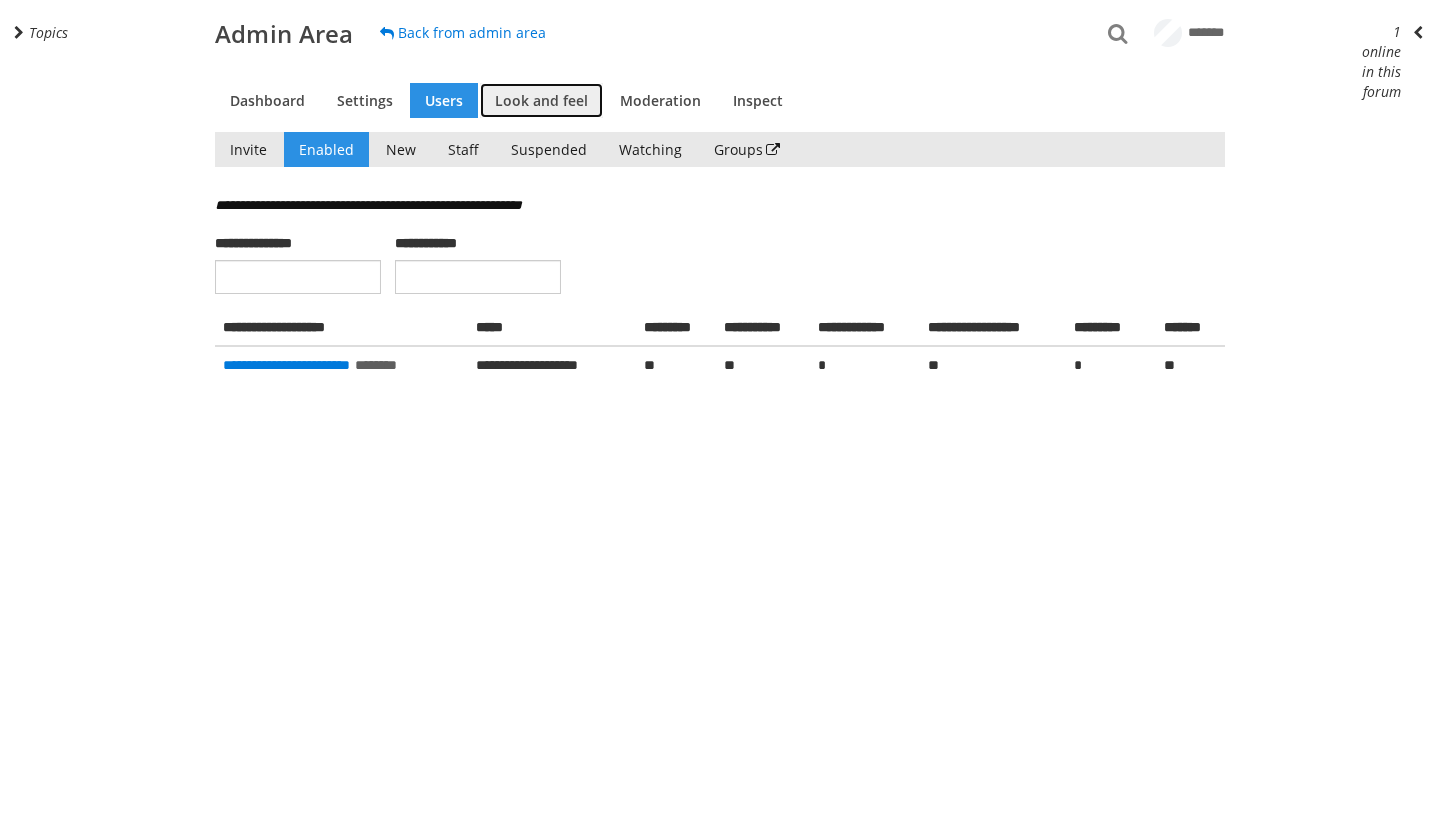 click on "Look and feel" at bounding box center (541, 100) 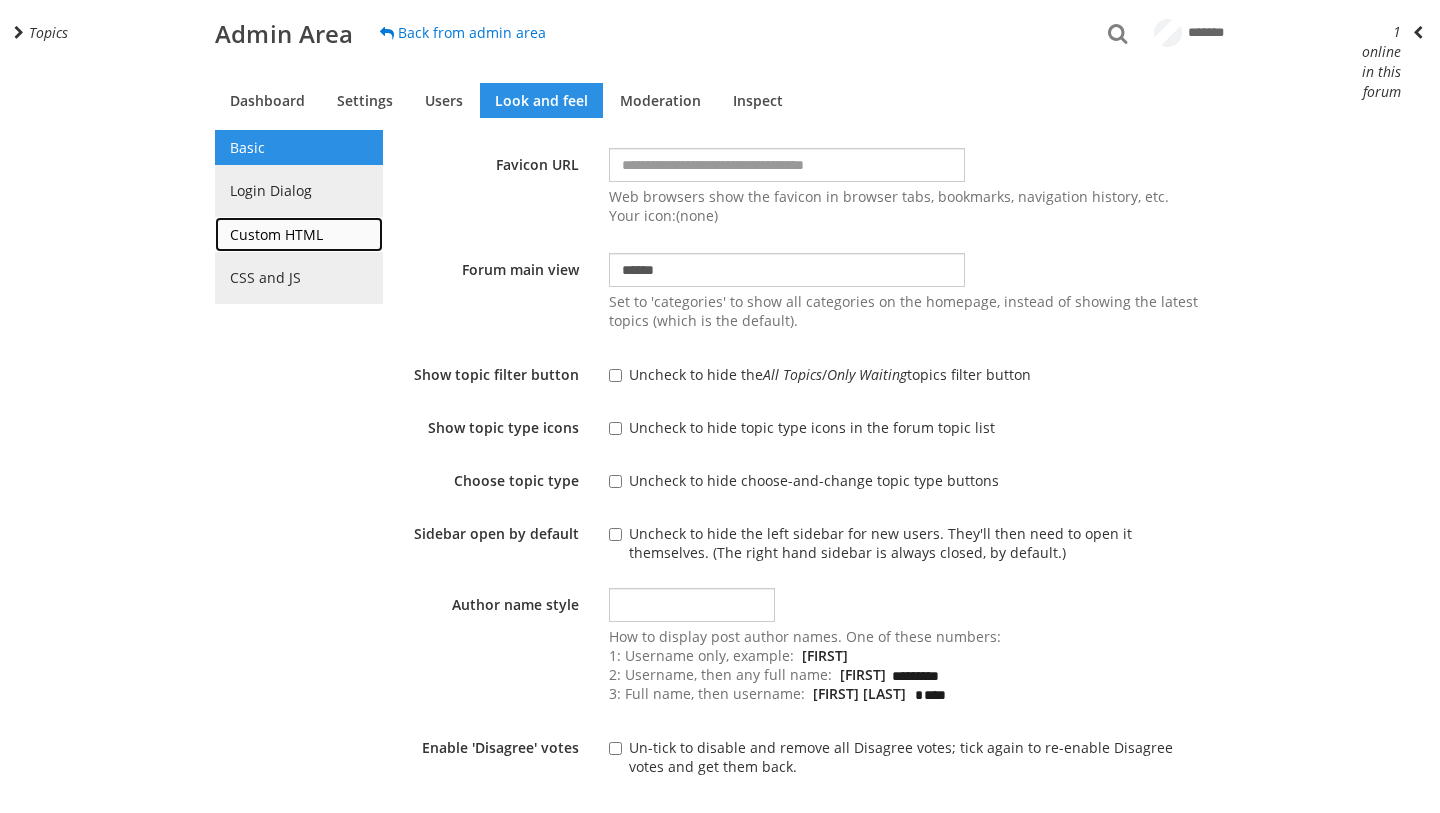 click on "Custom HTML" at bounding box center [299, 234] 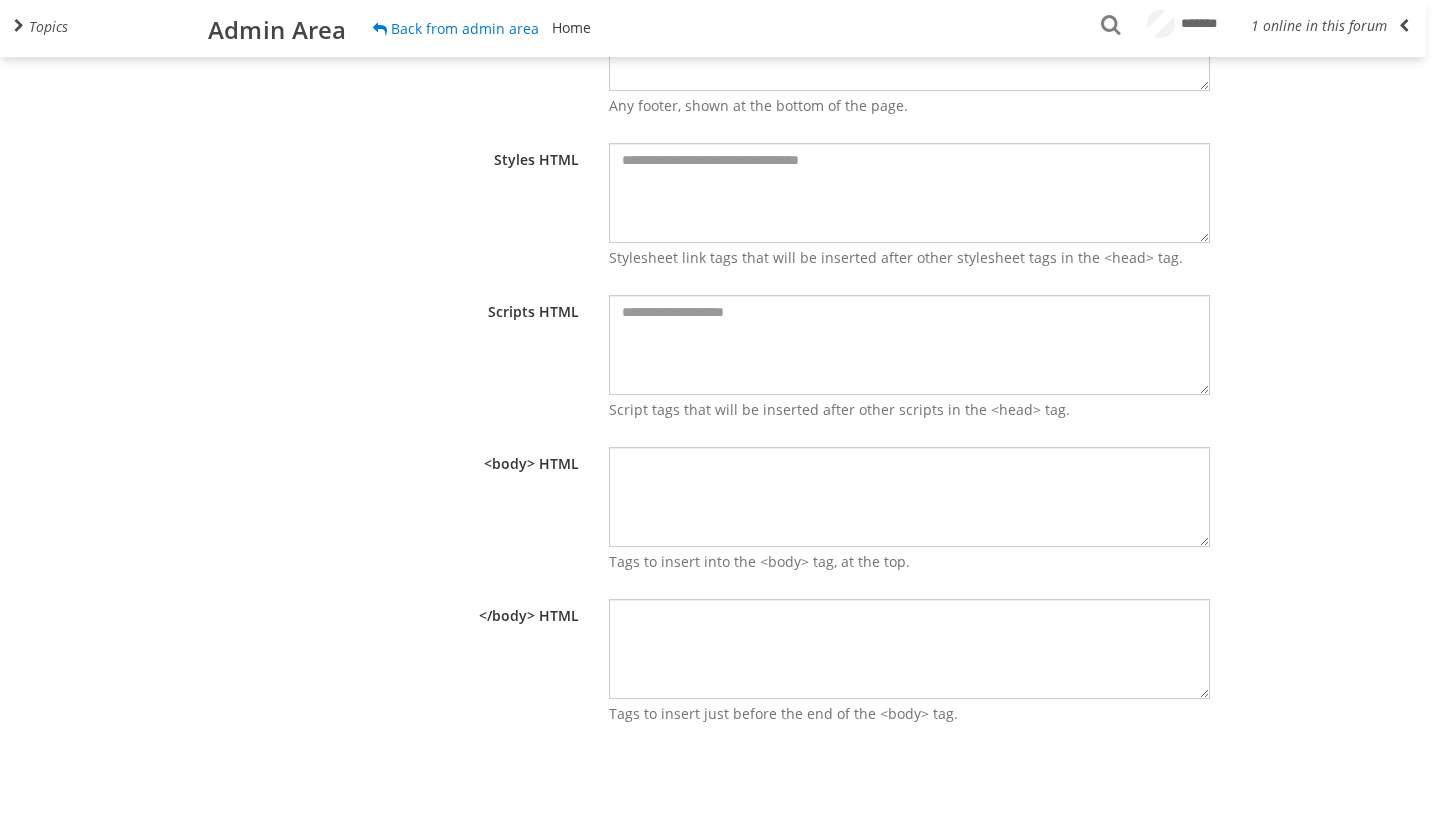 scroll, scrollTop: 0, scrollLeft: 0, axis: both 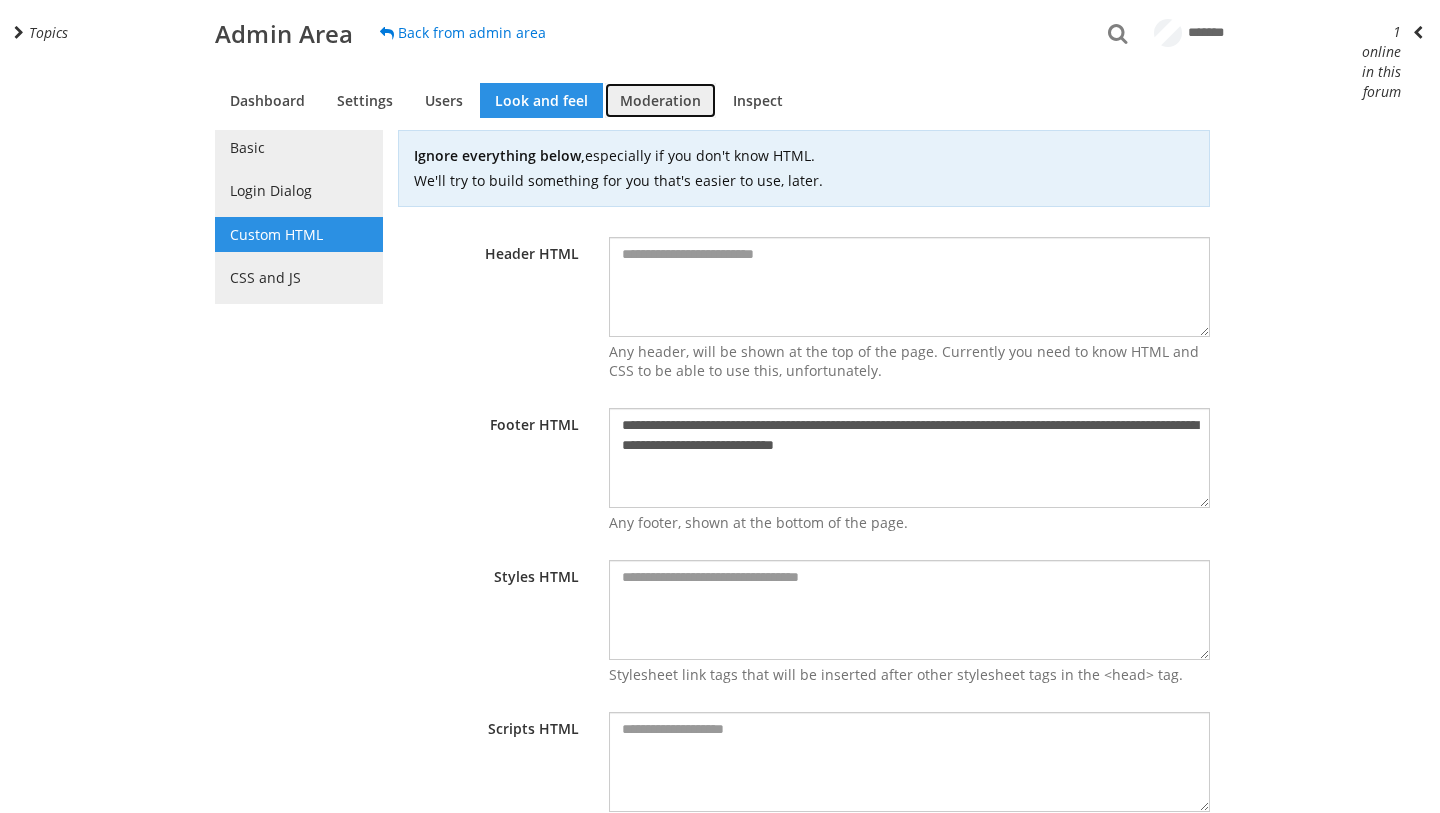 click on "Moderation" at bounding box center (660, 100) 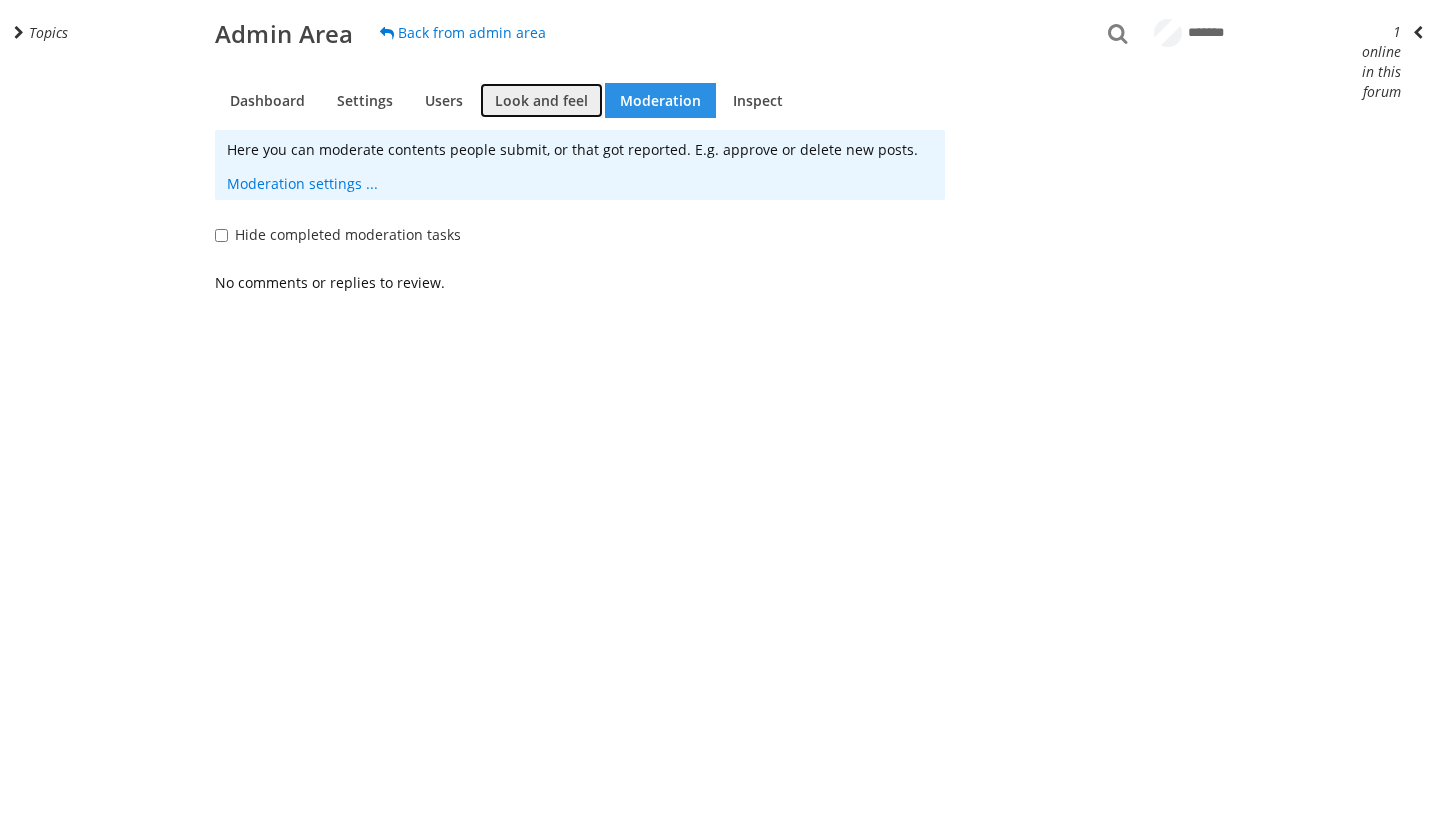 click on "Look and feel" at bounding box center (541, 100) 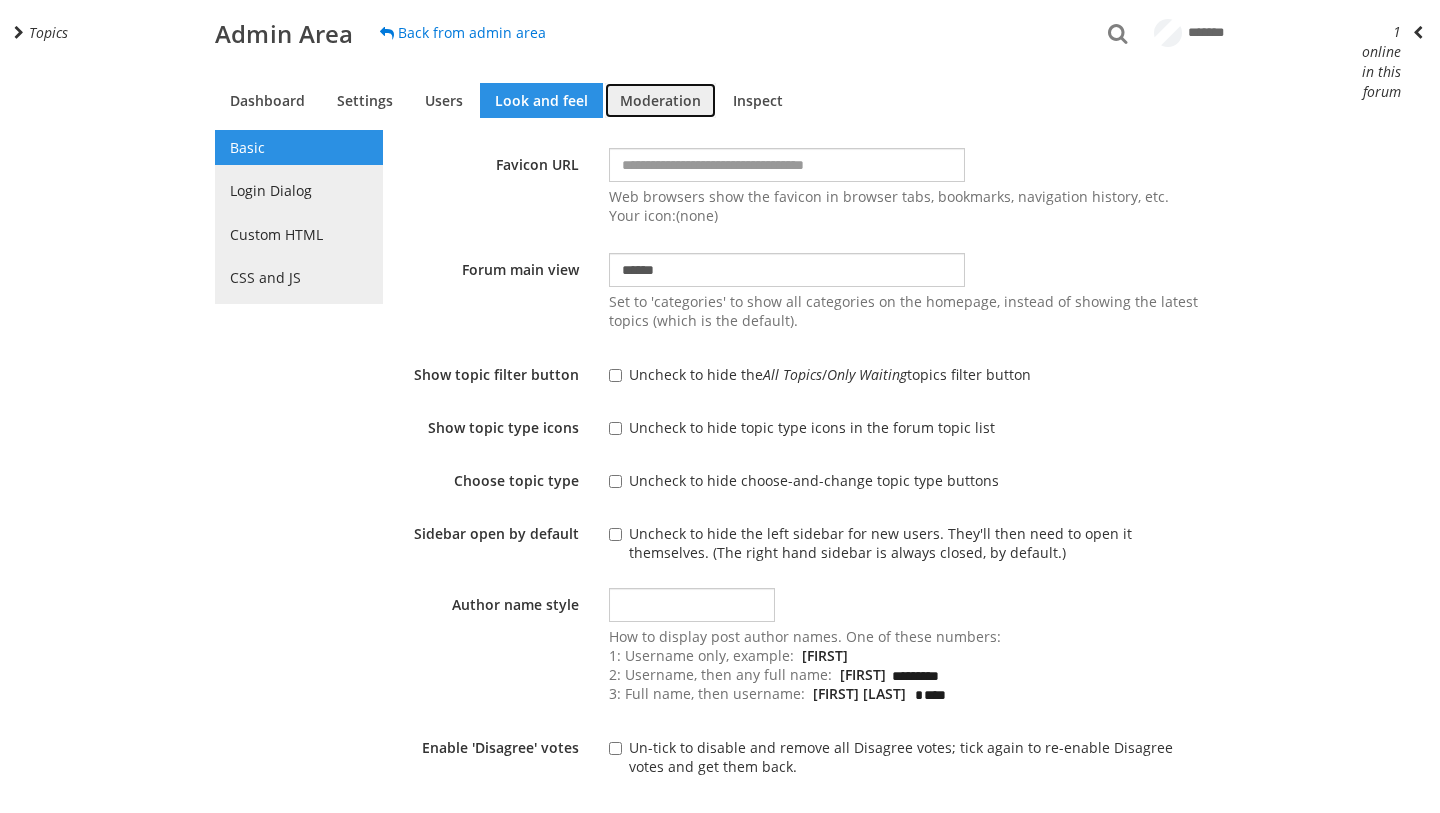 click on "Moderation" at bounding box center [660, 100] 